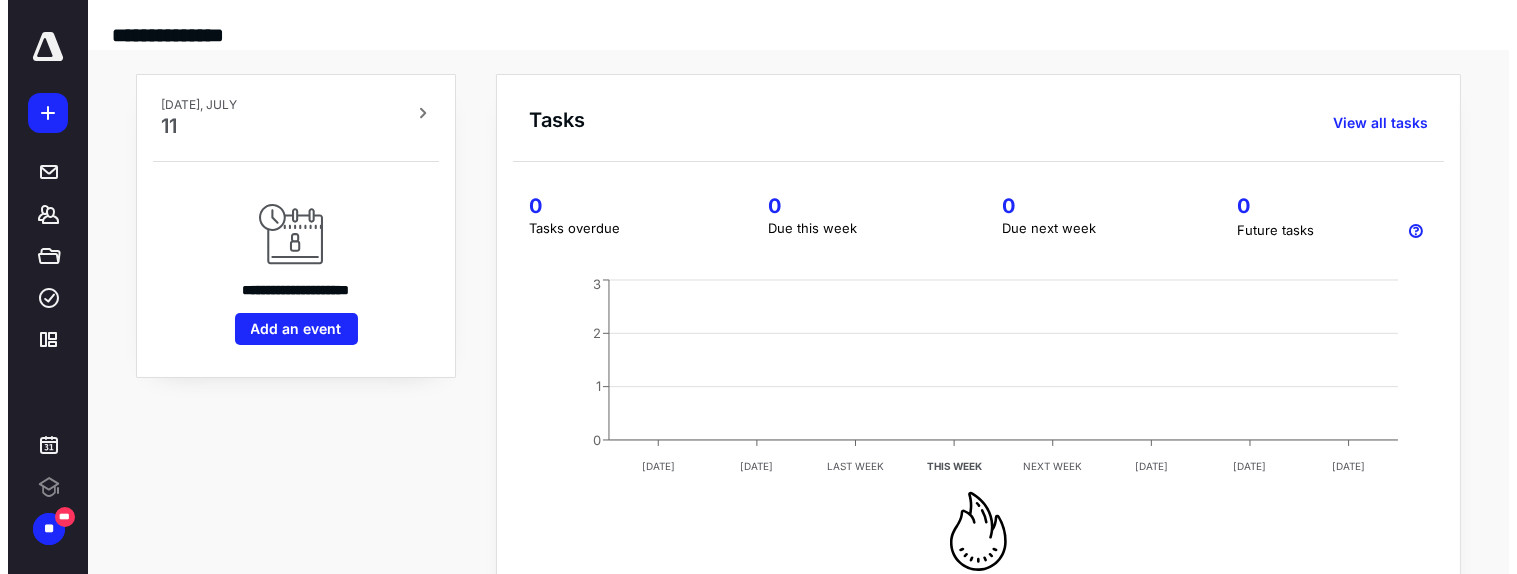 scroll, scrollTop: 0, scrollLeft: 0, axis: both 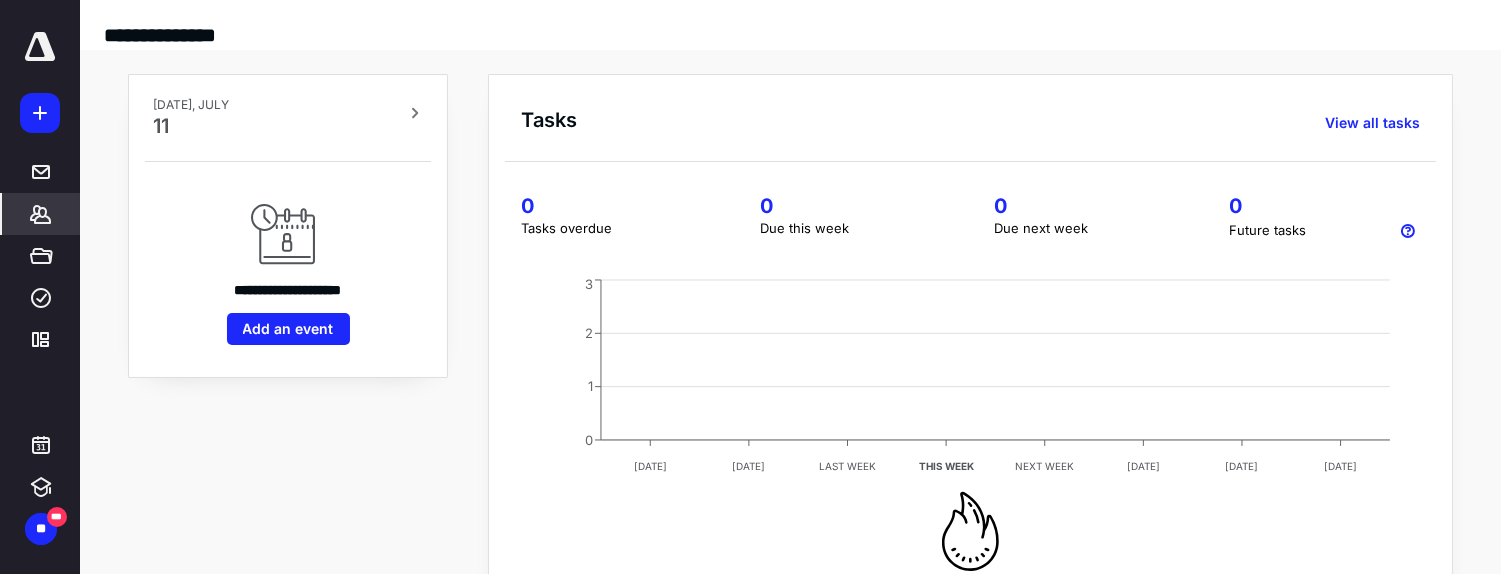 click 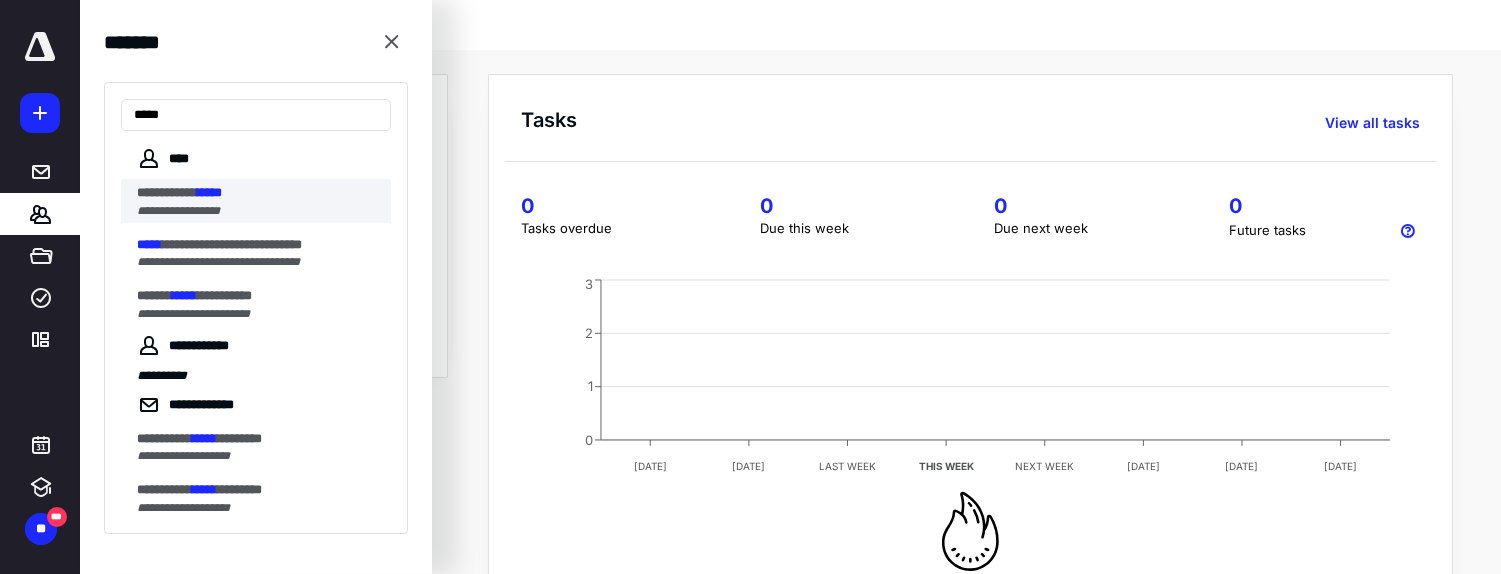 type on "*****" 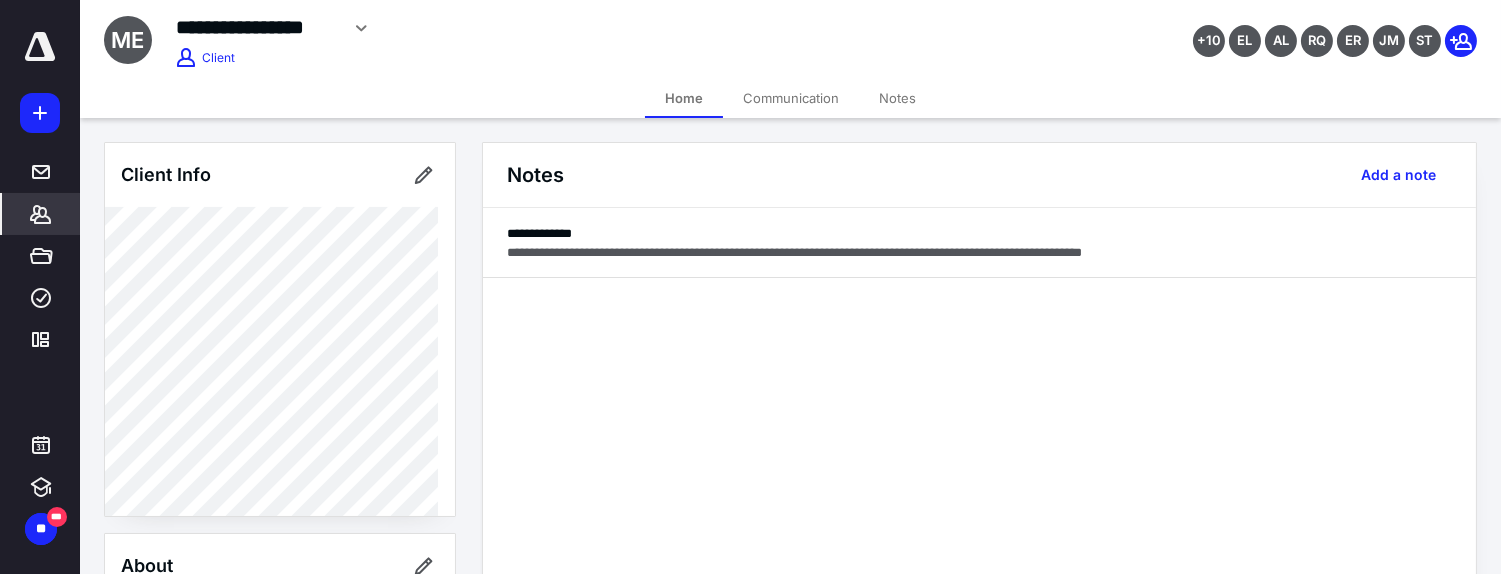 click 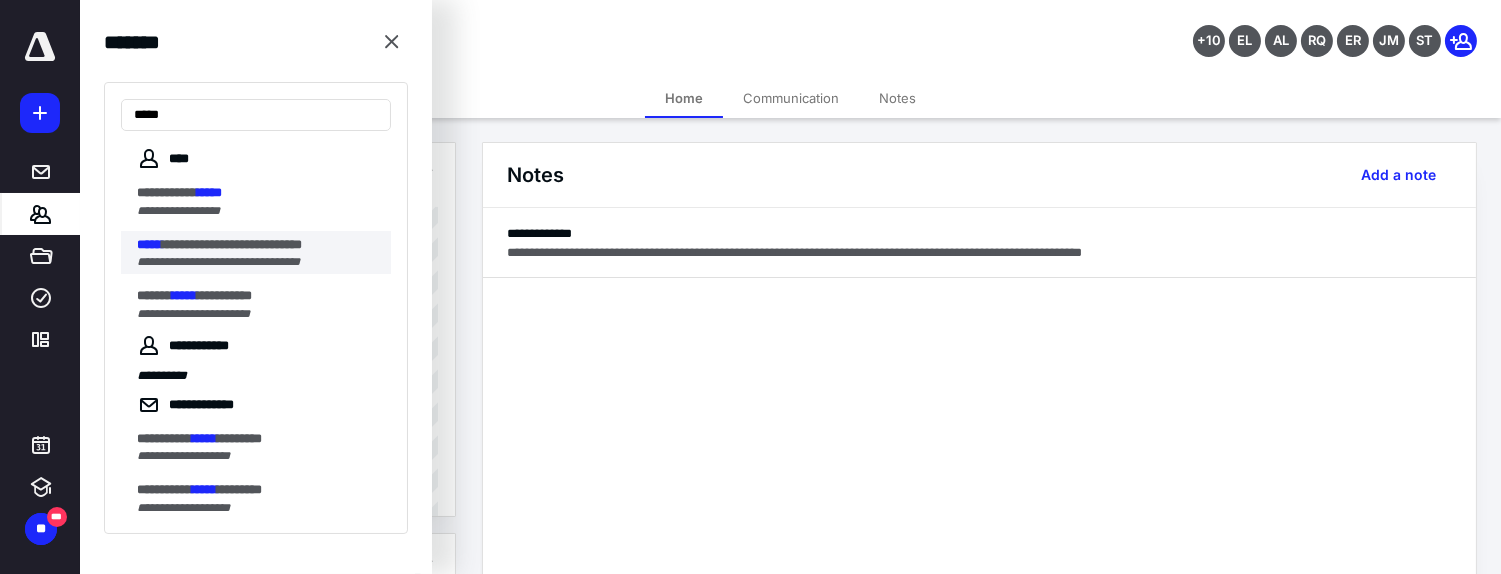 type on "*****" 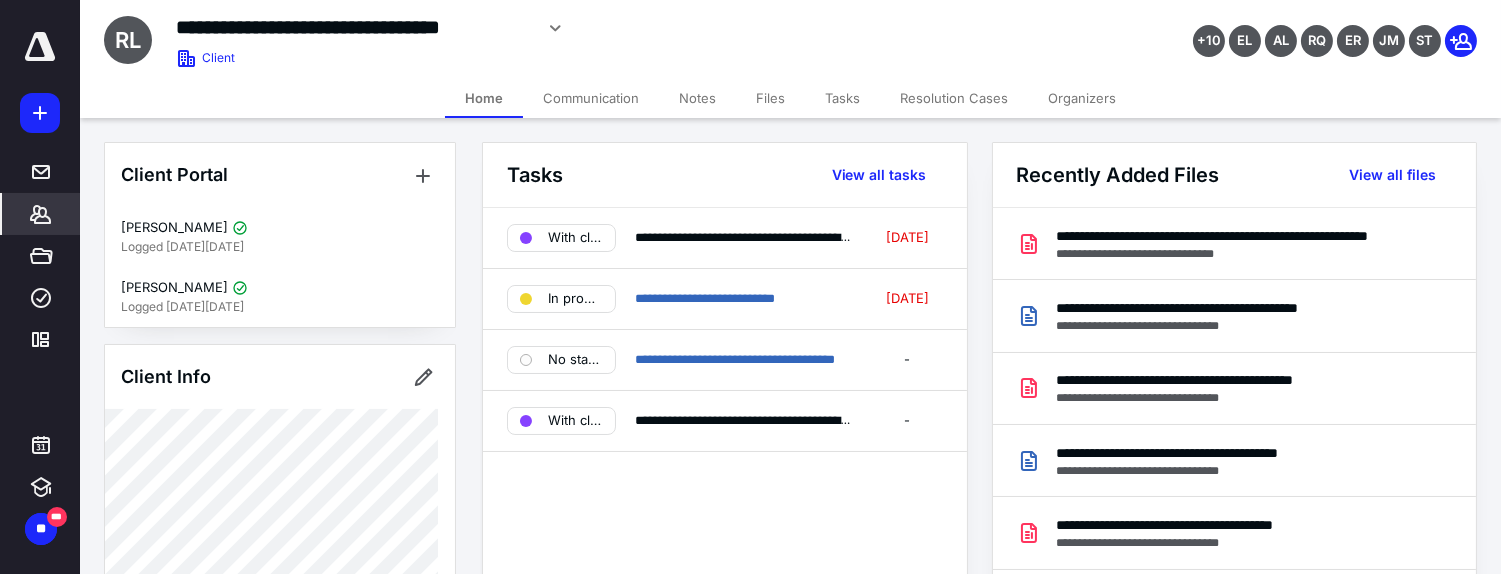 click on "Files" at bounding box center [770, 98] 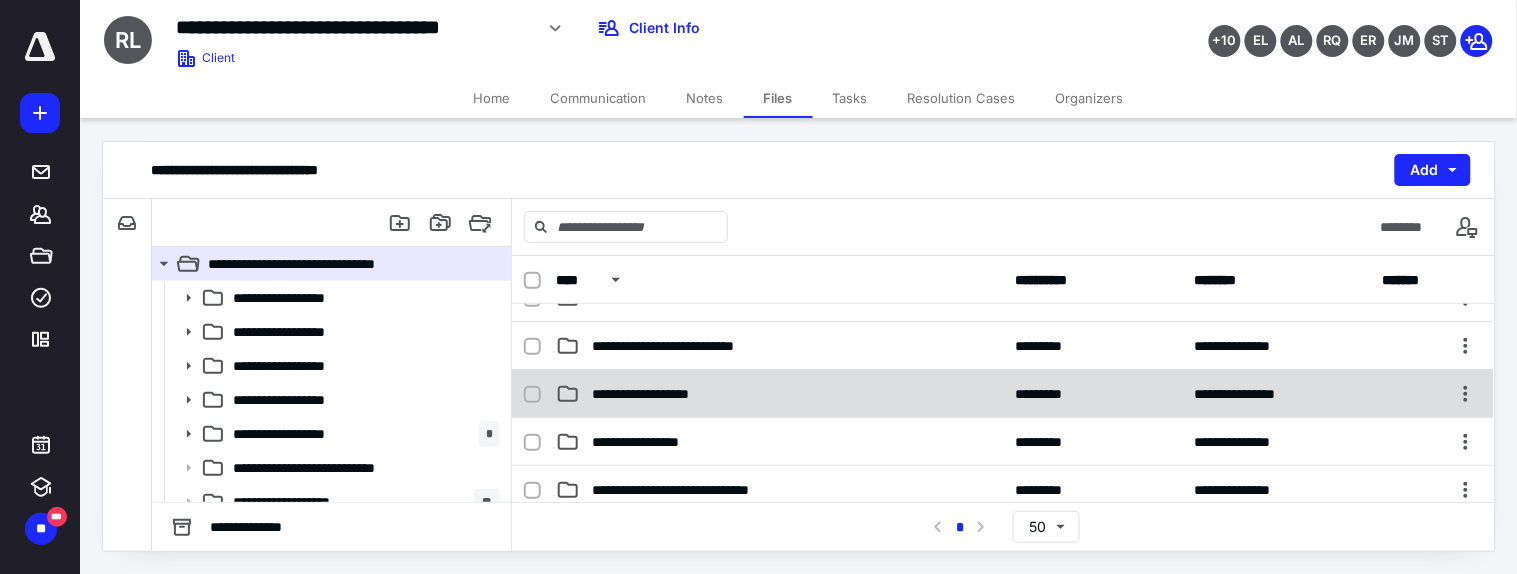 scroll, scrollTop: 111, scrollLeft: 0, axis: vertical 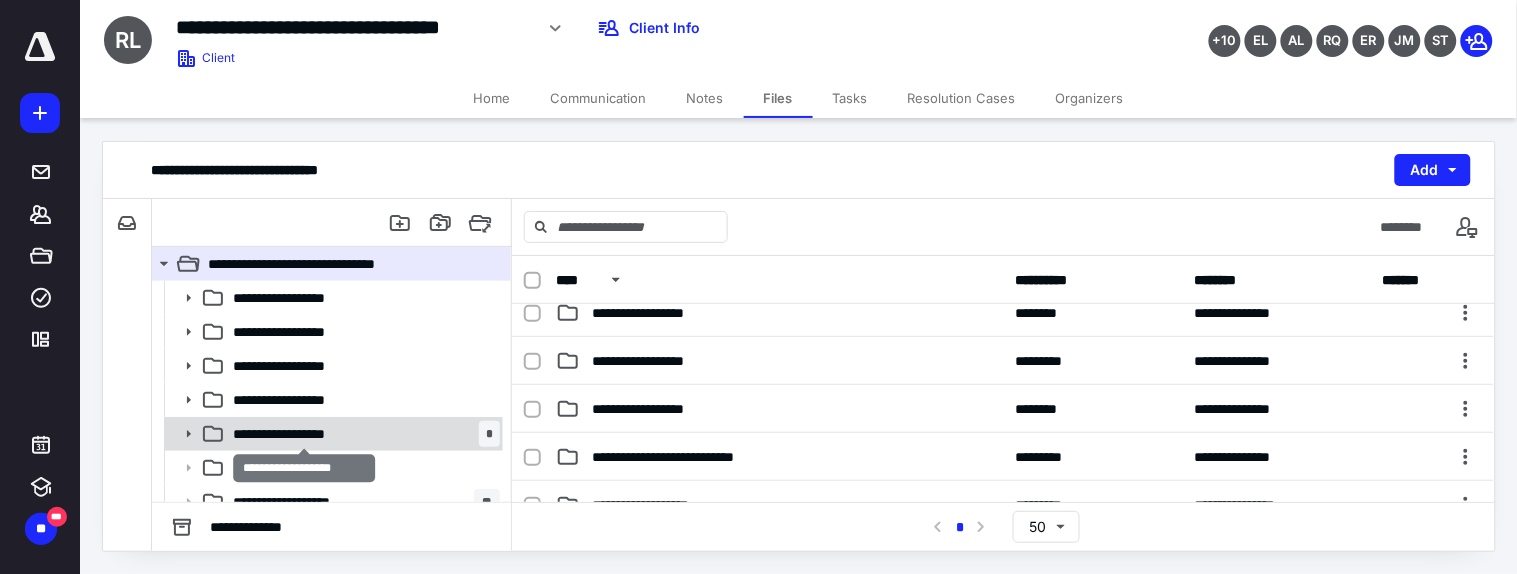click on "**********" at bounding box center [303, 434] 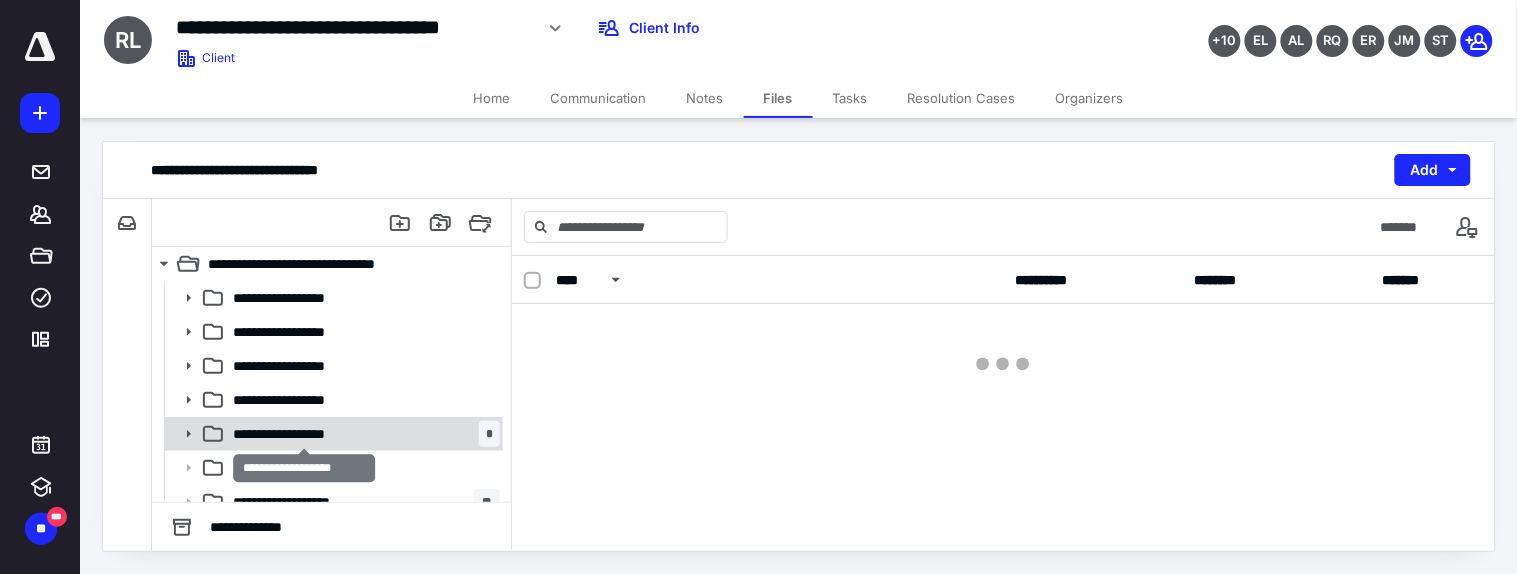 scroll, scrollTop: 0, scrollLeft: 0, axis: both 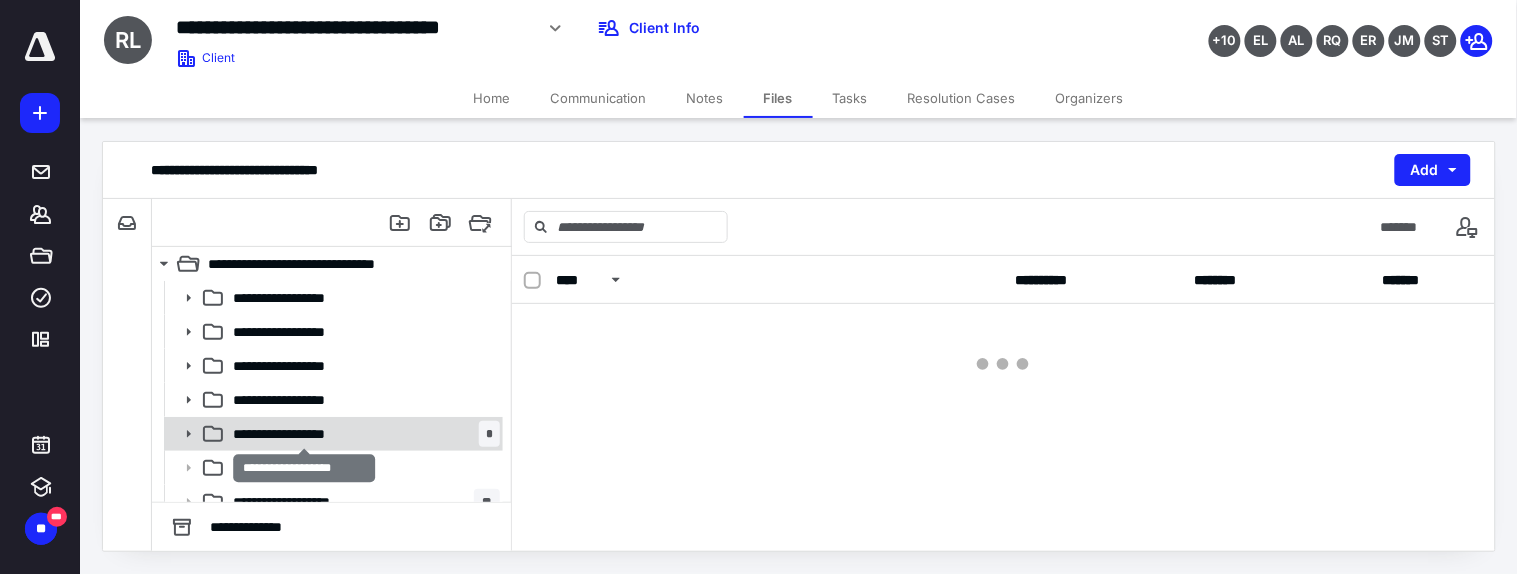 click on "**********" at bounding box center [303, 434] 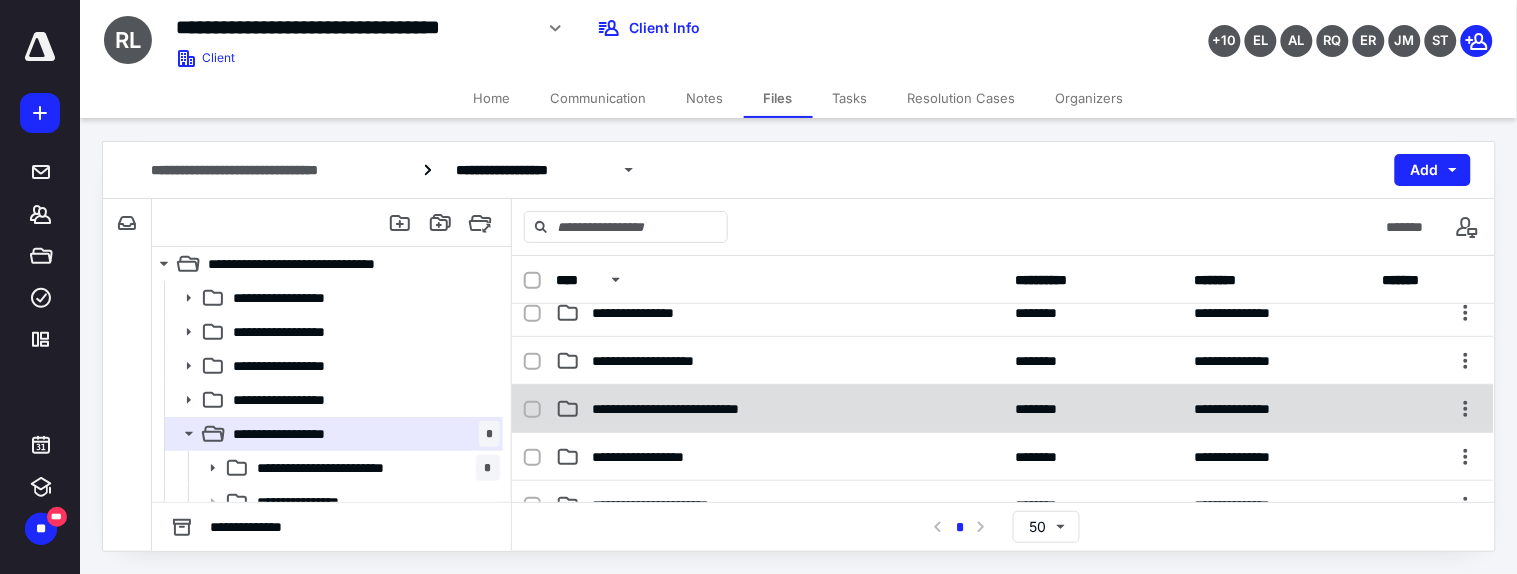 scroll, scrollTop: 0, scrollLeft: 0, axis: both 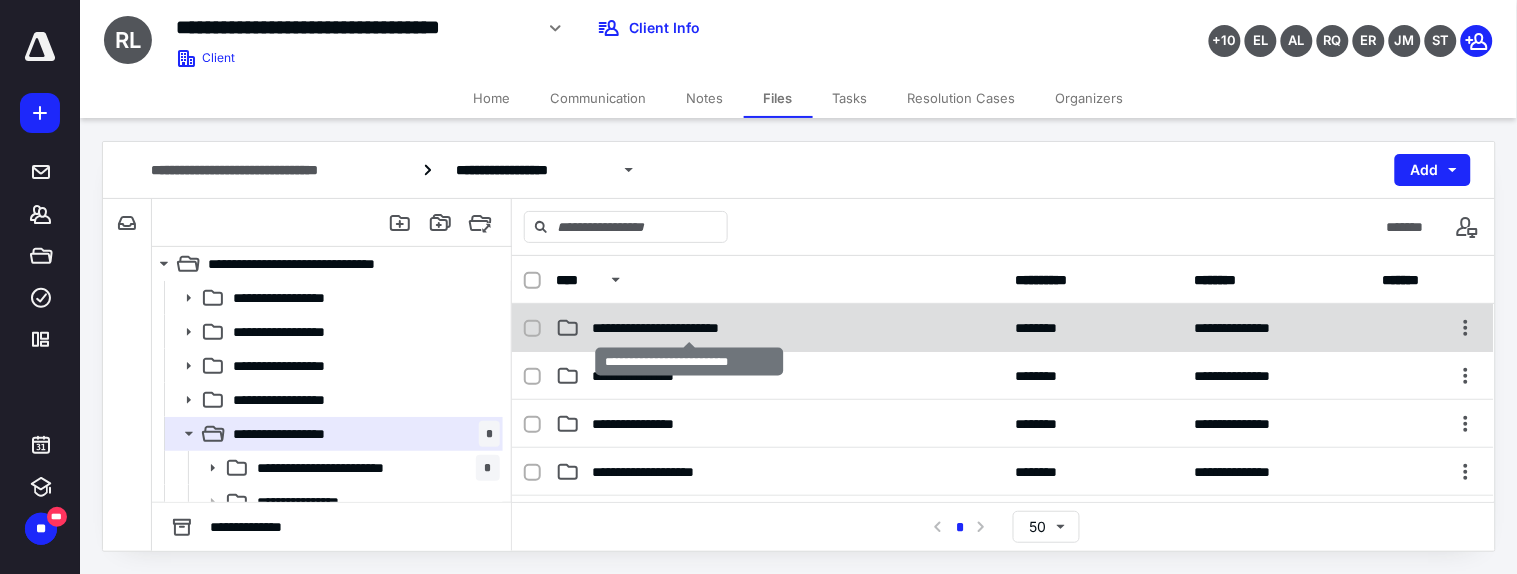click on "**********" at bounding box center [688, 328] 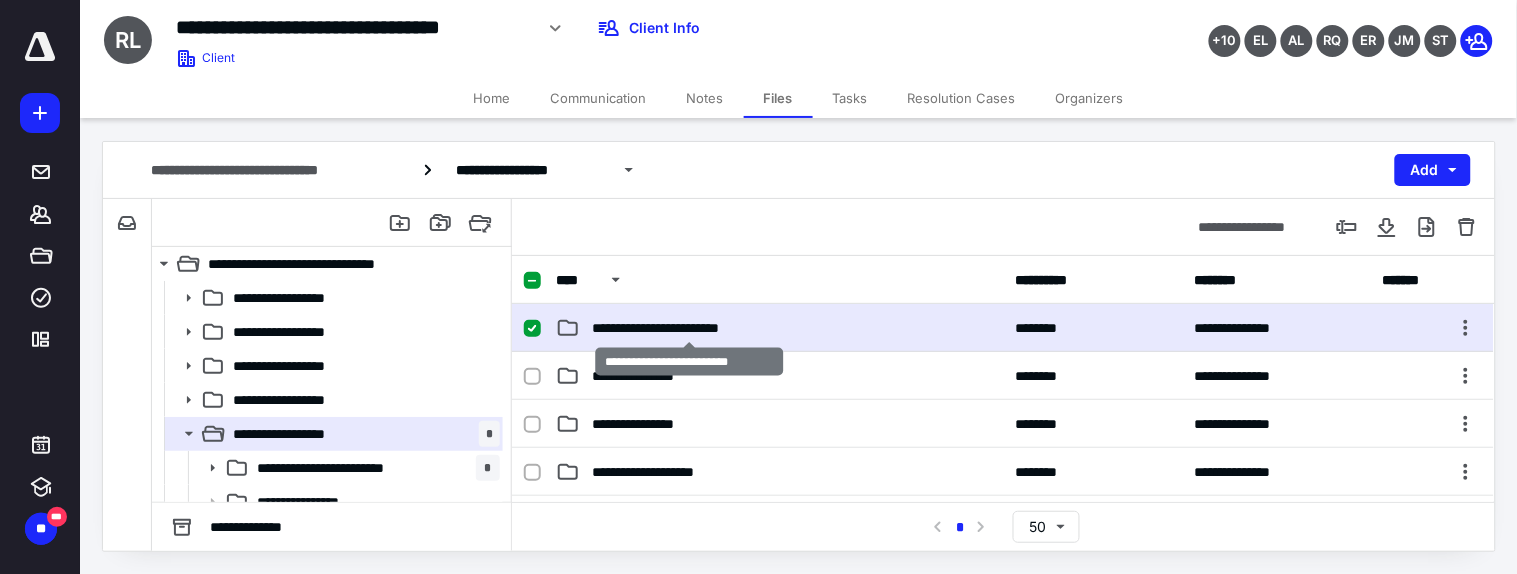click on "**********" at bounding box center (688, 328) 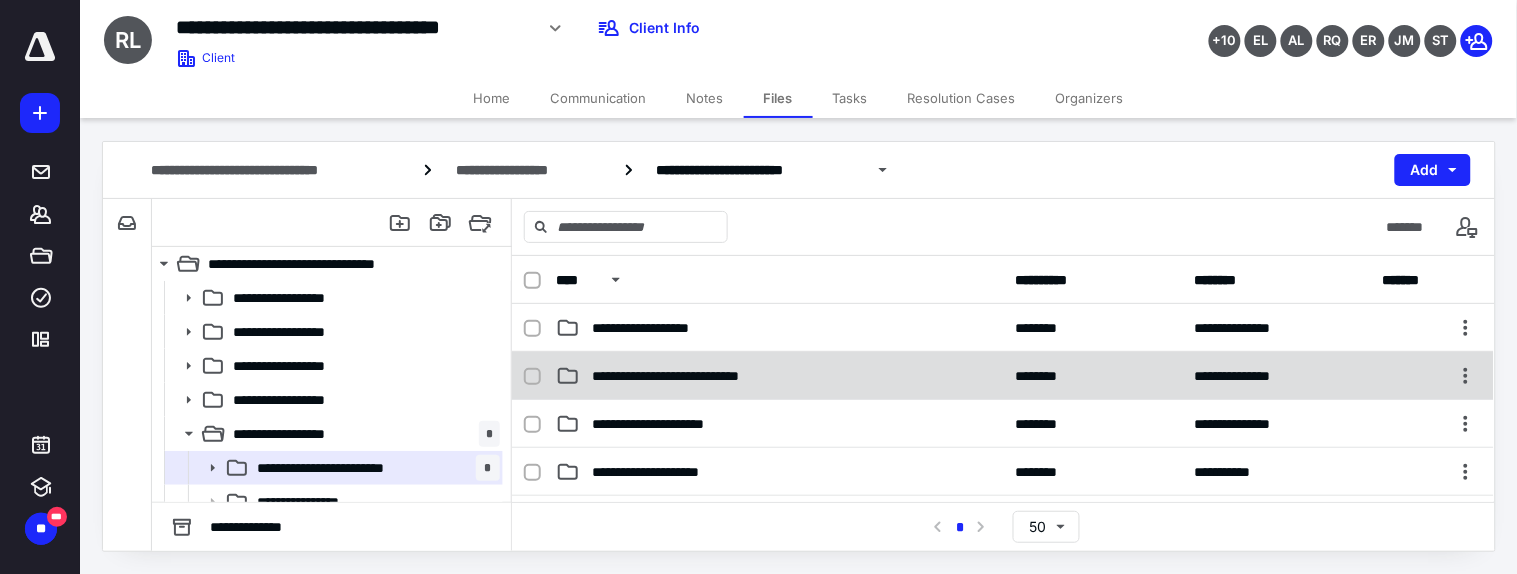 scroll, scrollTop: 111, scrollLeft: 0, axis: vertical 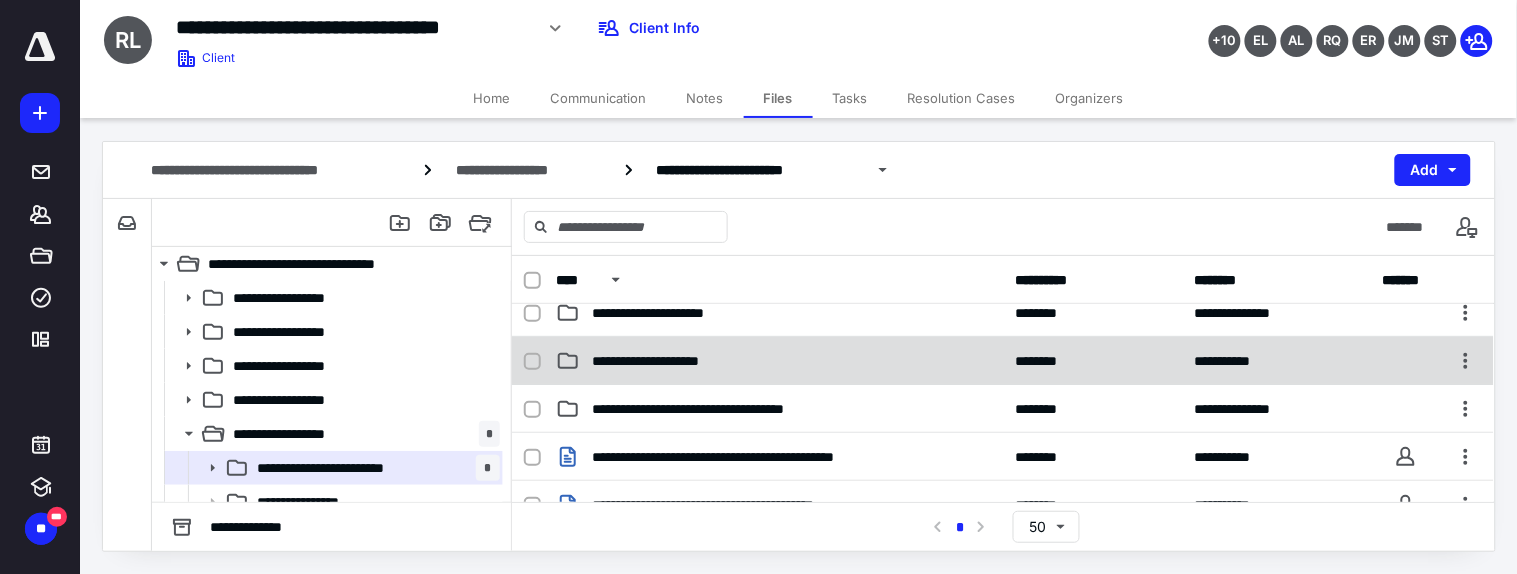 click on "**********" at bounding box center (667, 361) 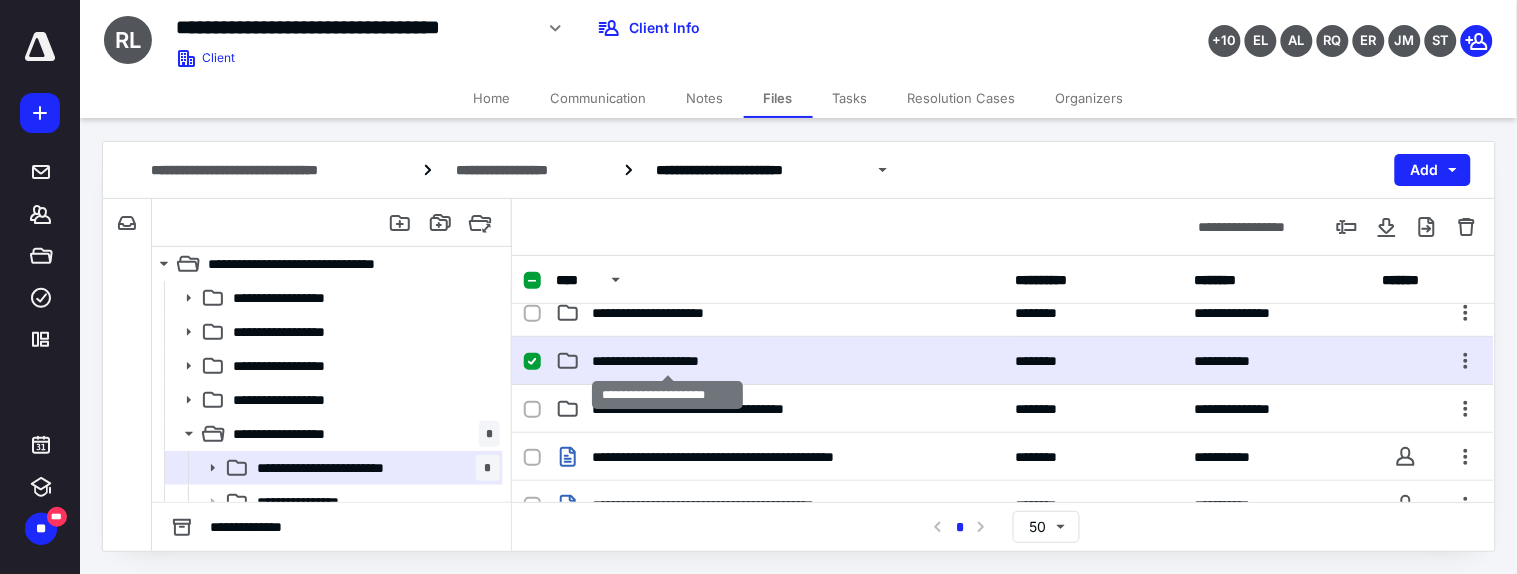 click on "**********" at bounding box center (667, 361) 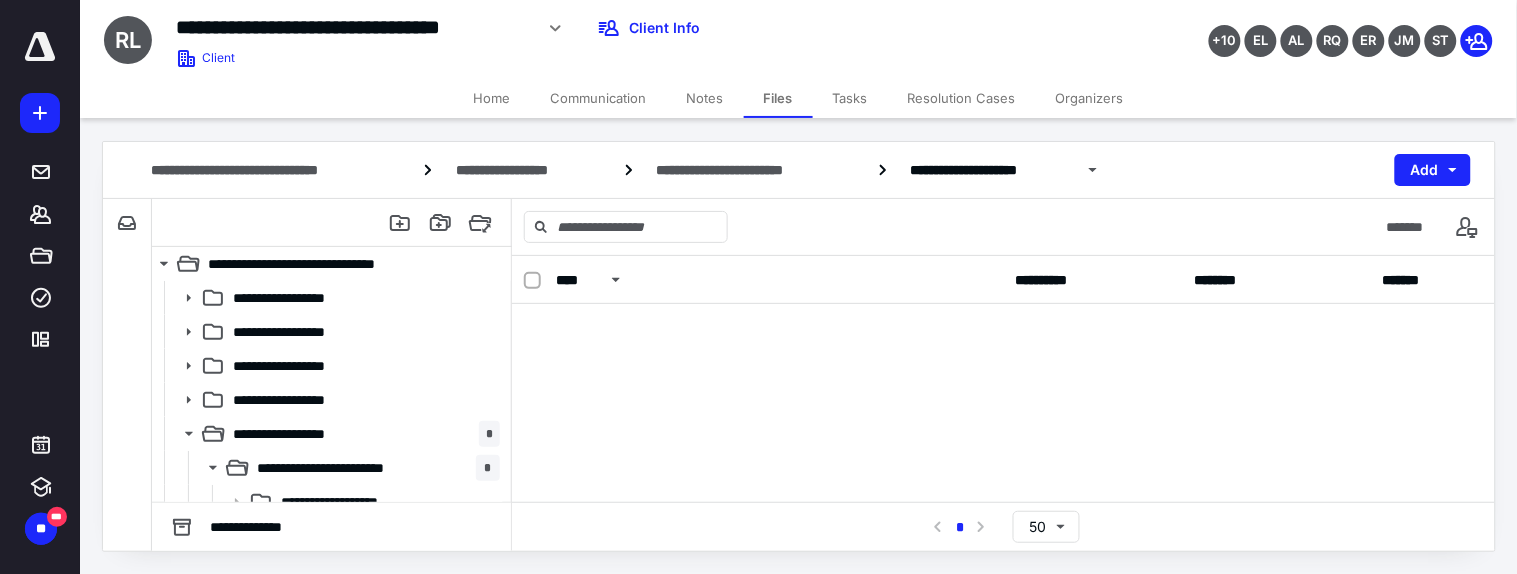 scroll, scrollTop: 0, scrollLeft: 0, axis: both 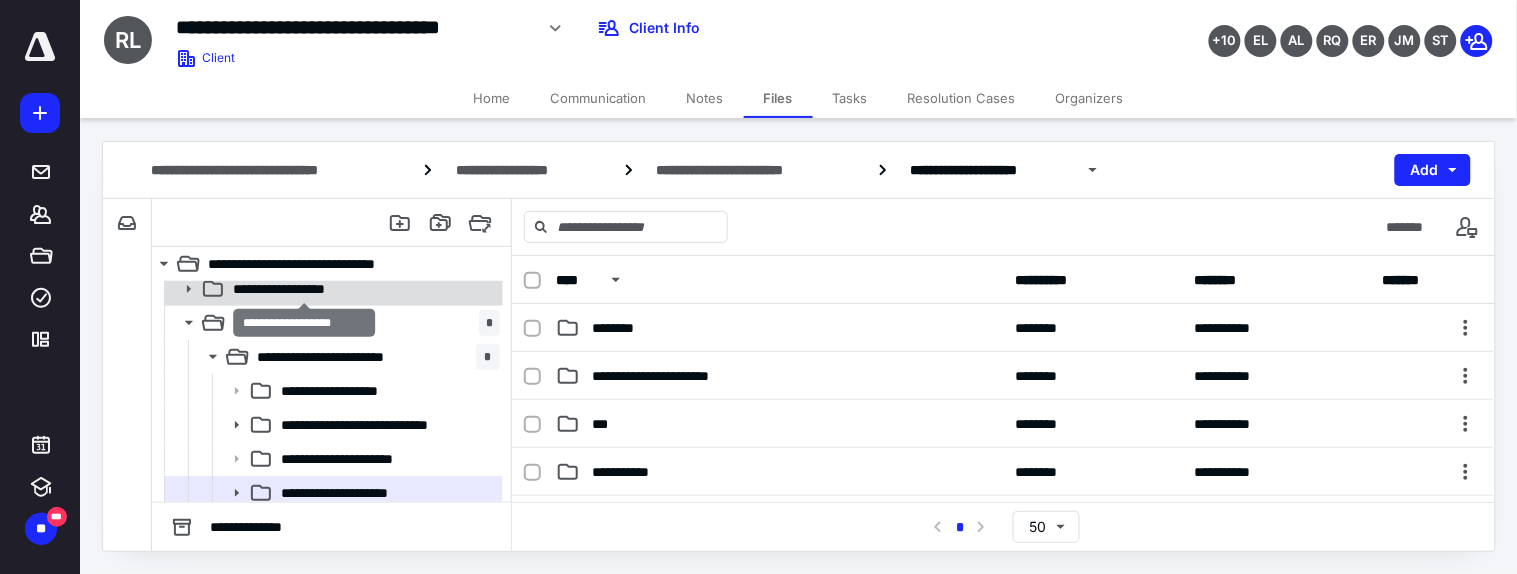click on "**********" at bounding box center (303, 289) 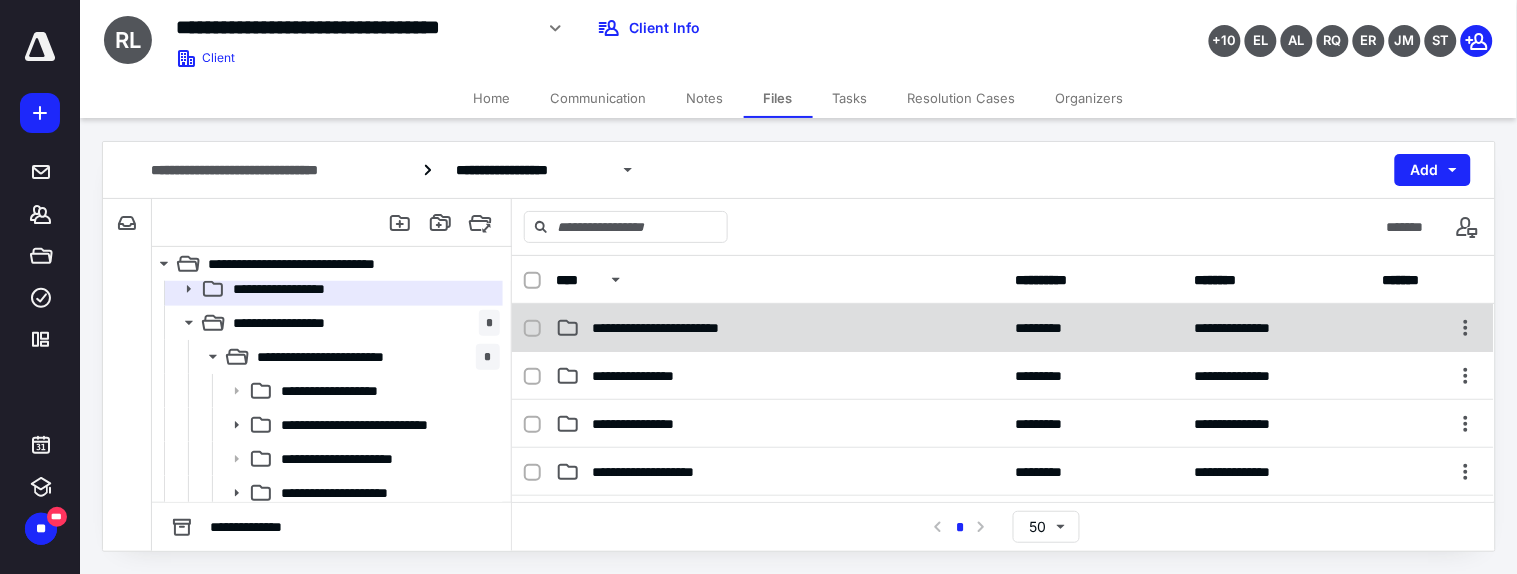 click on "**********" at bounding box center [1003, 328] 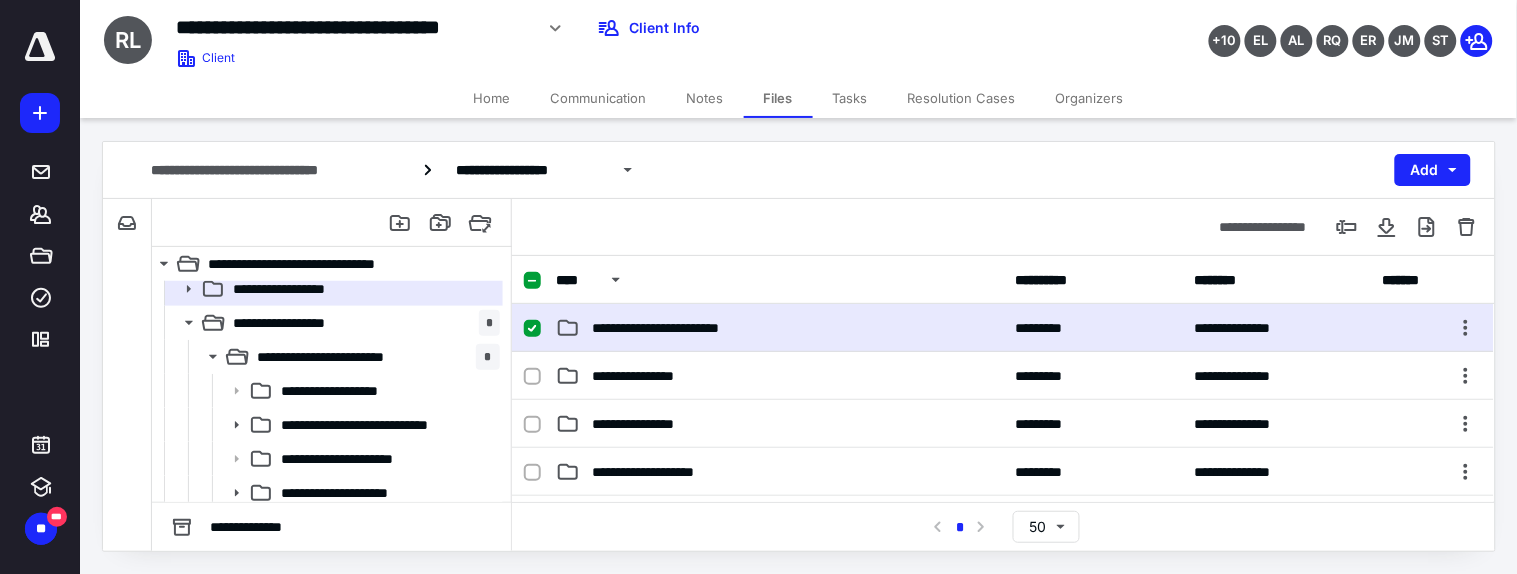 checkbox on "true" 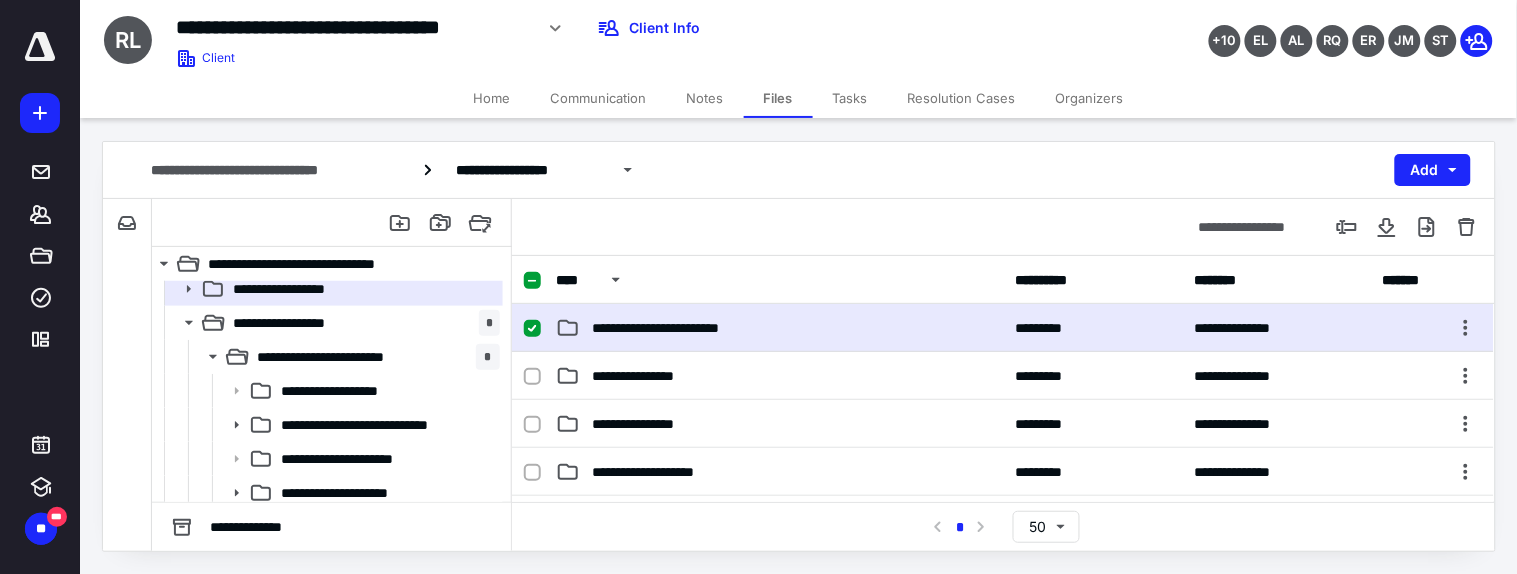 click on "**********" at bounding box center (688, 328) 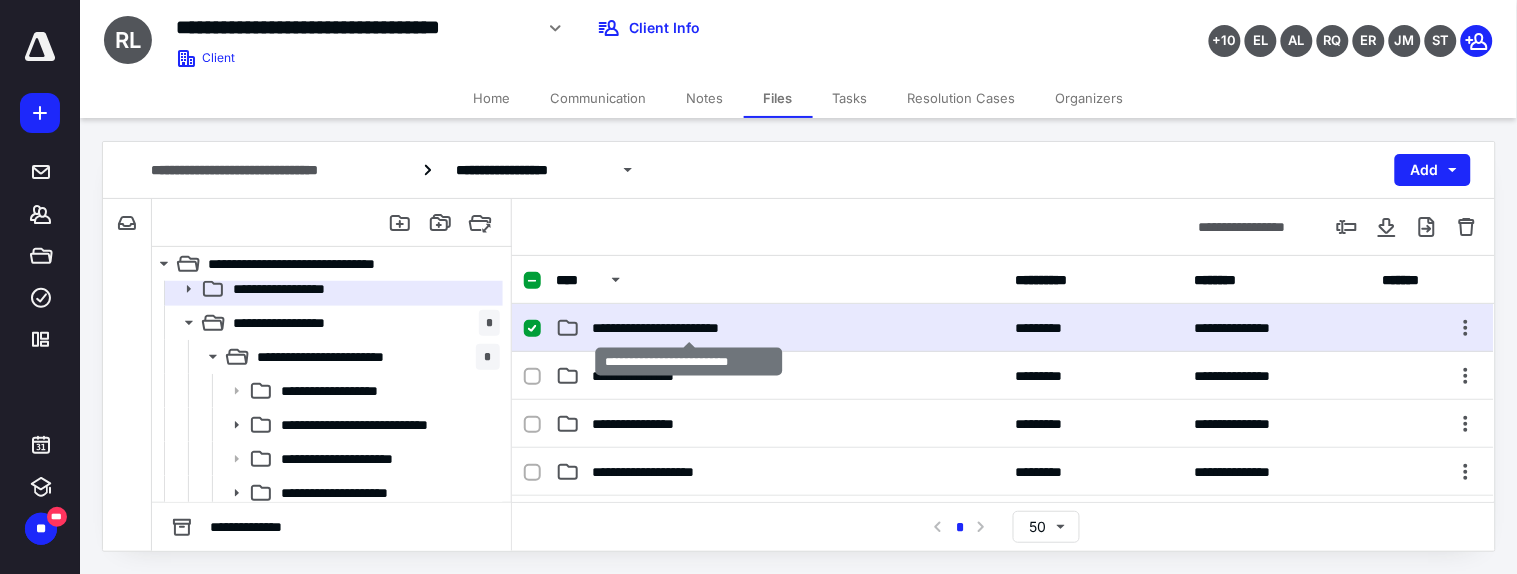 click on "**********" at bounding box center [688, 328] 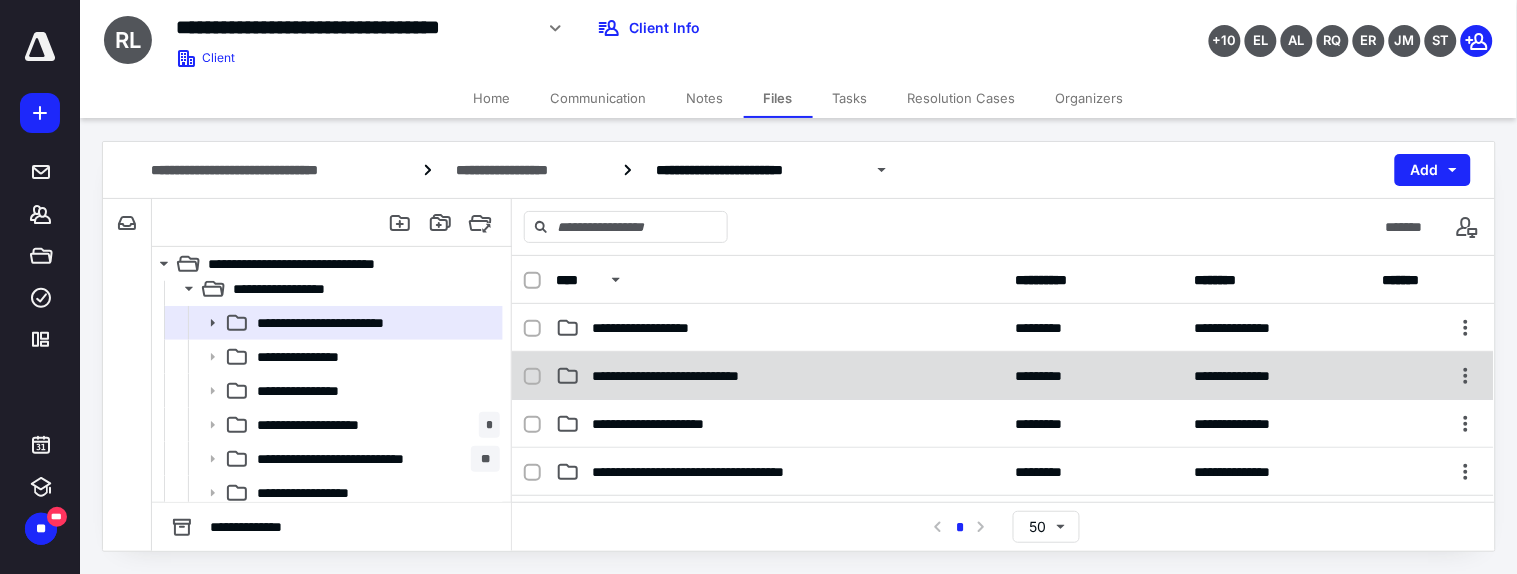 click on "**********" at bounding box center [1003, 376] 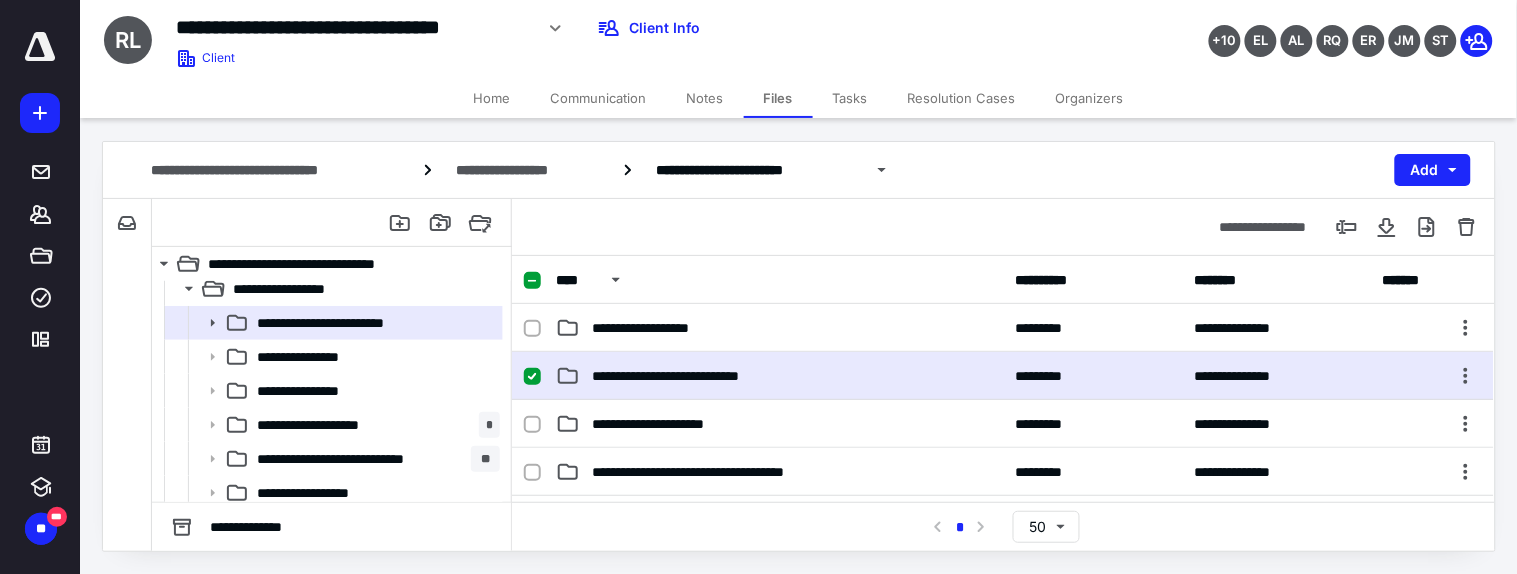 click on "**********" at bounding box center (1003, 376) 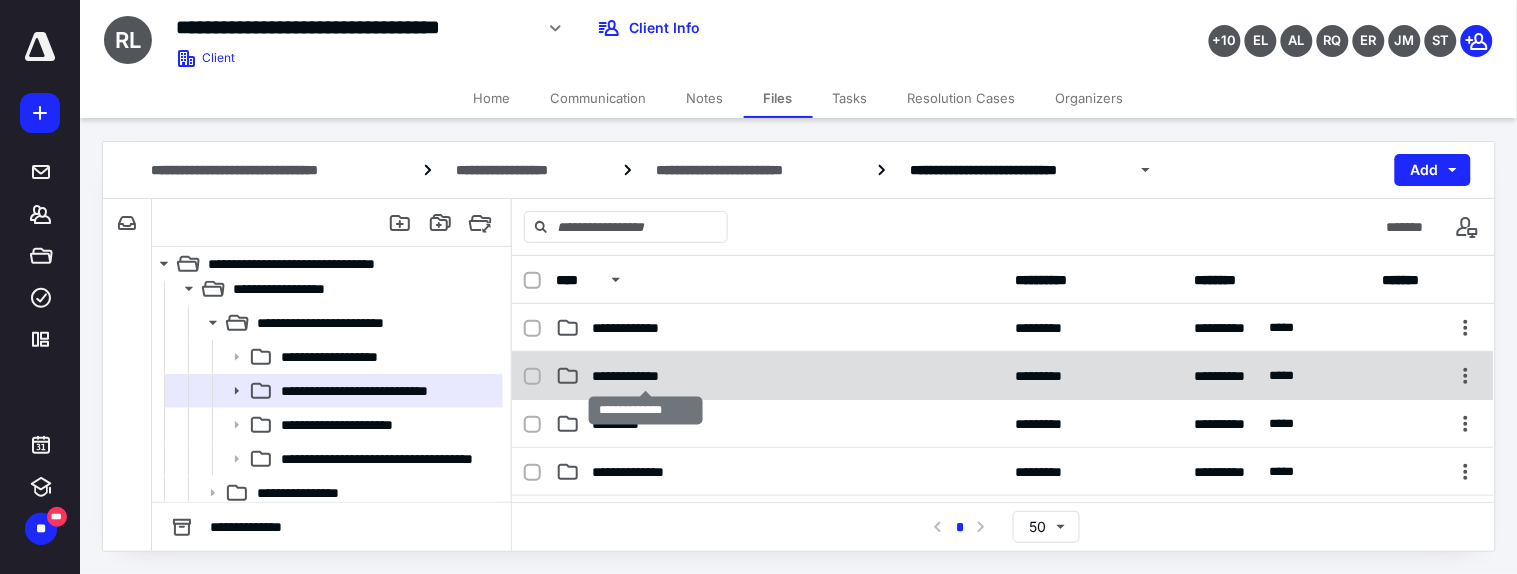 click on "**********" at bounding box center [646, 376] 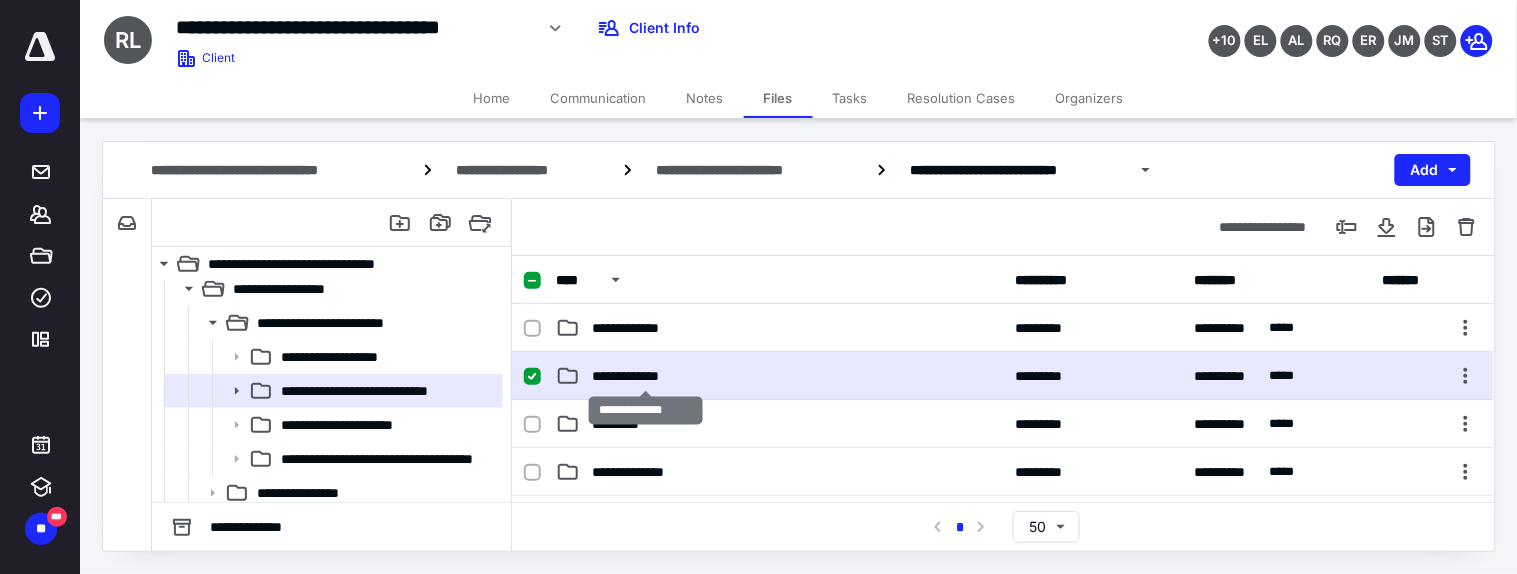 click on "**********" at bounding box center (646, 376) 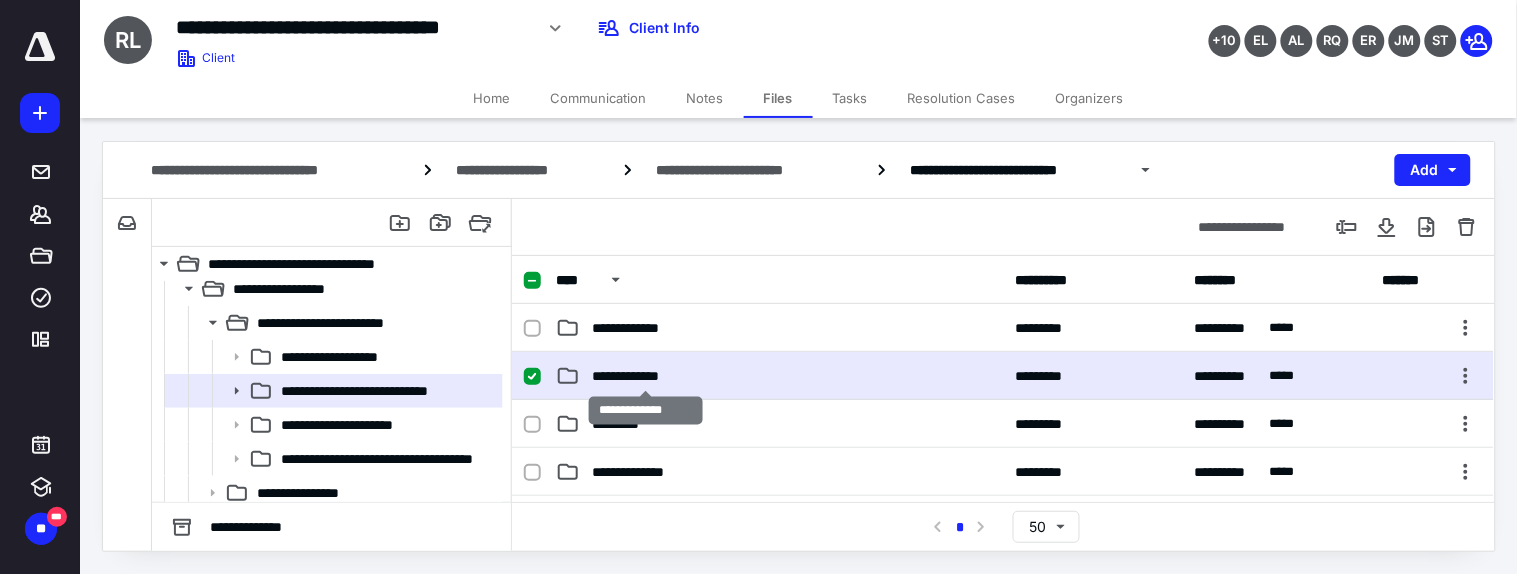 click on "**********" at bounding box center [646, 376] 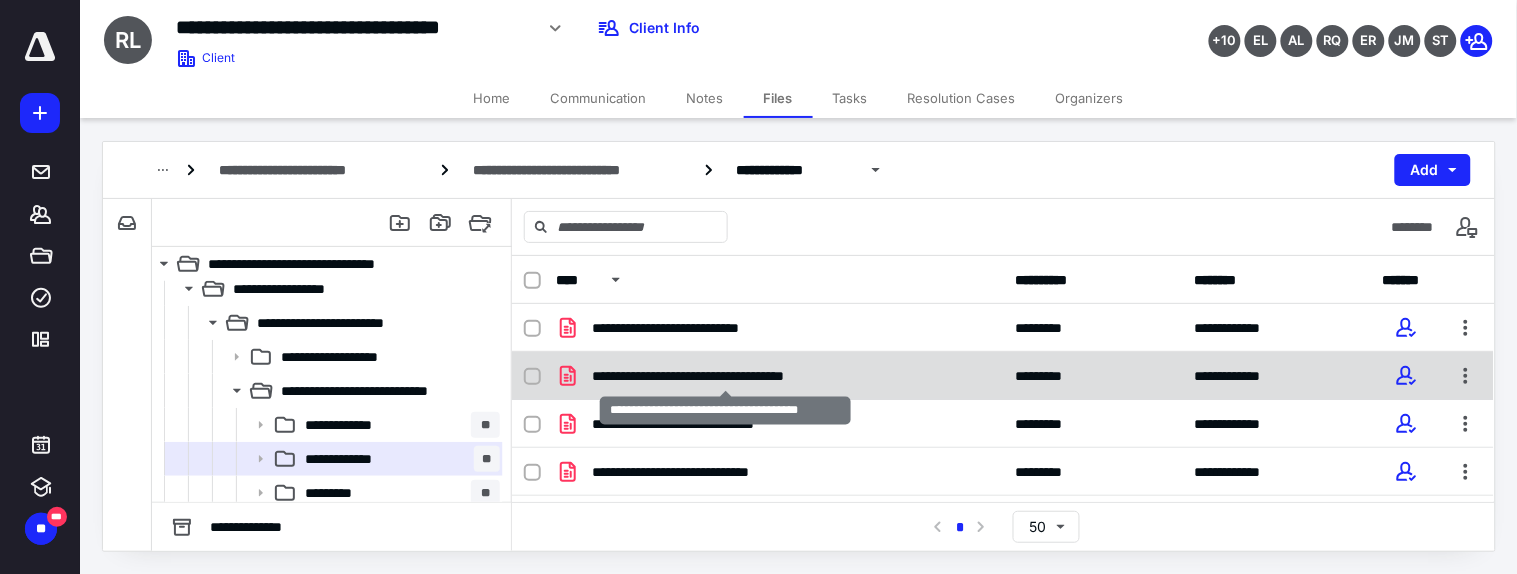 click on "**********" at bounding box center [725, 376] 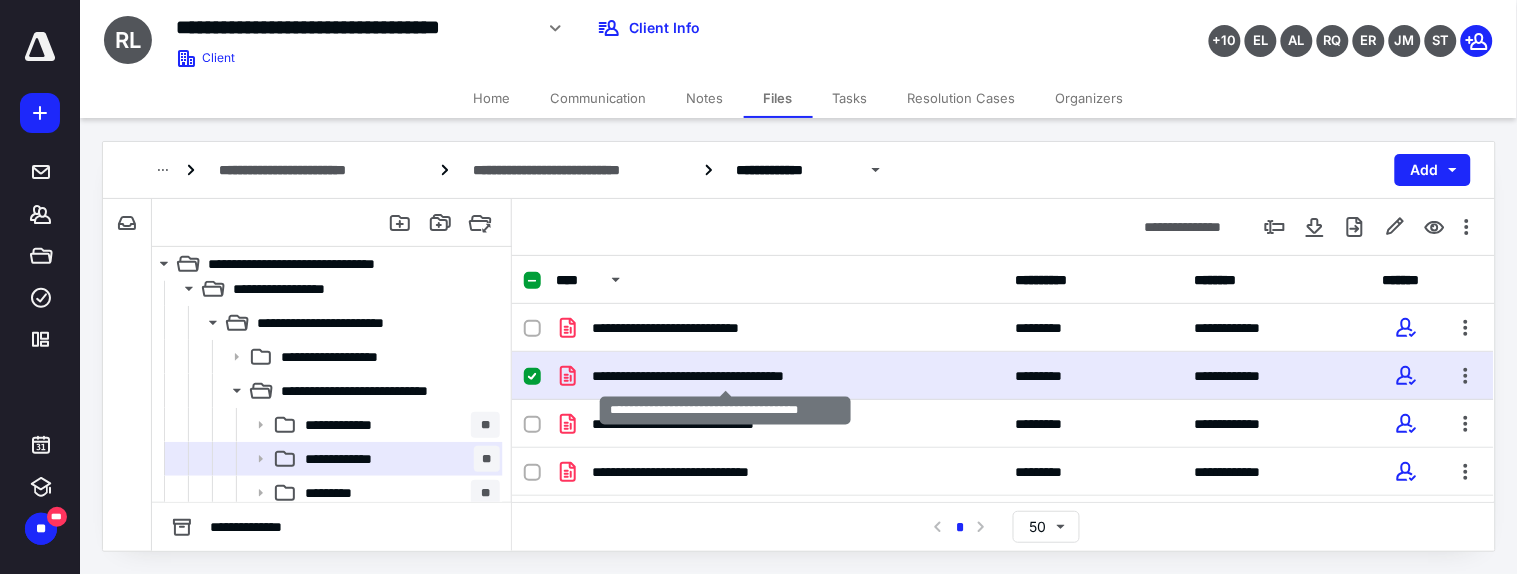 click on "**********" at bounding box center (725, 376) 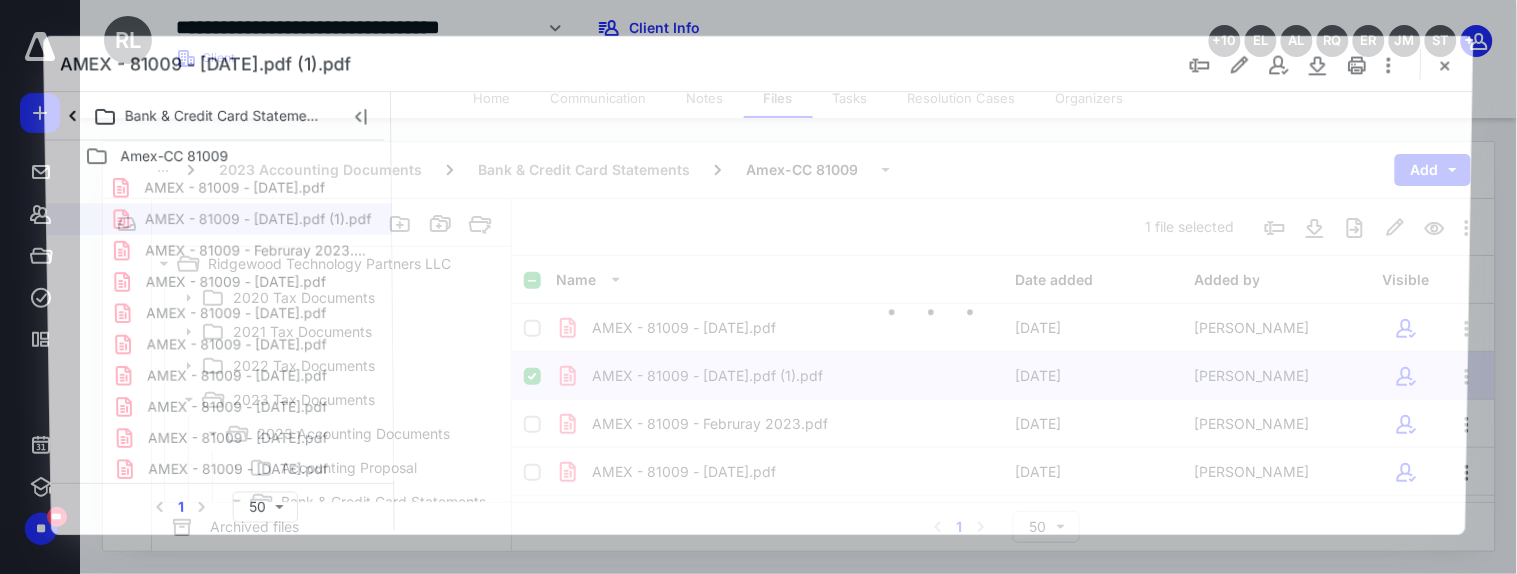 scroll, scrollTop: 111, scrollLeft: 0, axis: vertical 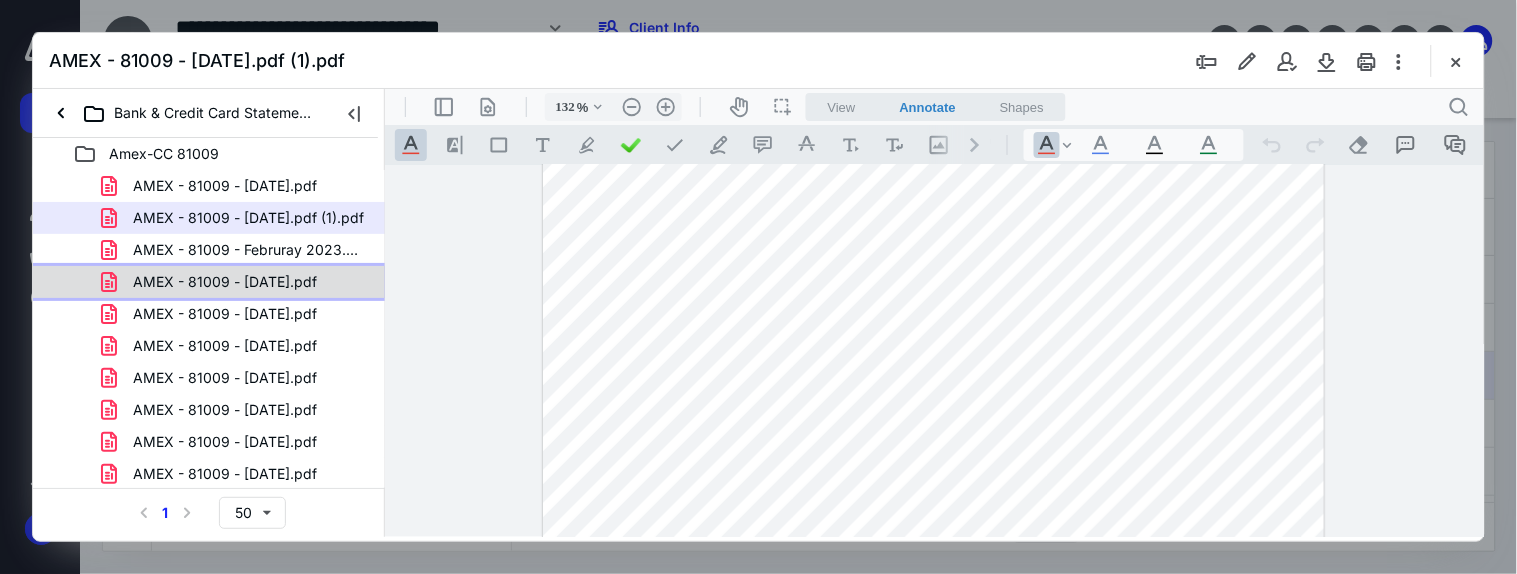 click on "AMEX - 81009 - [DATE].pdf" at bounding box center (213, 282) 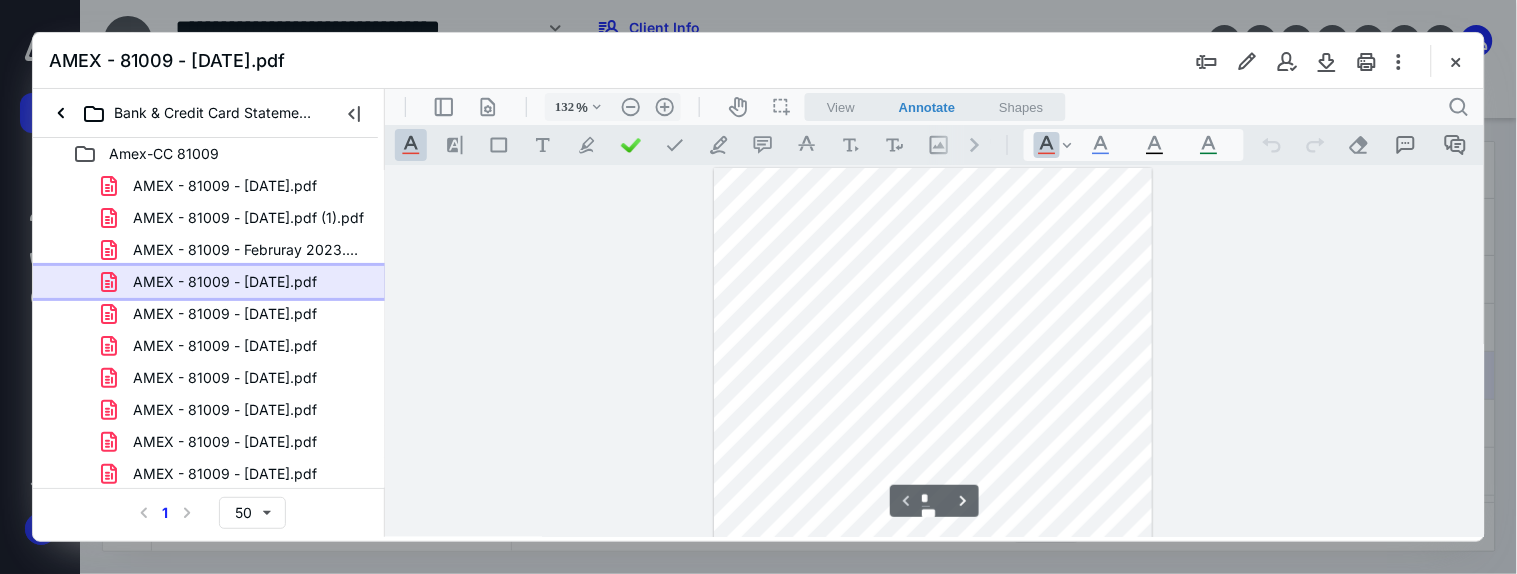 scroll, scrollTop: 106, scrollLeft: 0, axis: vertical 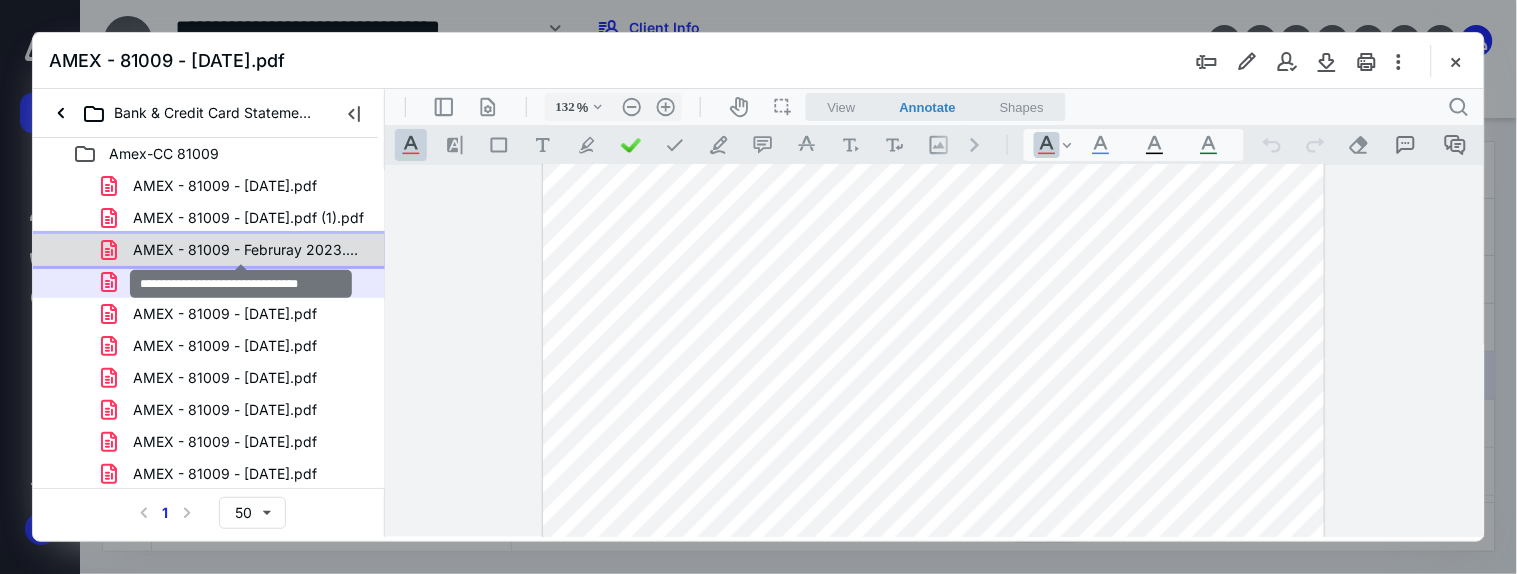 click on "AMEX - 81009 - Februray 2023.pdf" at bounding box center [249, 250] 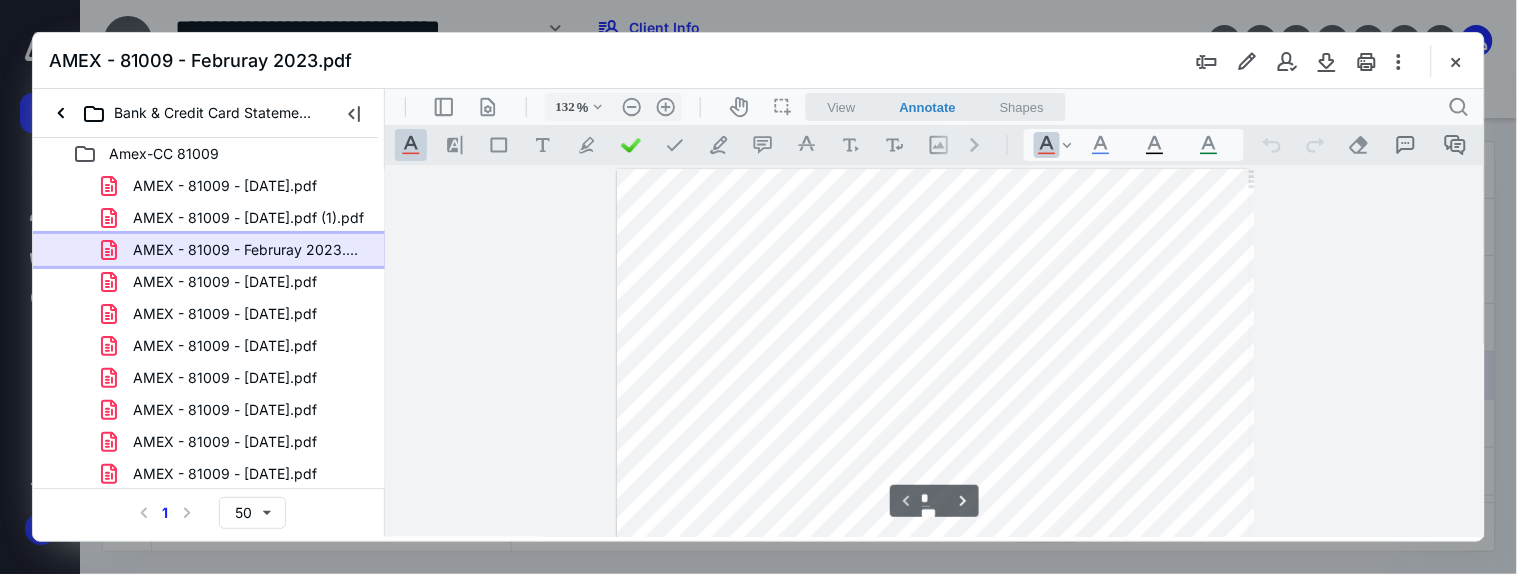 scroll, scrollTop: 60, scrollLeft: 0, axis: vertical 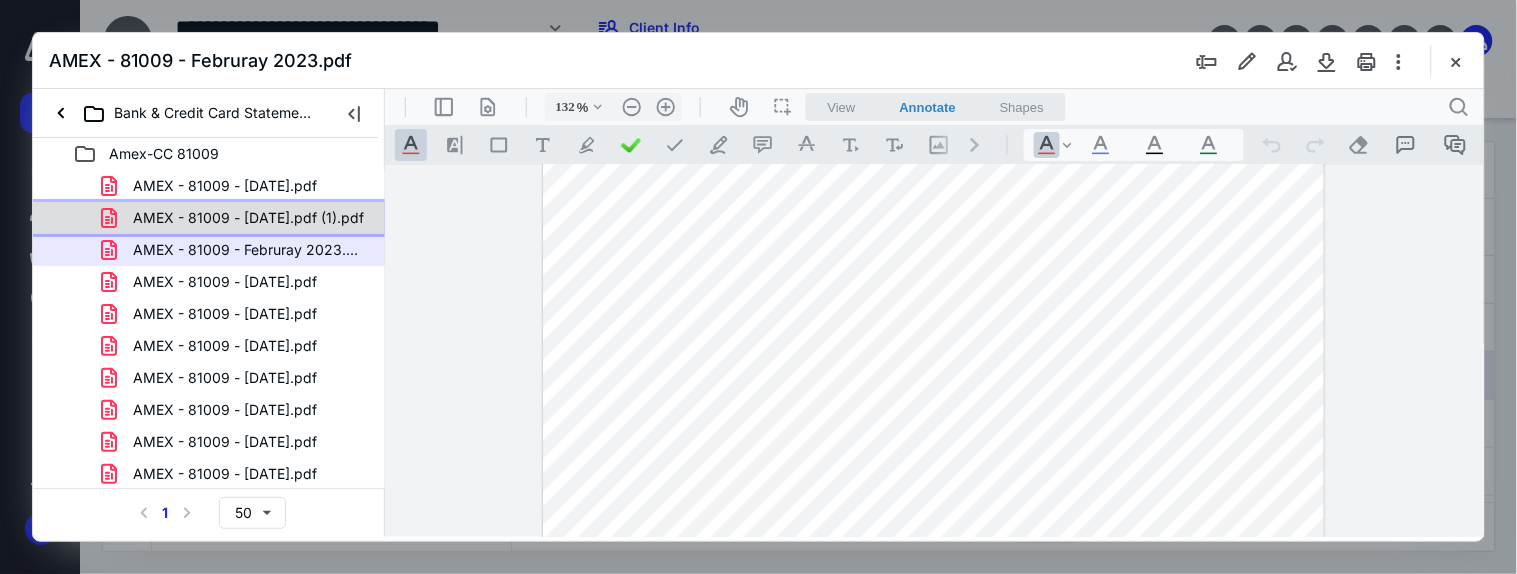 click on "AMEX - 81009 - [DATE].pdf (1).pdf" at bounding box center (248, 218) 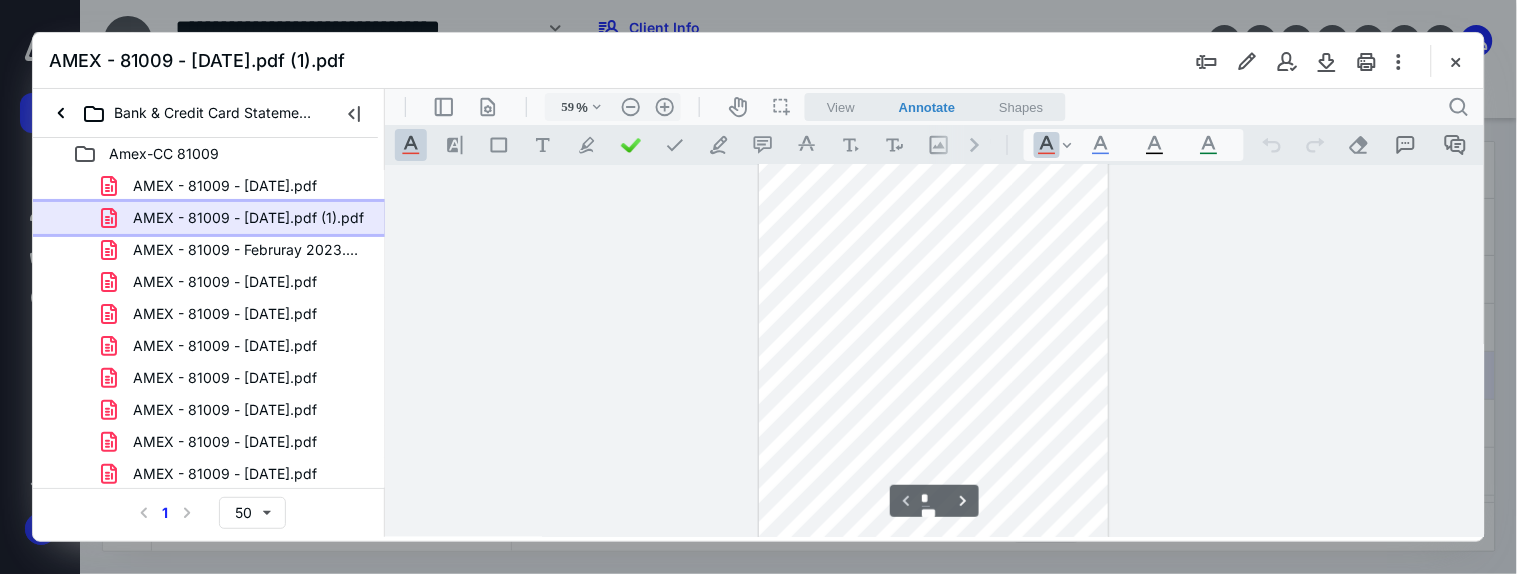 scroll, scrollTop: 0, scrollLeft: 0, axis: both 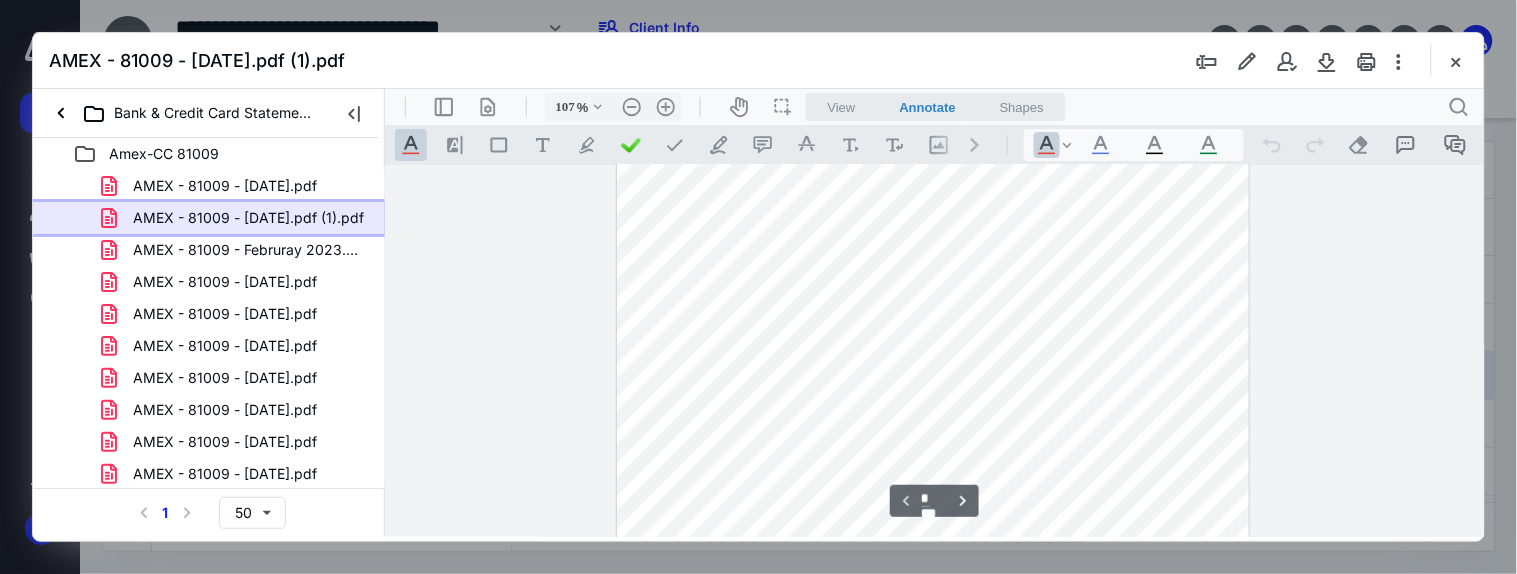 type on "132" 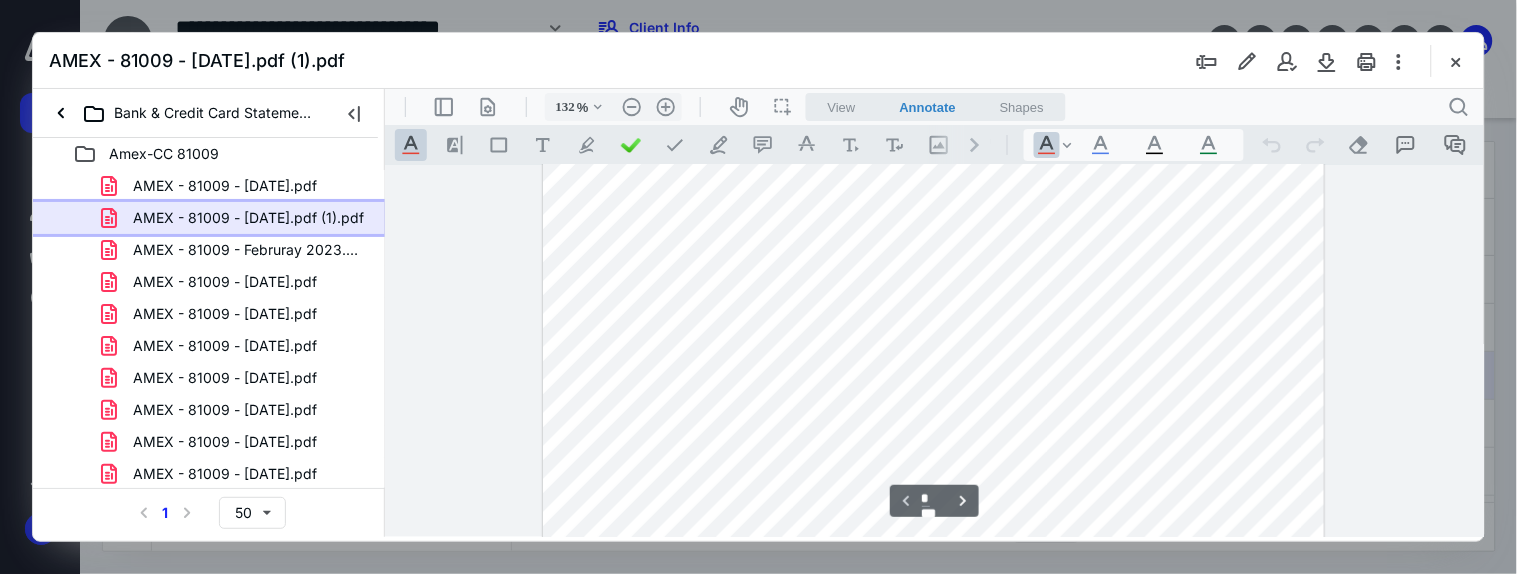 scroll, scrollTop: 0, scrollLeft: 0, axis: both 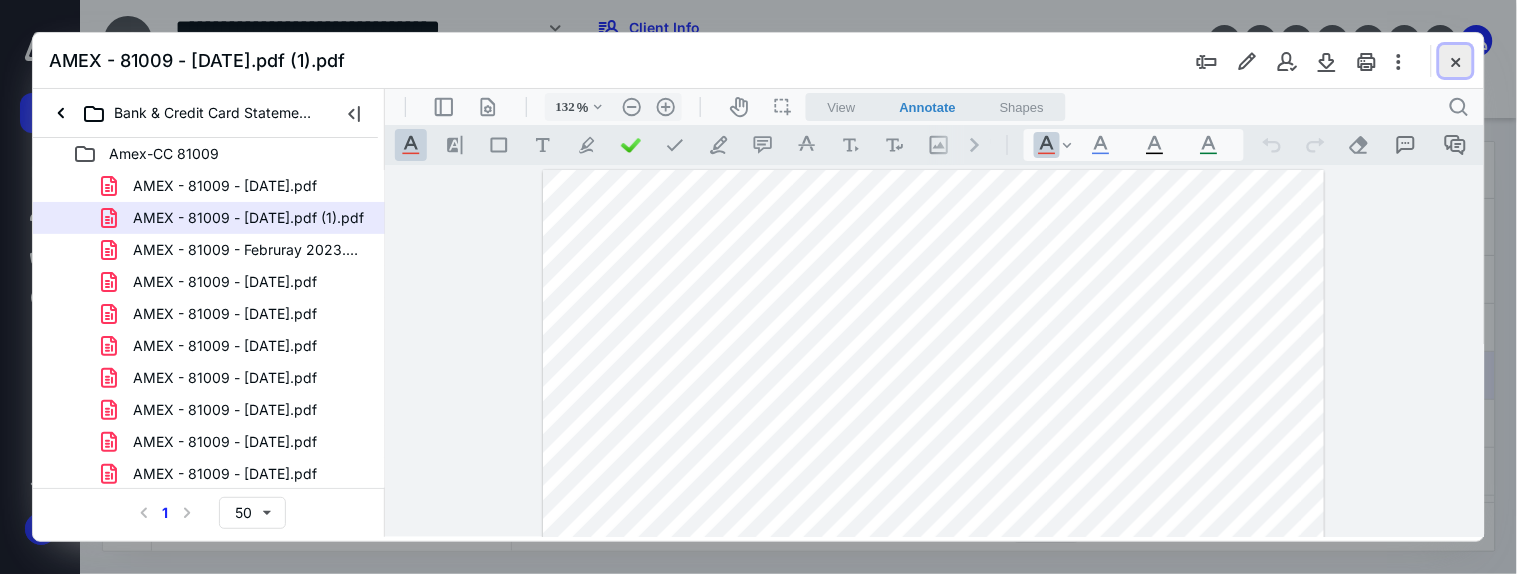 click at bounding box center (1456, 61) 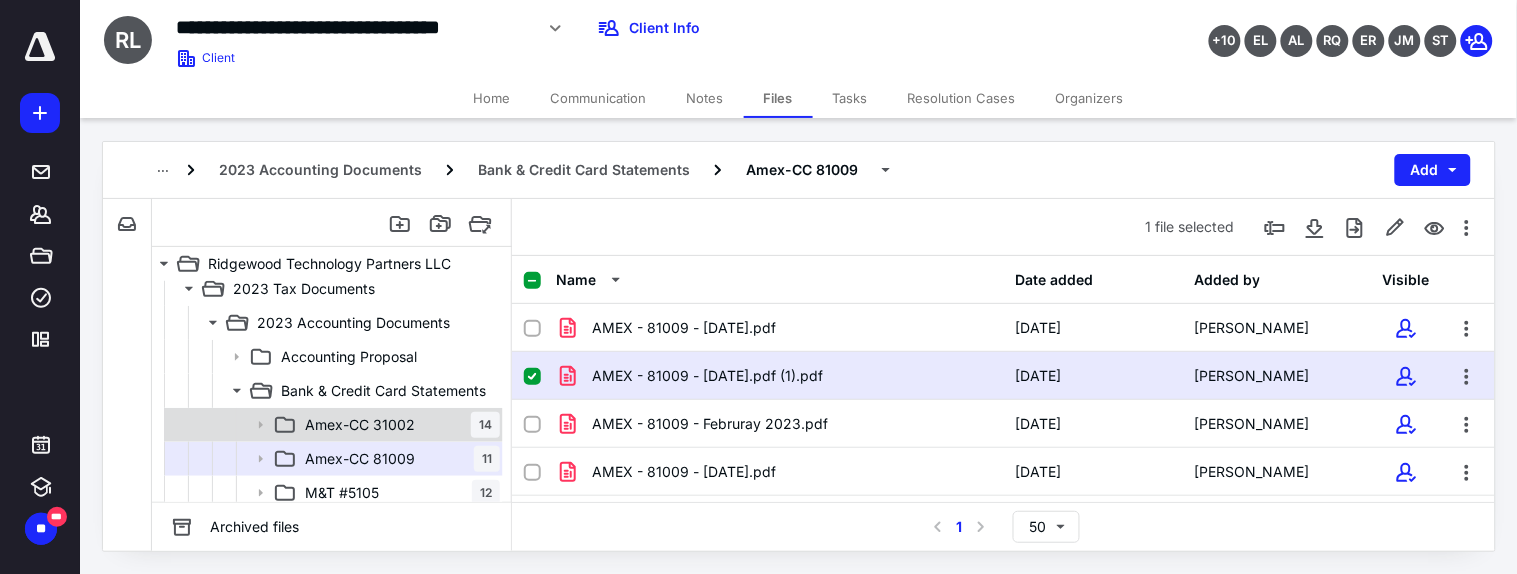 scroll, scrollTop: 222, scrollLeft: 0, axis: vertical 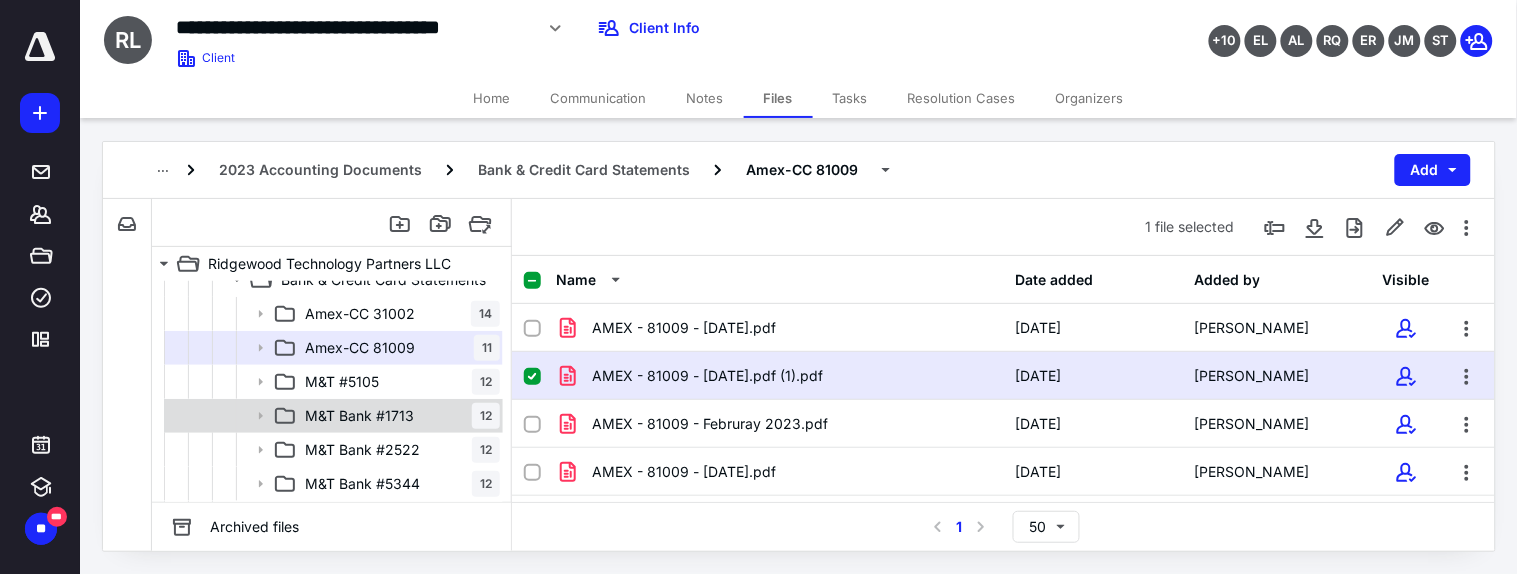 click on "M&T Bank #1713" at bounding box center [359, 416] 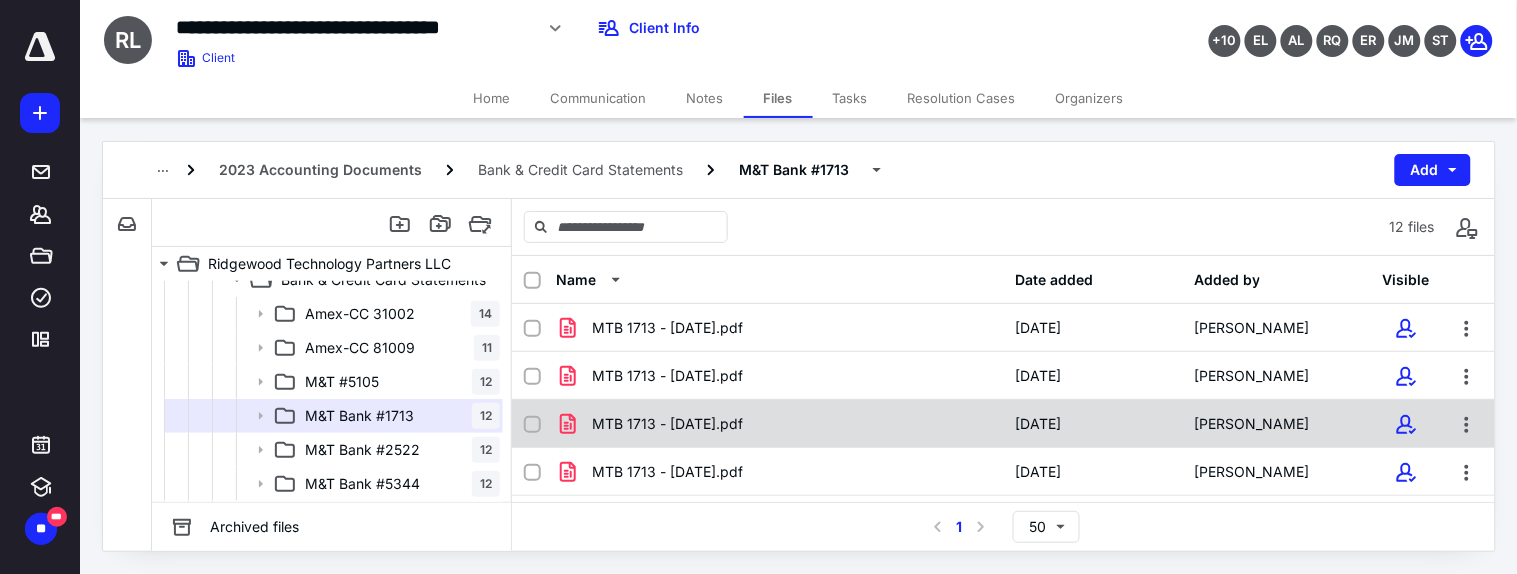 scroll, scrollTop: 111, scrollLeft: 0, axis: vertical 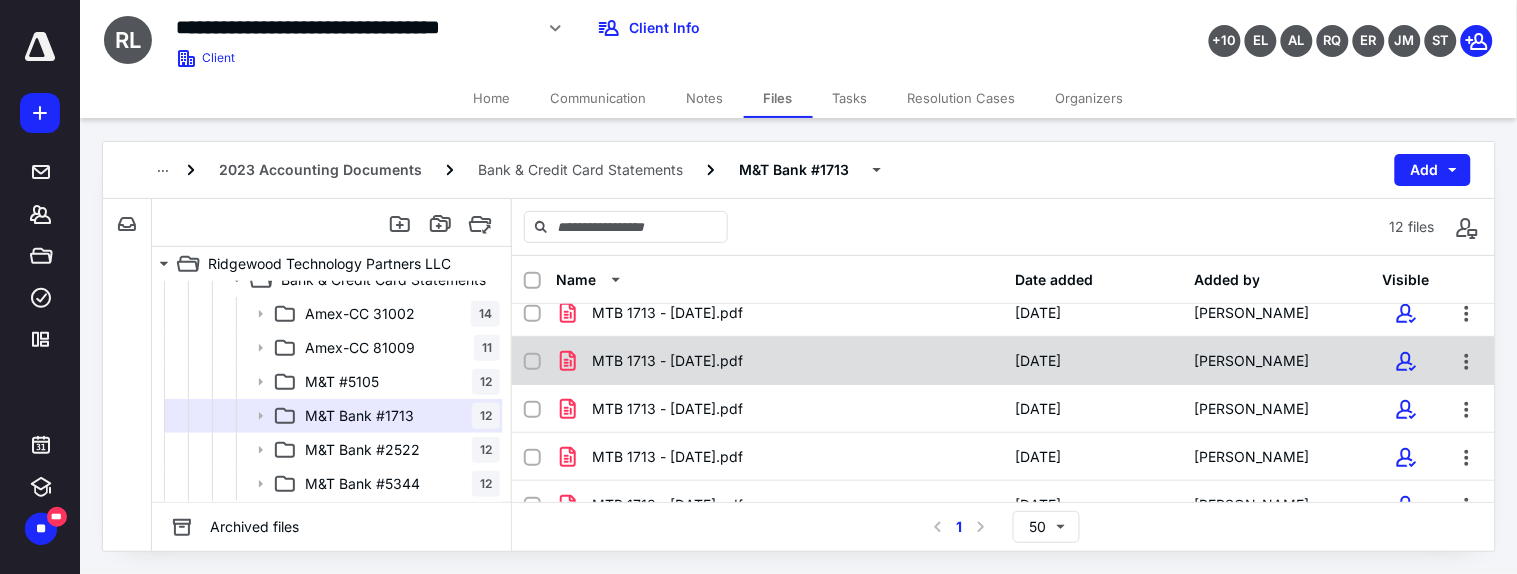 click on "MTB 1713 - [DATE].pdf" at bounding box center [779, 361] 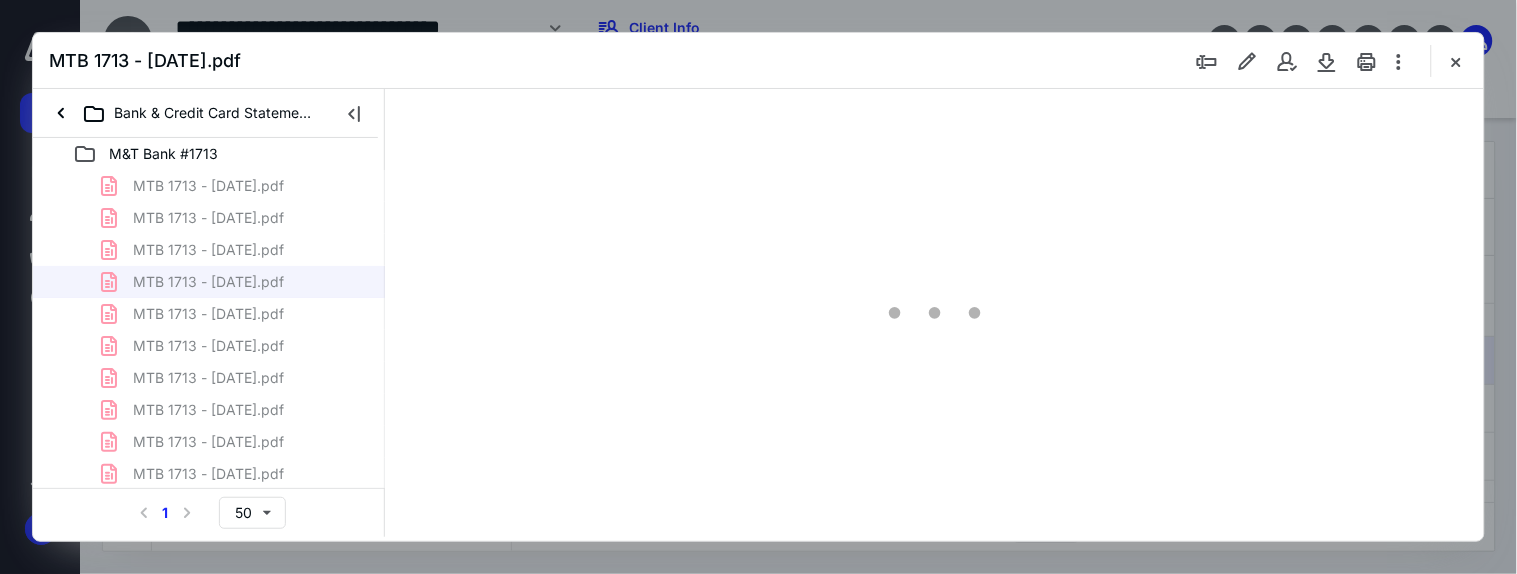 scroll, scrollTop: 0, scrollLeft: 0, axis: both 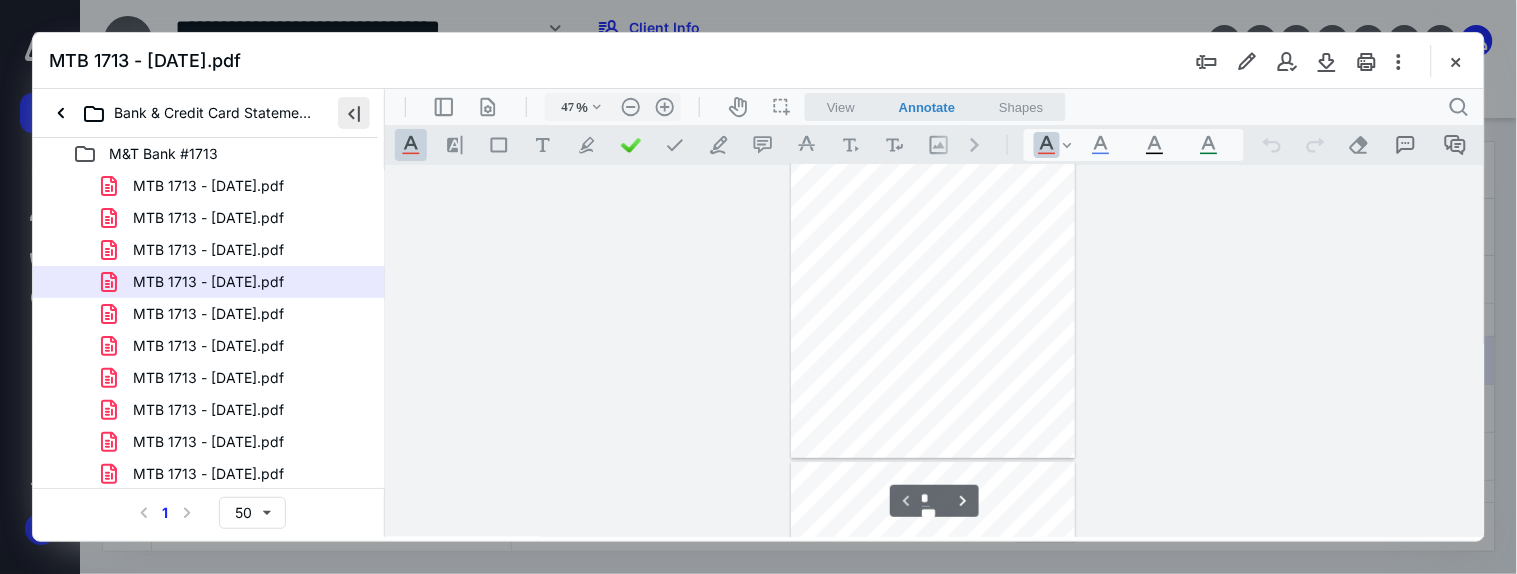 click at bounding box center (354, 113) 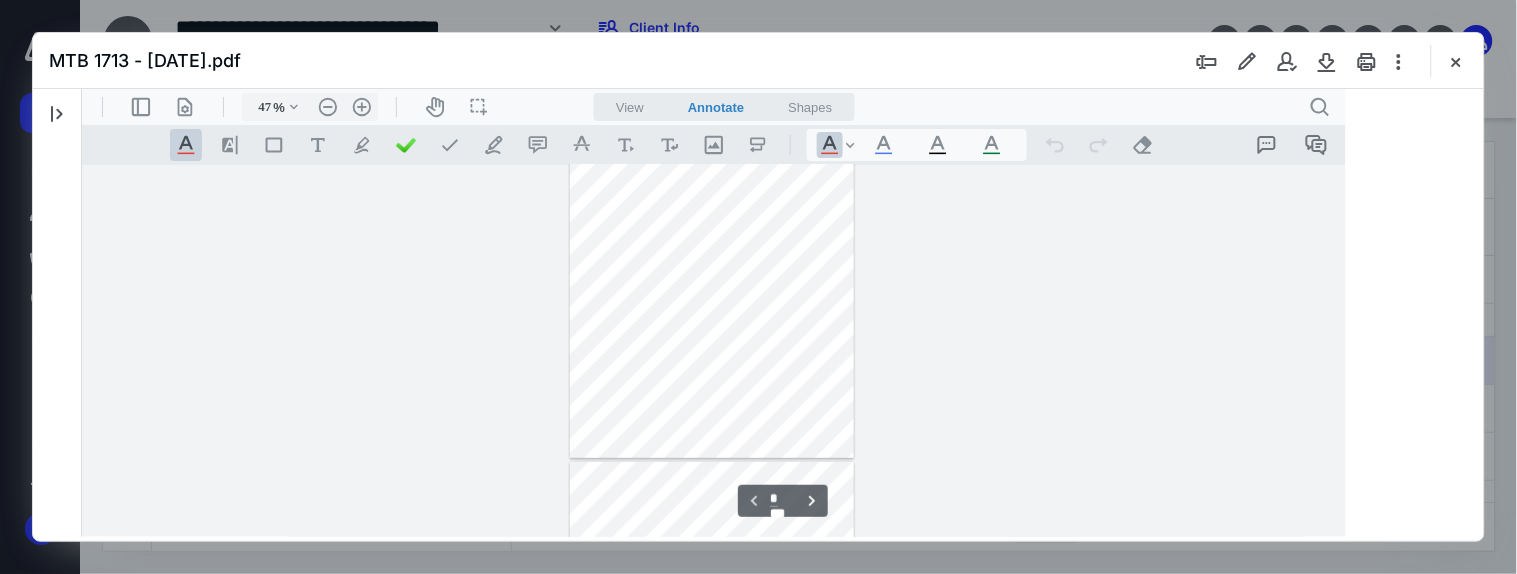 type 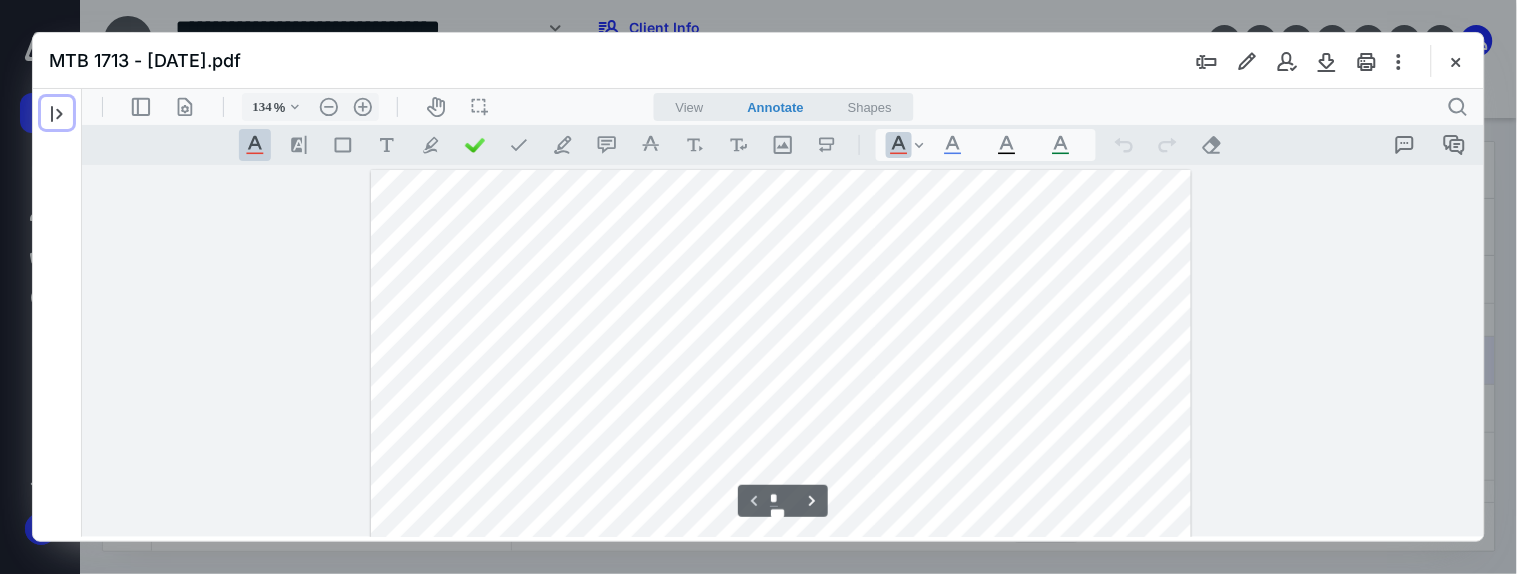 scroll, scrollTop: 83, scrollLeft: 0, axis: vertical 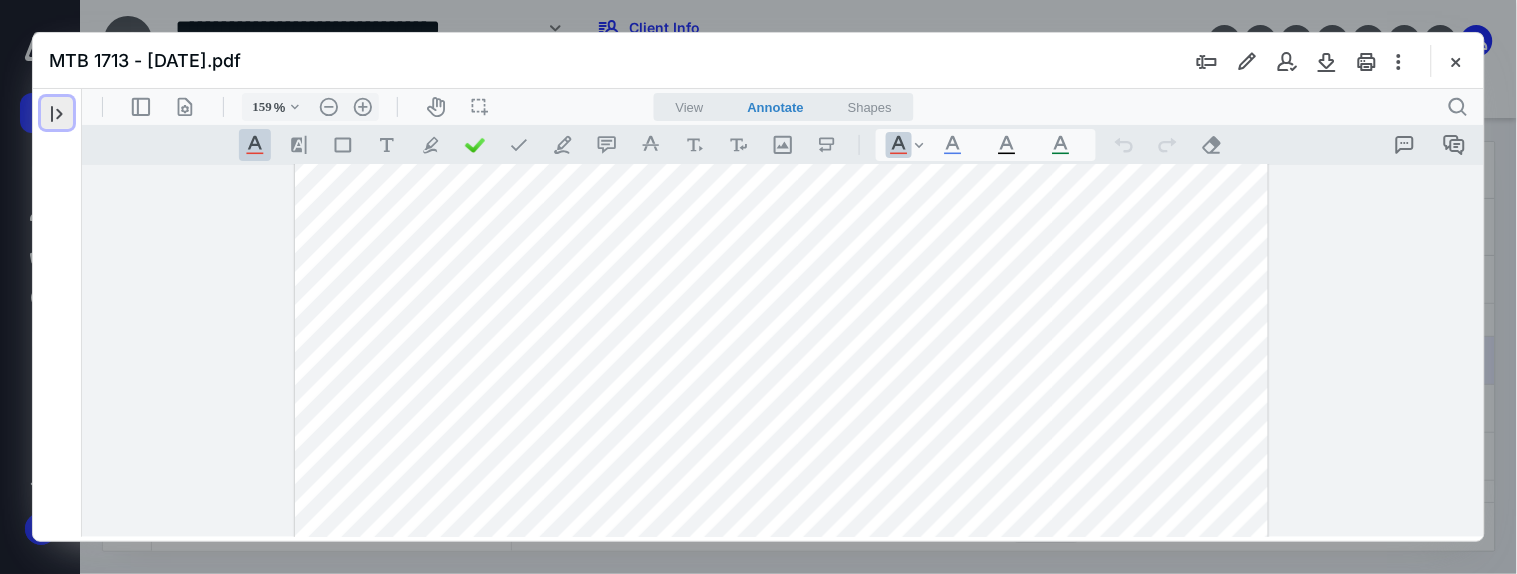 click at bounding box center (57, 113) 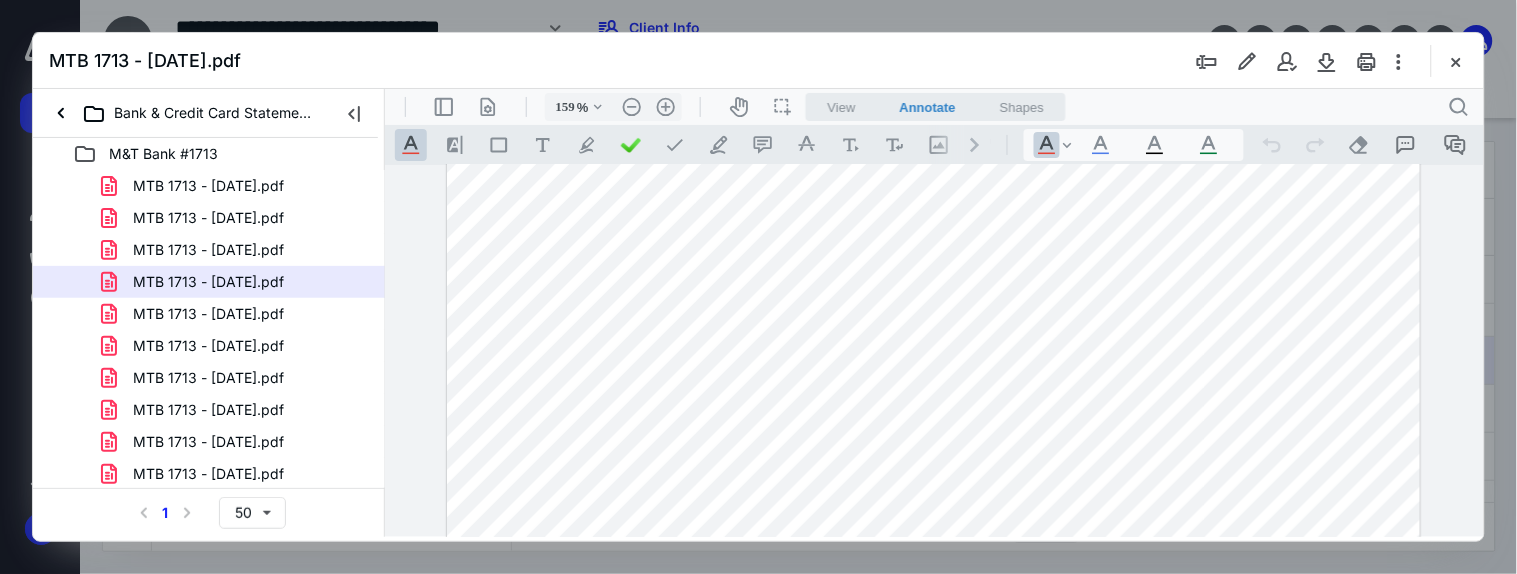 click on "MTB 1713 - [DATE].pdf" at bounding box center (209, 378) 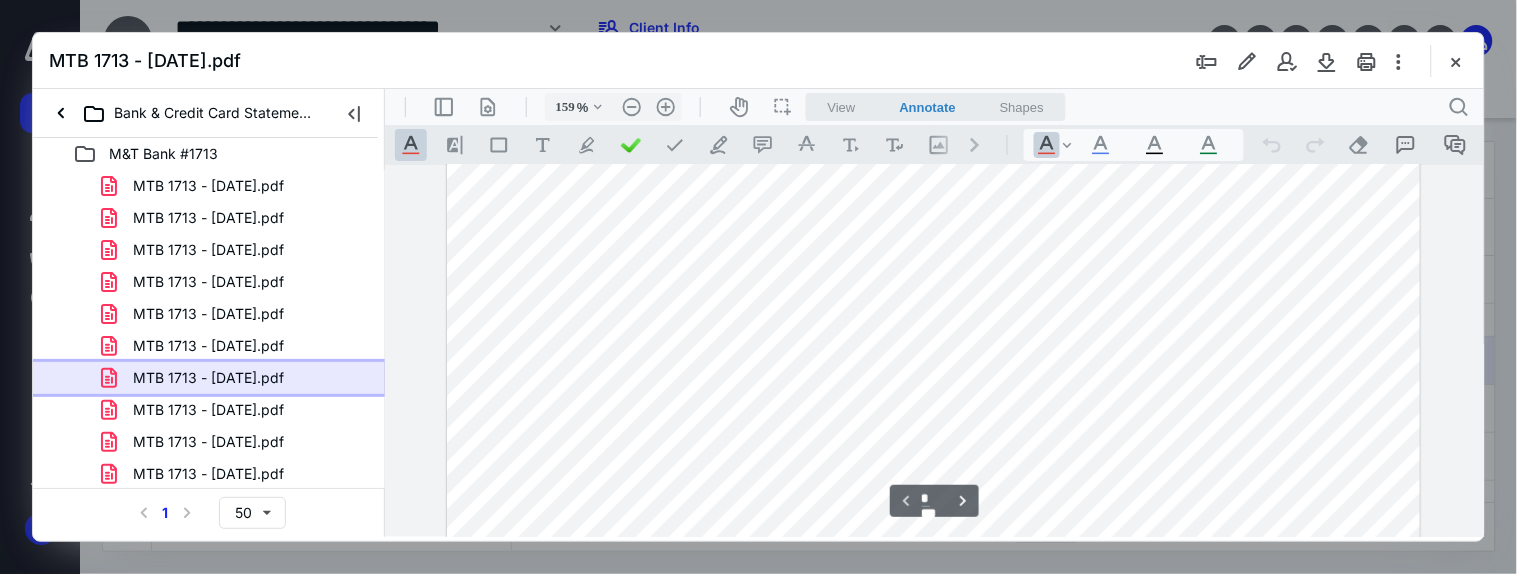 scroll, scrollTop: 84, scrollLeft: 0, axis: vertical 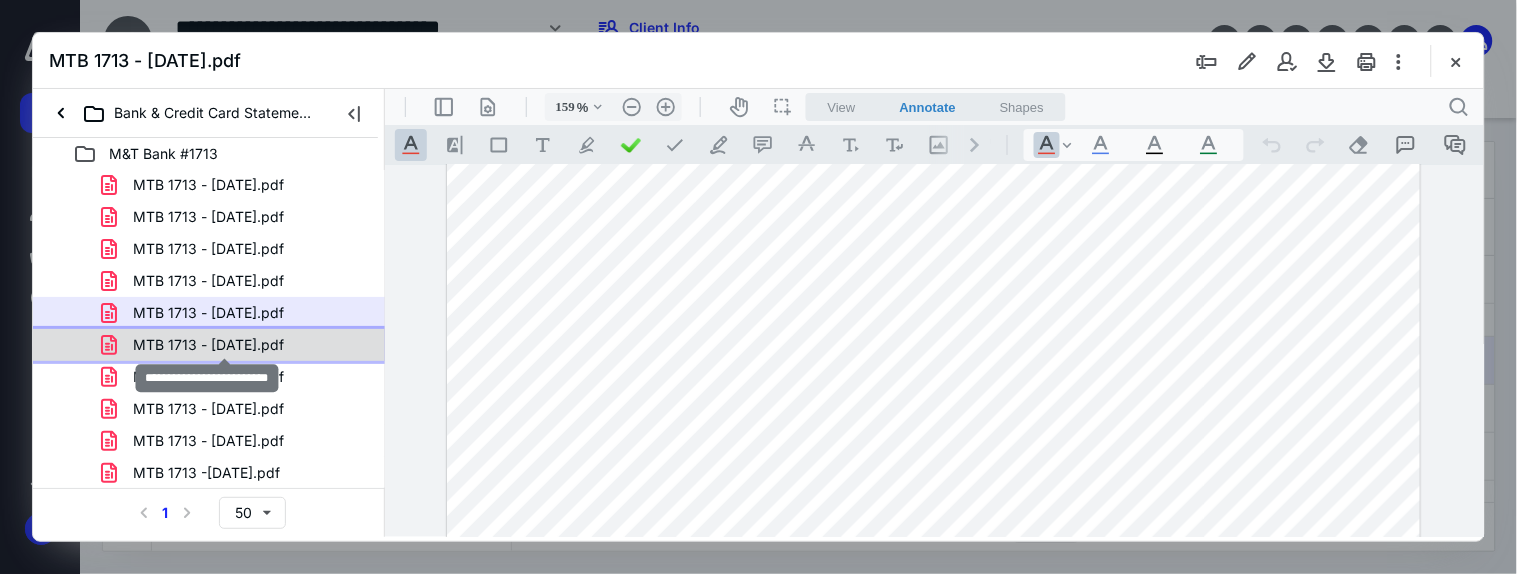 click on "MTB 1713 - [DATE].pdf" at bounding box center [208, 345] 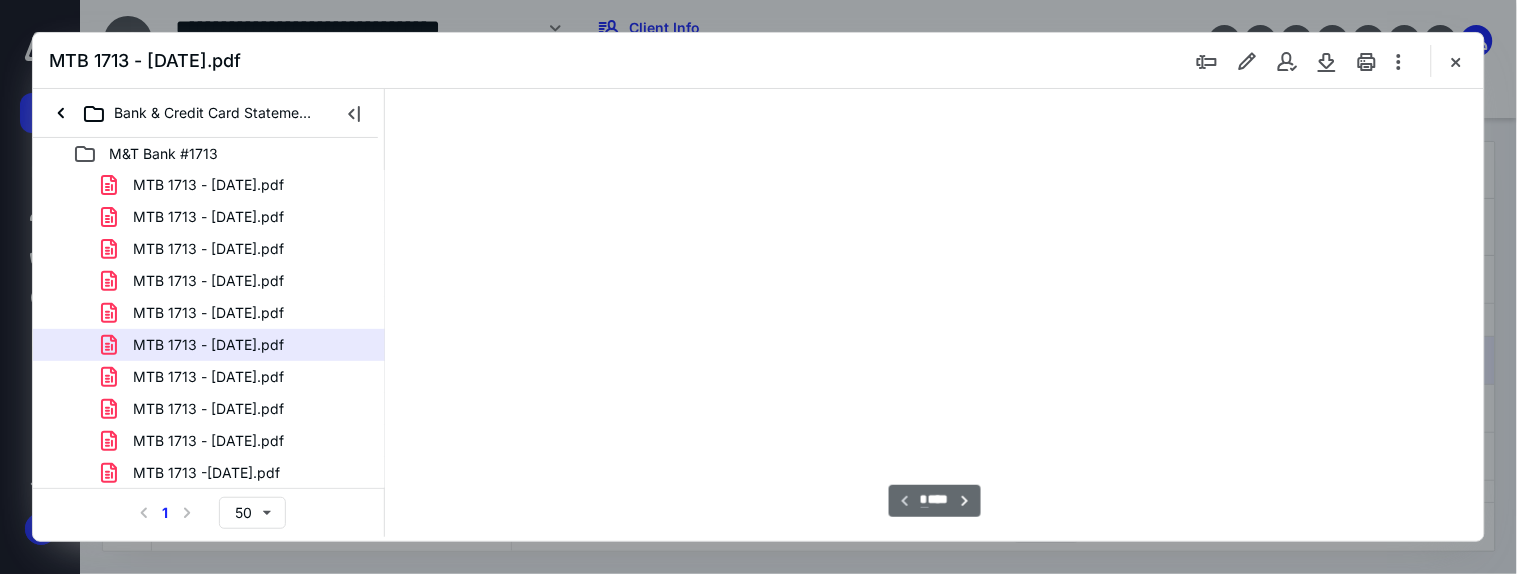 scroll, scrollTop: 77, scrollLeft: 0, axis: vertical 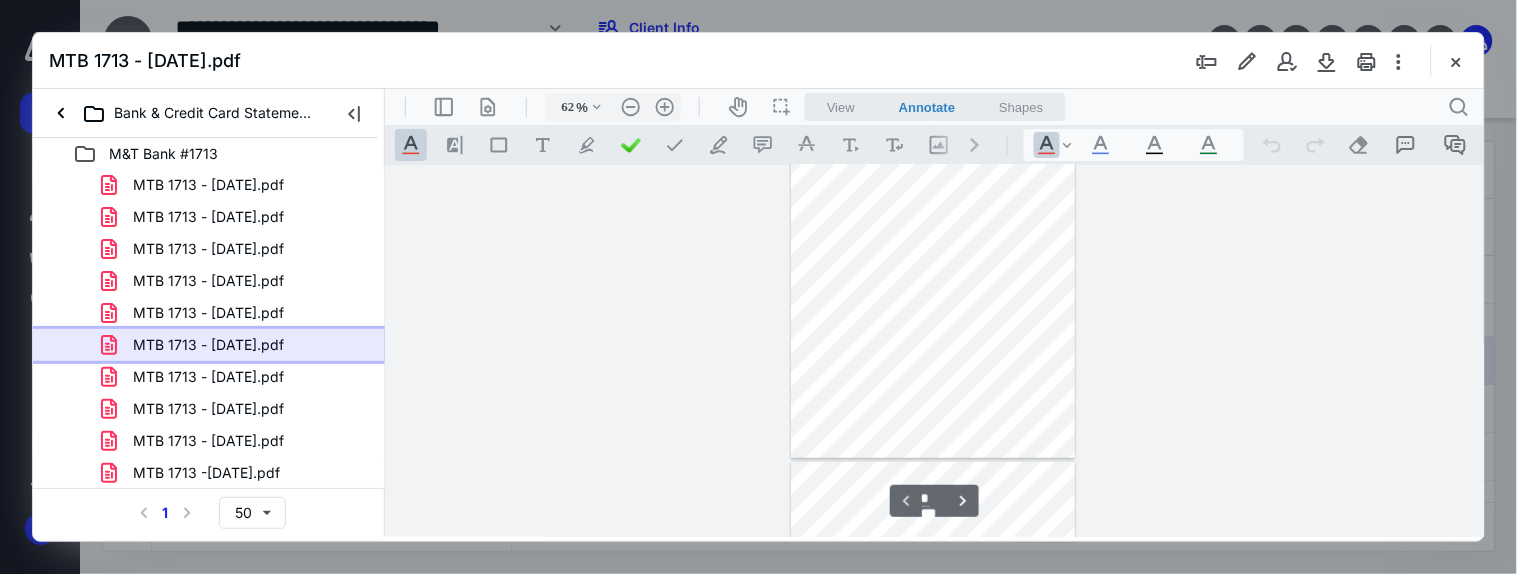 type on "69" 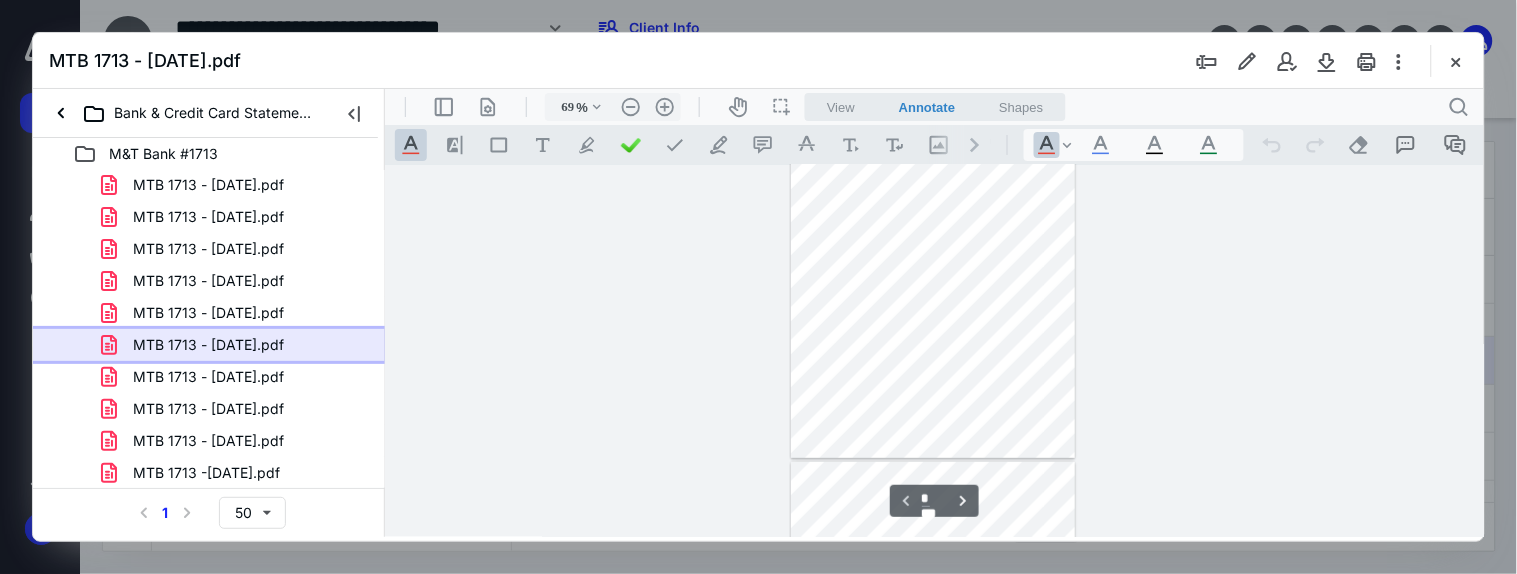 scroll, scrollTop: 160, scrollLeft: 0, axis: vertical 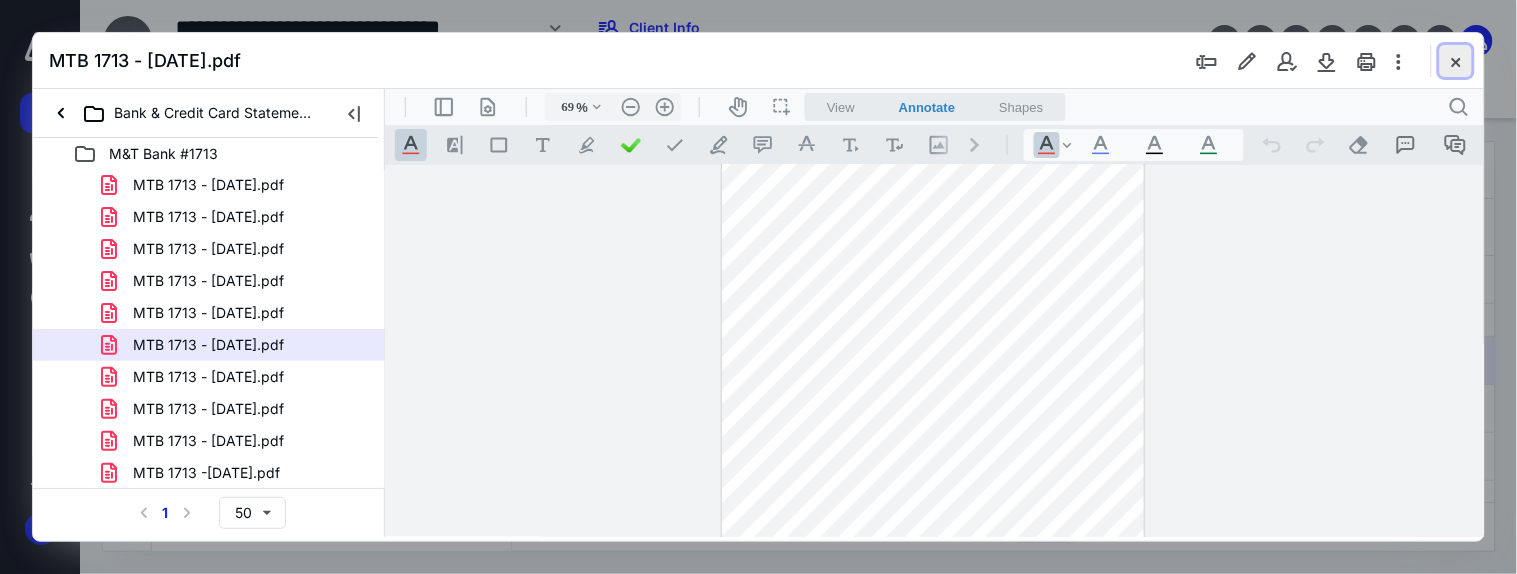 click at bounding box center (1456, 61) 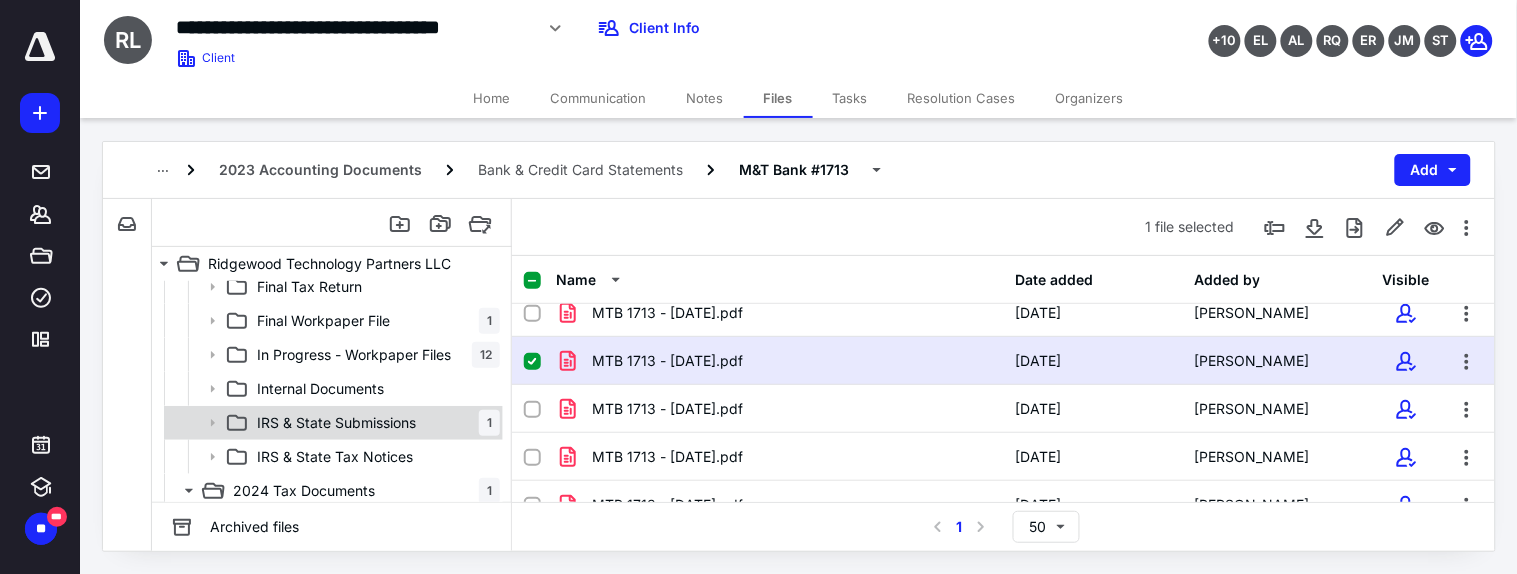 scroll, scrollTop: 777, scrollLeft: 0, axis: vertical 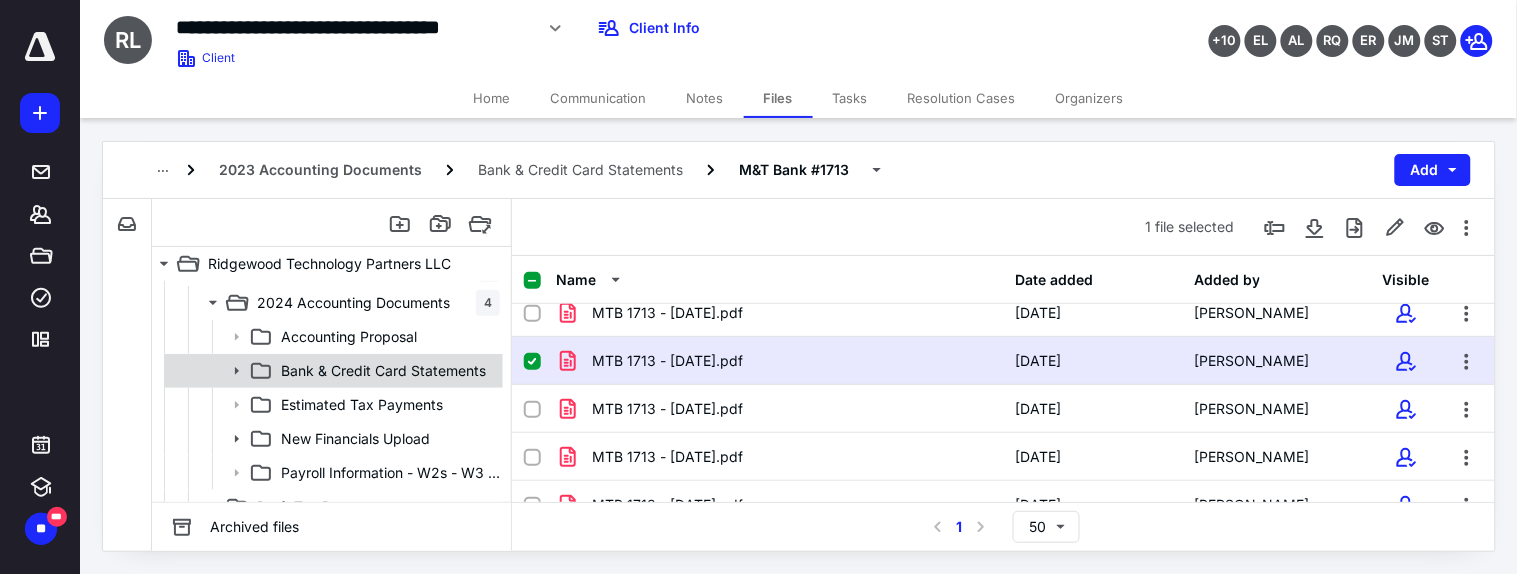 click on "Bank & Credit Card Statements" at bounding box center (383, 371) 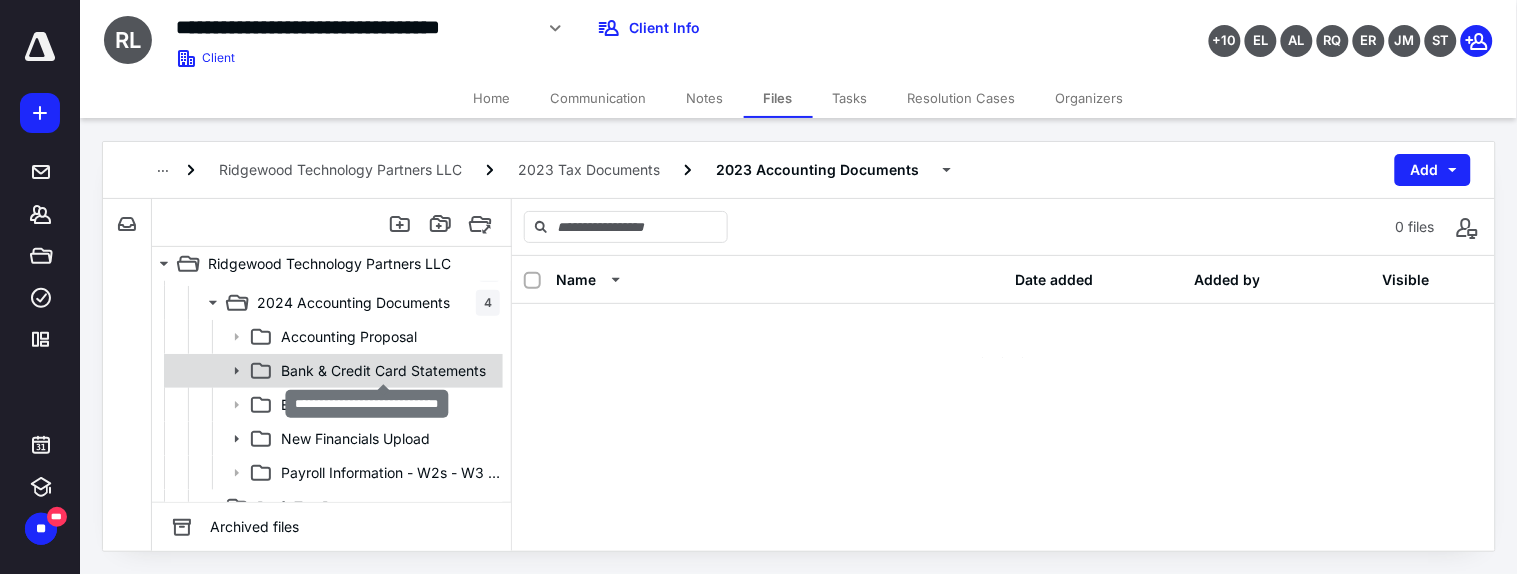 scroll, scrollTop: 0, scrollLeft: 0, axis: both 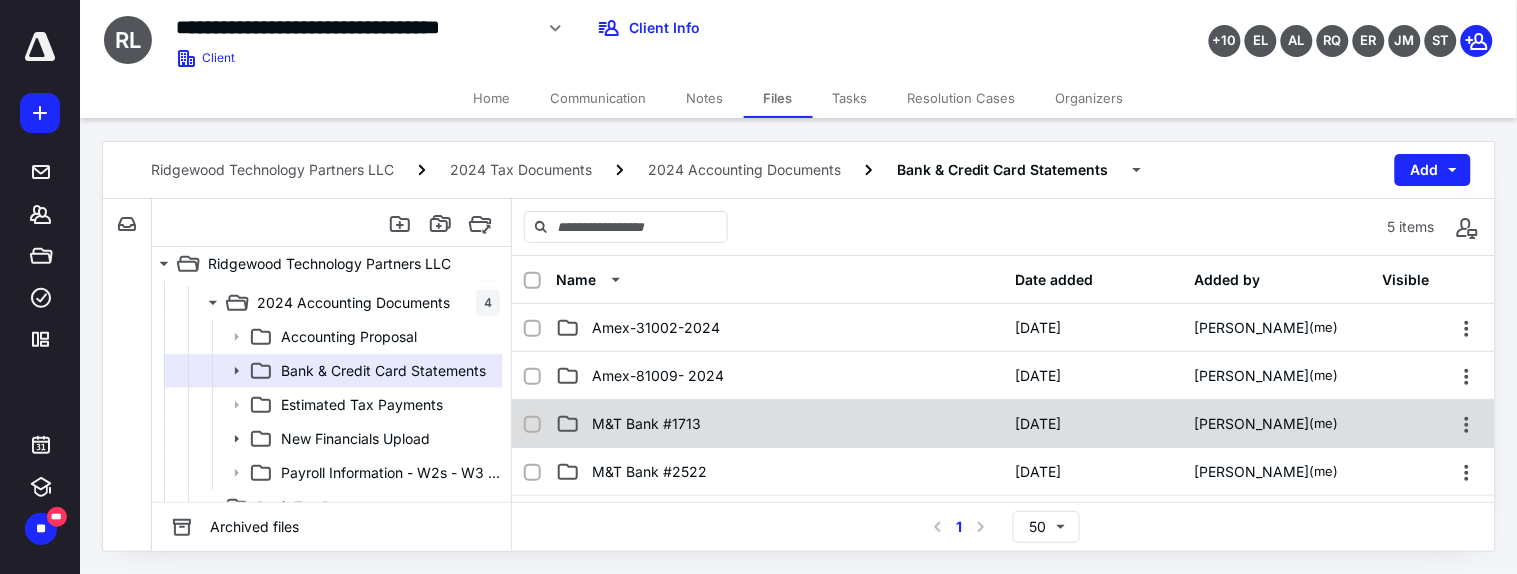 click on "M&T Bank #1713" at bounding box center [646, 424] 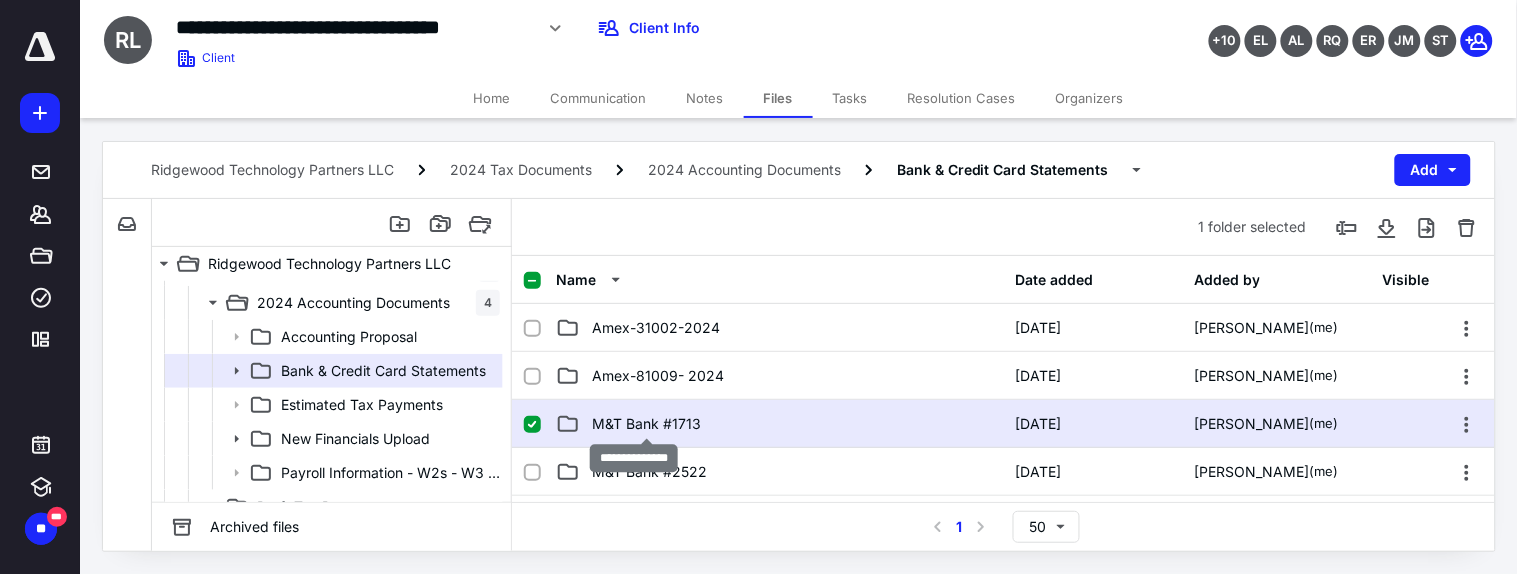 click on "M&T Bank #1713" at bounding box center [646, 424] 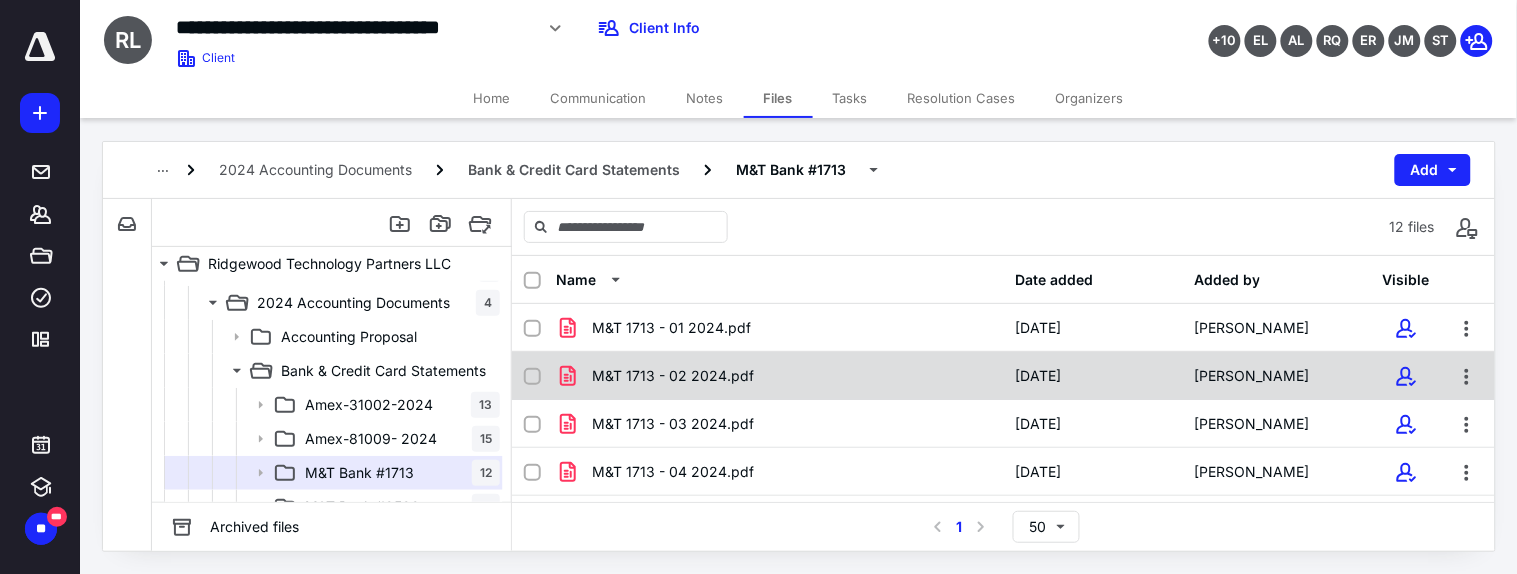 click on "M&T 1713 - 02 2024.pdf" at bounding box center (673, 376) 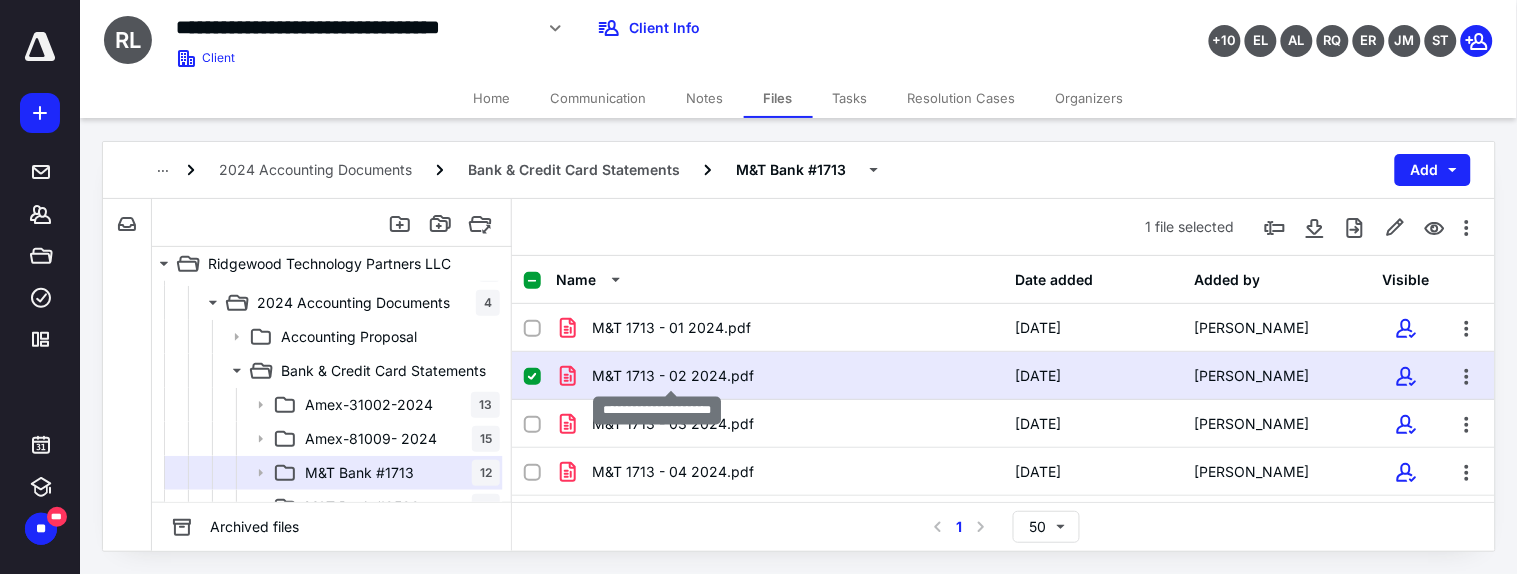 click on "M&T 1713 - 02 2024.pdf" at bounding box center [673, 376] 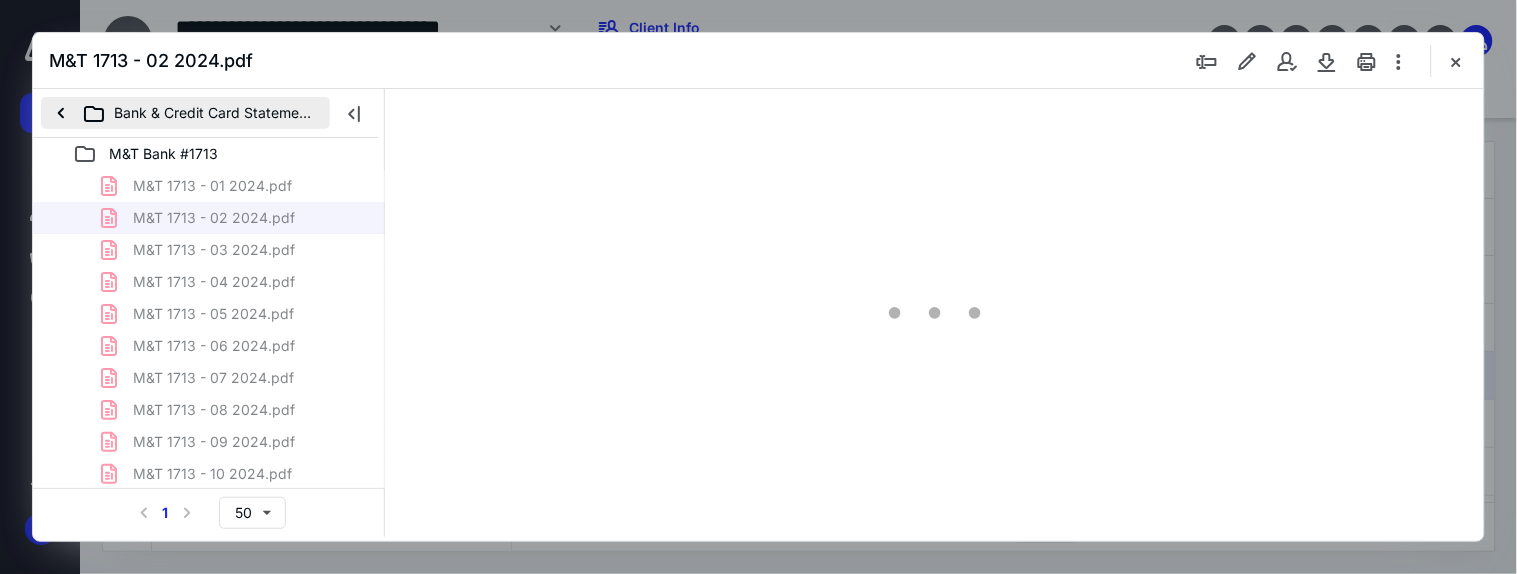 scroll, scrollTop: 0, scrollLeft: 0, axis: both 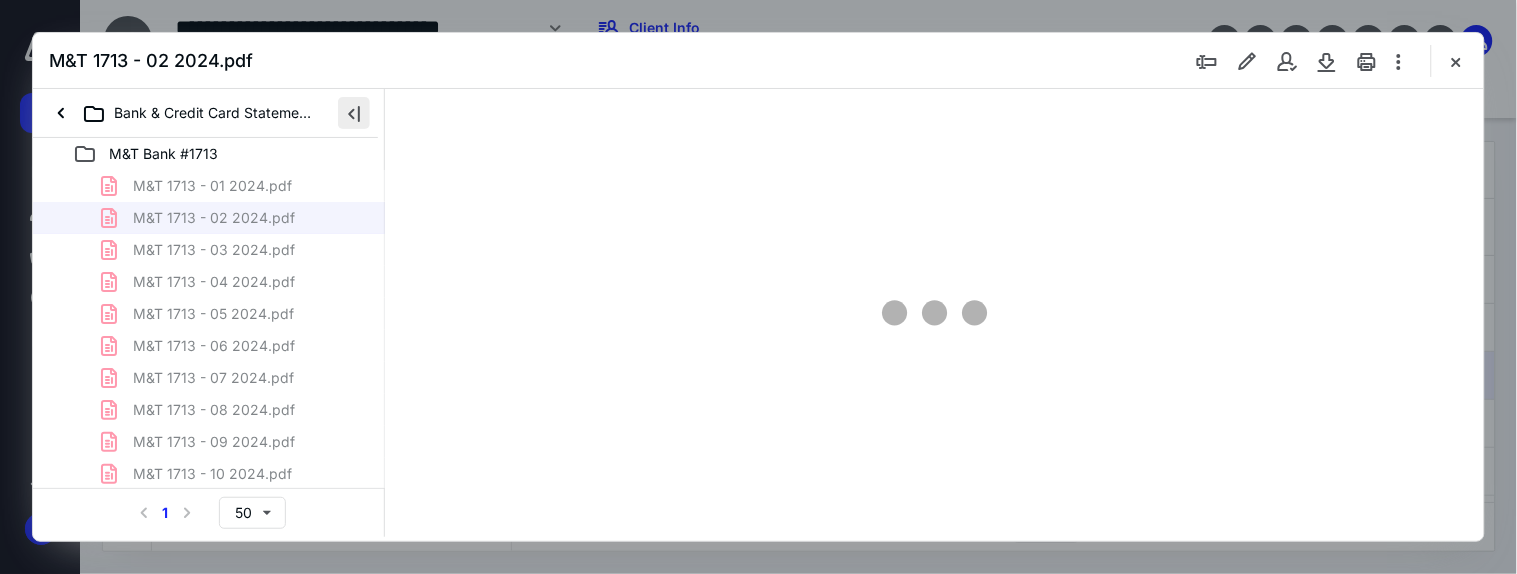 click at bounding box center (354, 113) 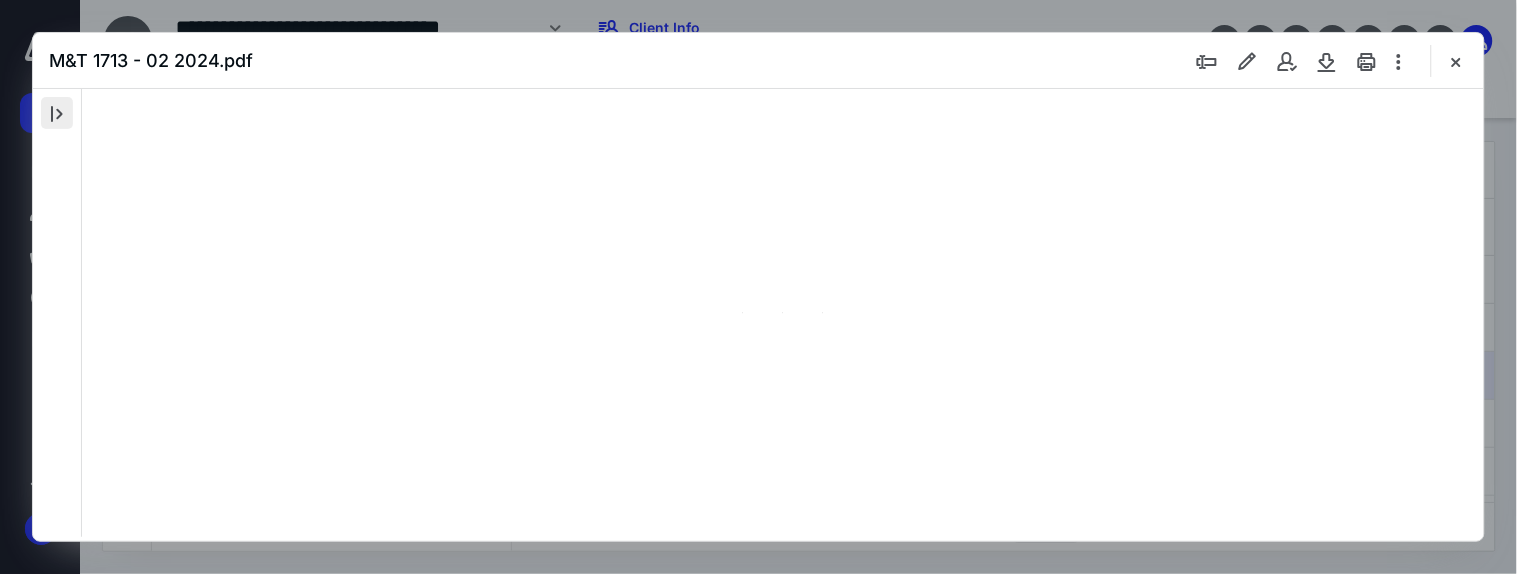 type on "47" 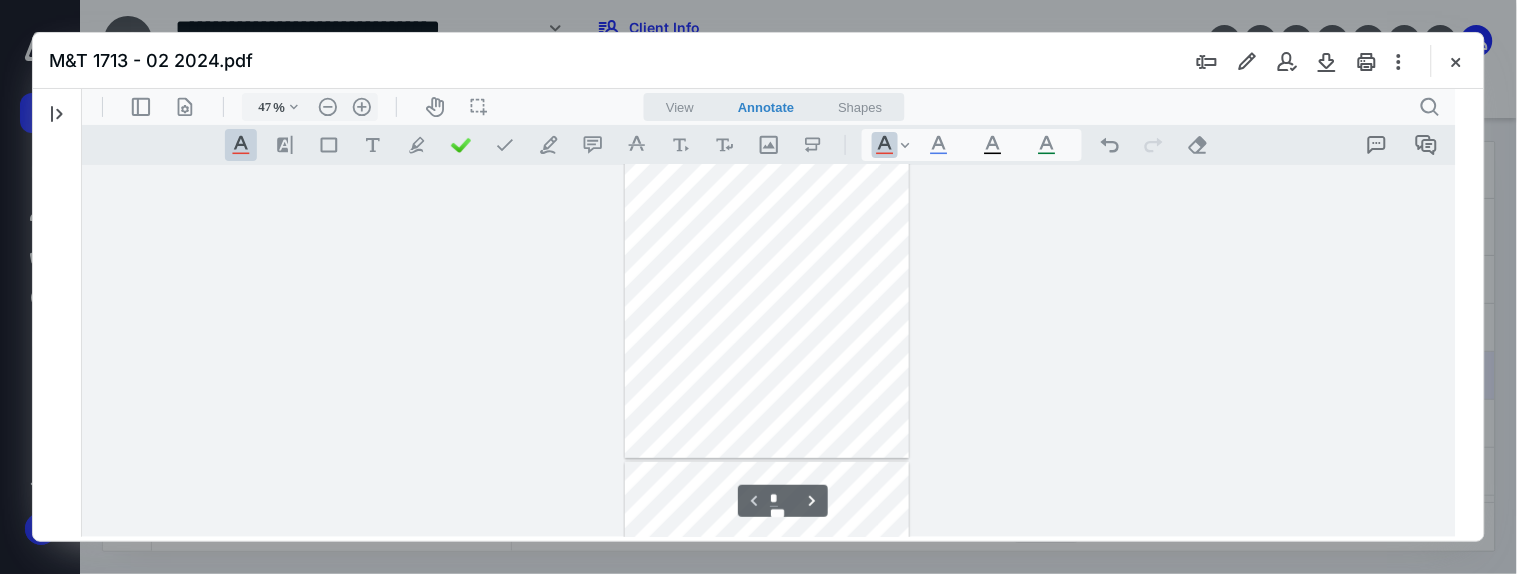 type 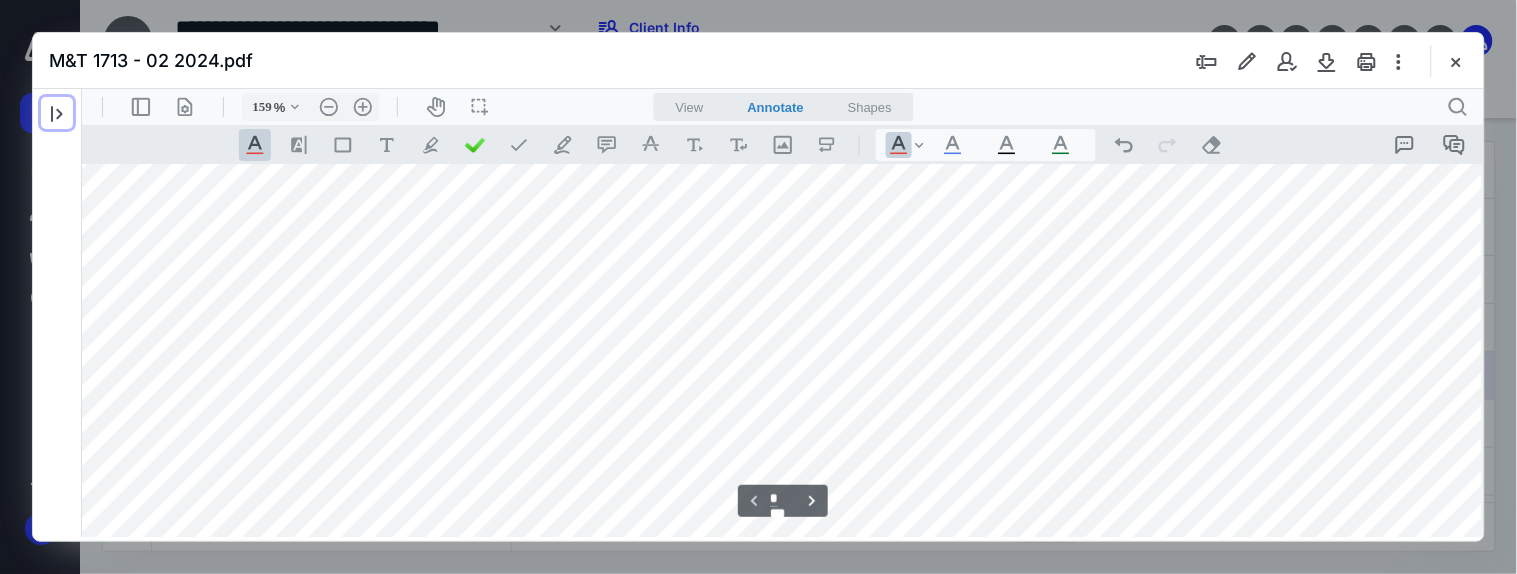scroll, scrollTop: 0, scrollLeft: 0, axis: both 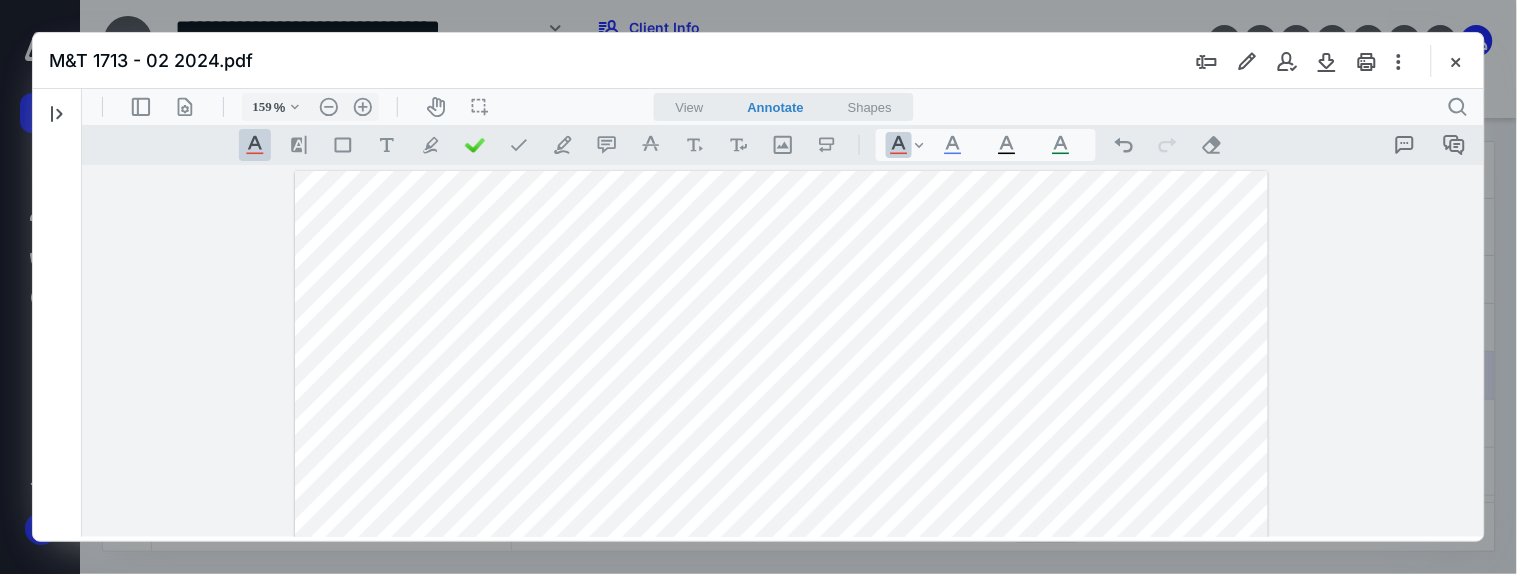 click at bounding box center (780, 799) 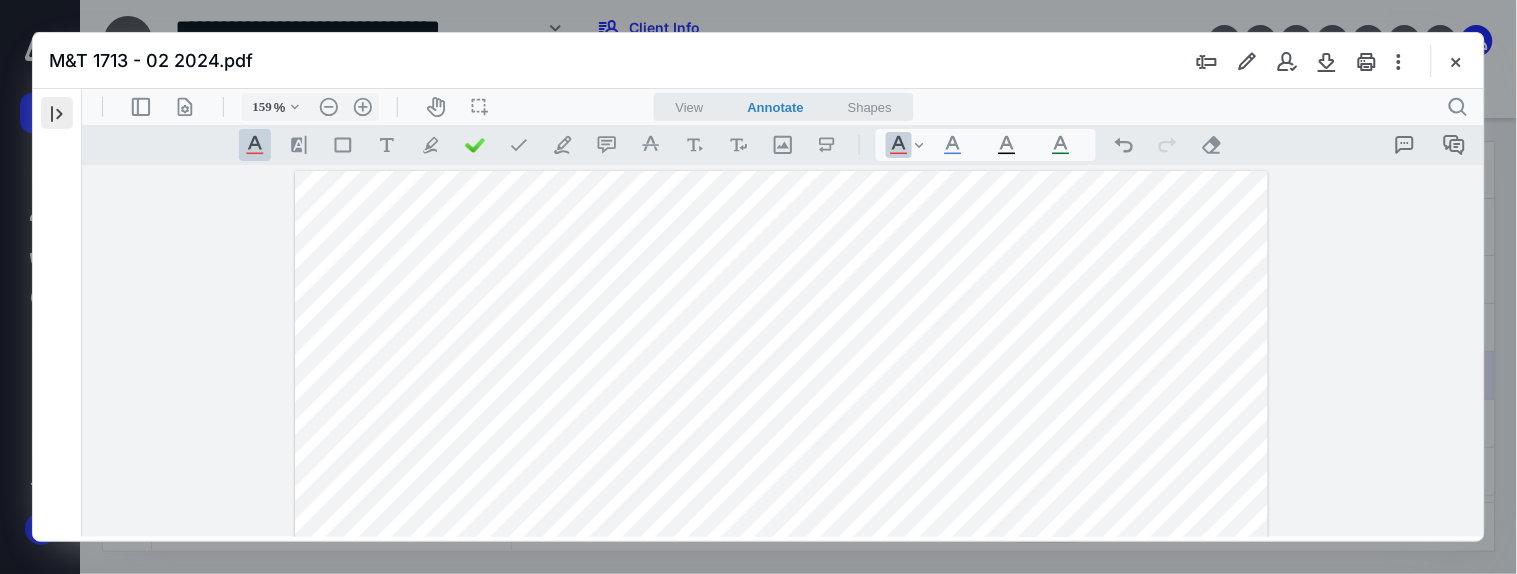 click at bounding box center [57, 113] 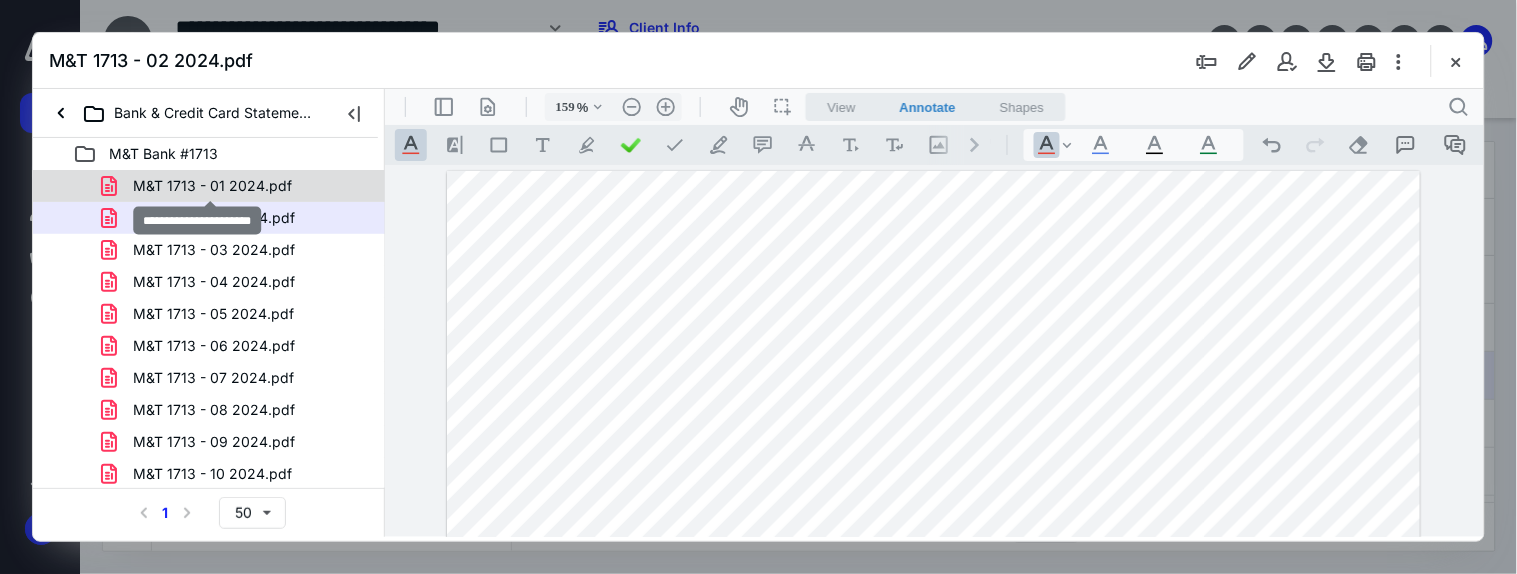 click on "M&T 1713 - 01 2024.pdf" at bounding box center (212, 186) 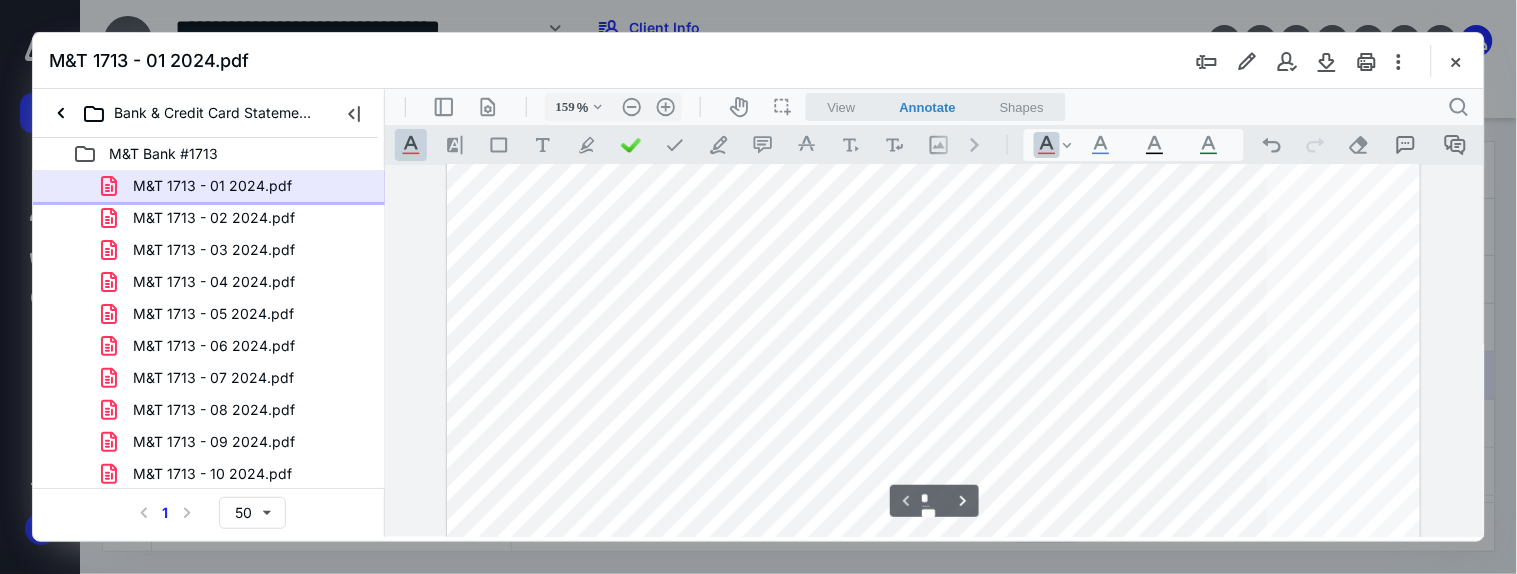 scroll, scrollTop: 150, scrollLeft: 0, axis: vertical 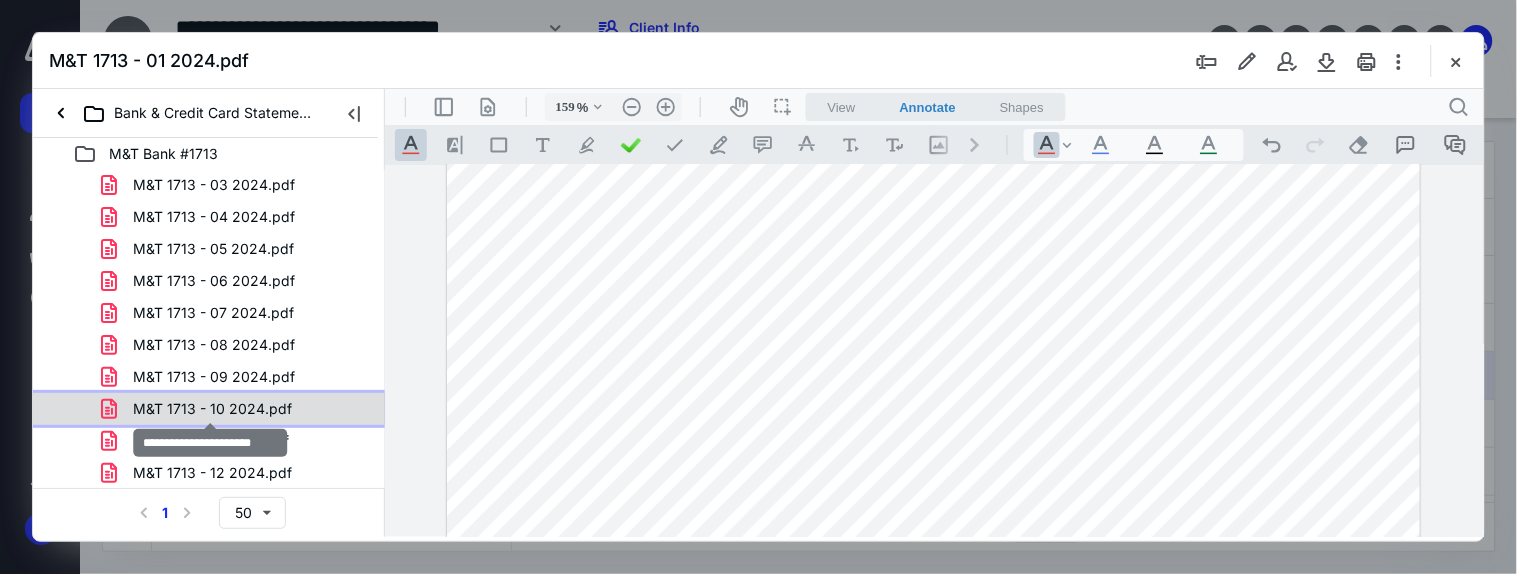 click on "M&T 1713 - 10 2024.pdf" at bounding box center (212, 409) 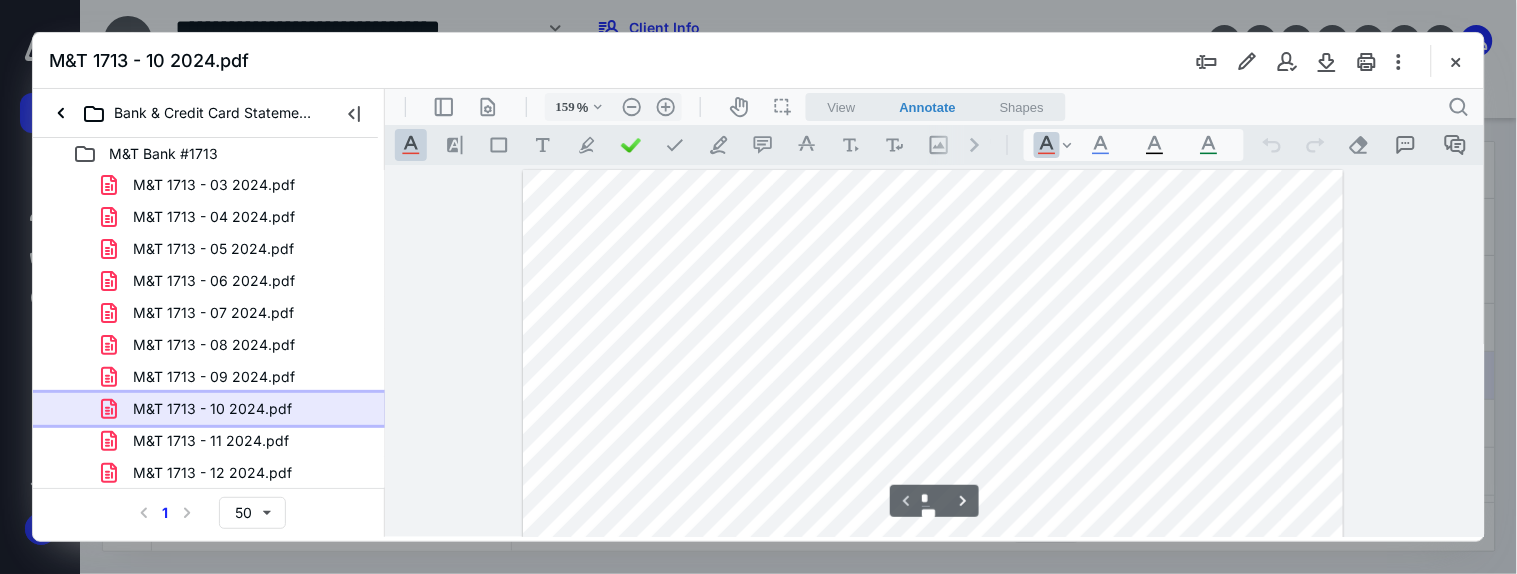 scroll, scrollTop: 96, scrollLeft: 0, axis: vertical 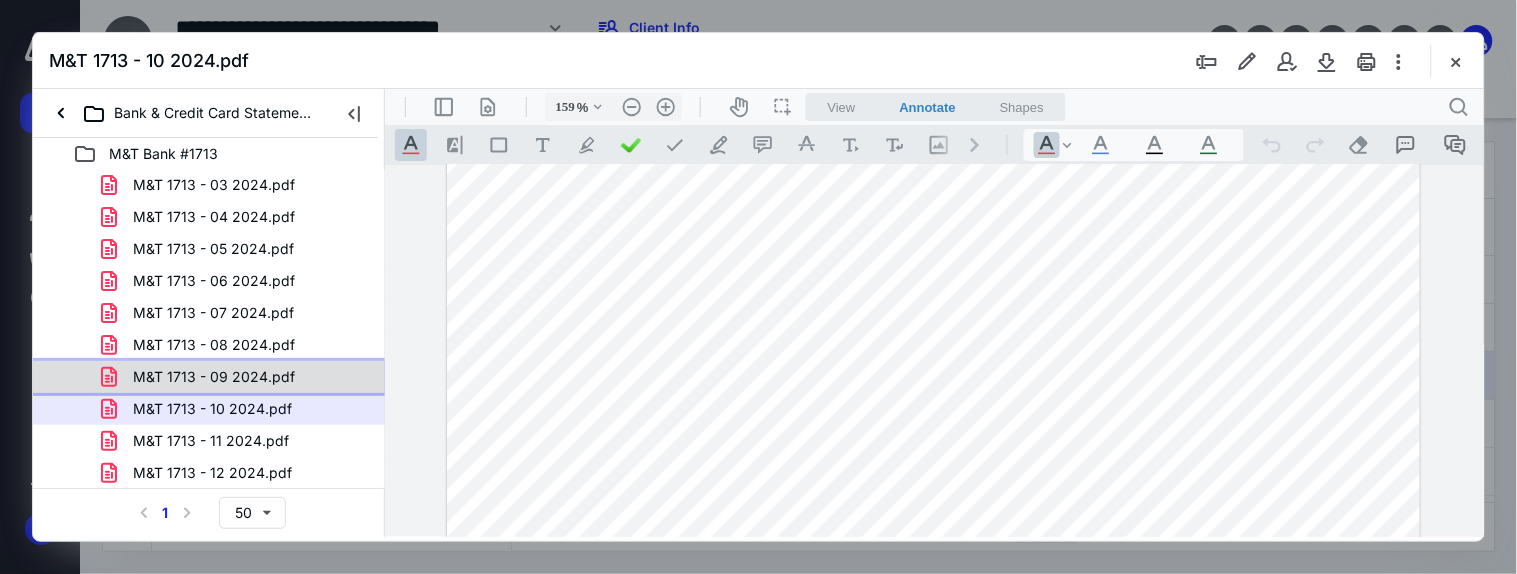 click on "M&T 1713 - 09 2024.pdf" at bounding box center (214, 377) 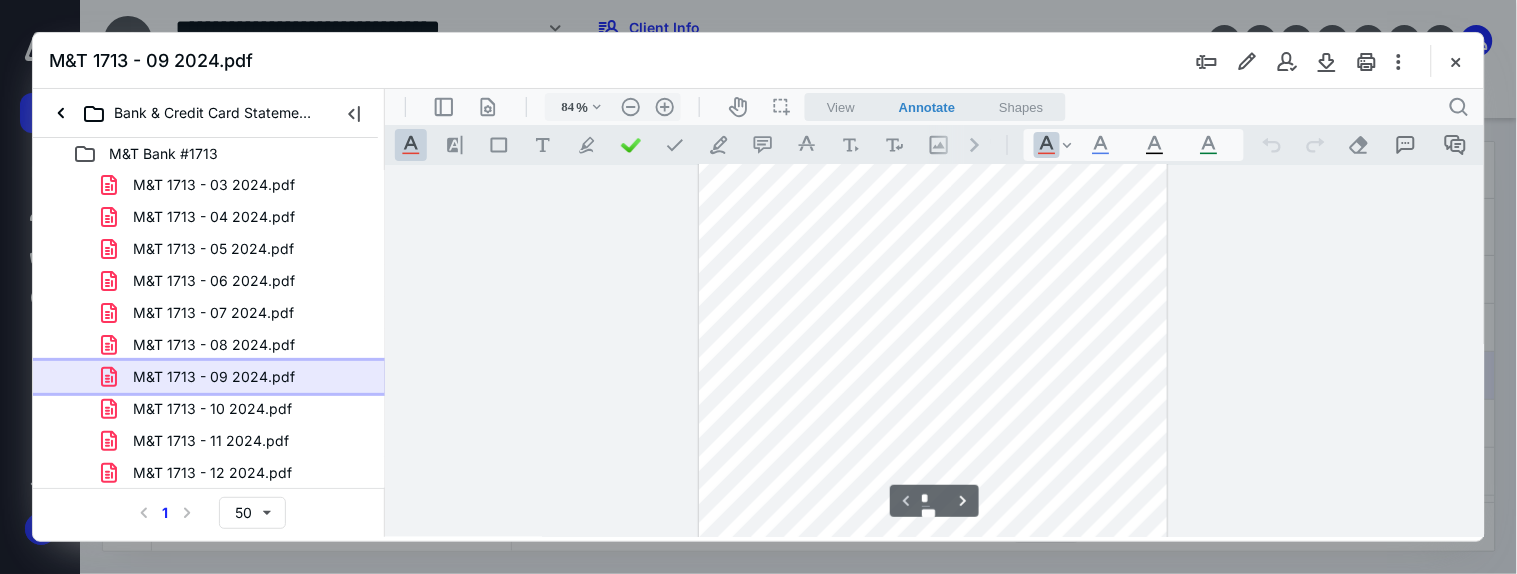 scroll, scrollTop: 47, scrollLeft: 0, axis: vertical 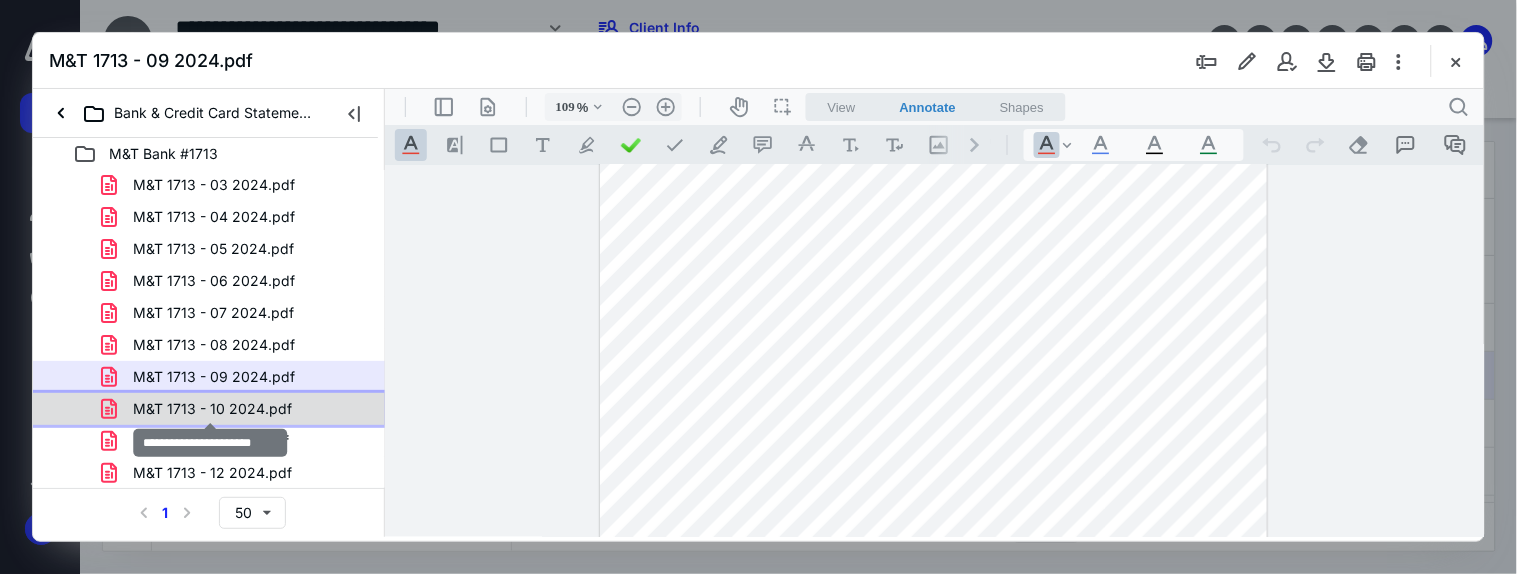 click on "M&T 1713 - 10 2024.pdf" at bounding box center [212, 409] 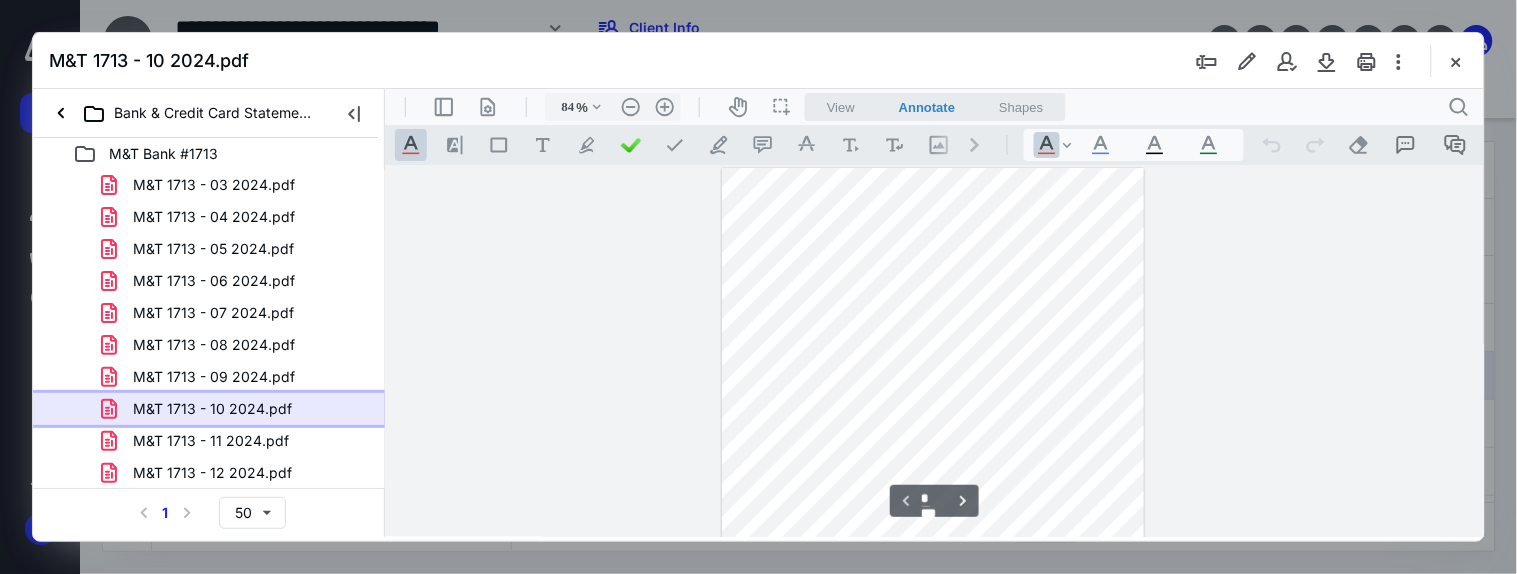 scroll, scrollTop: 33, scrollLeft: 0, axis: vertical 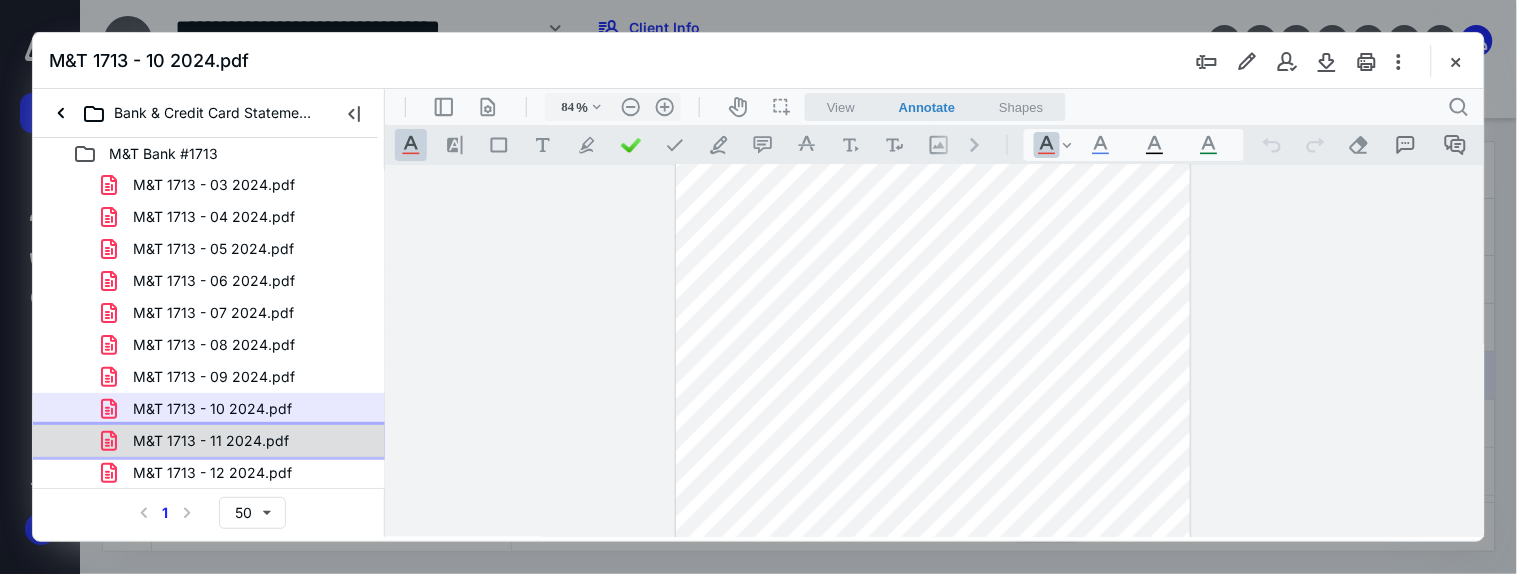 click on "M&T 1713 - 11 2024.pdf" at bounding box center (211, 441) 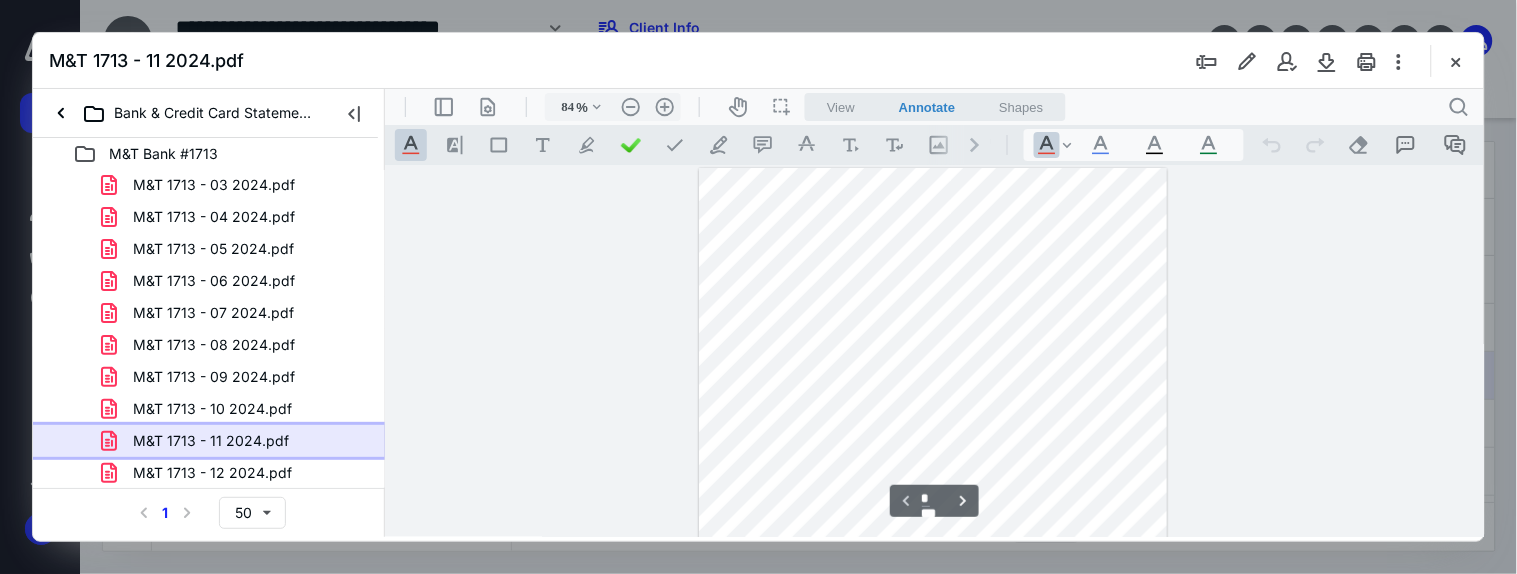 scroll, scrollTop: 62, scrollLeft: 0, axis: vertical 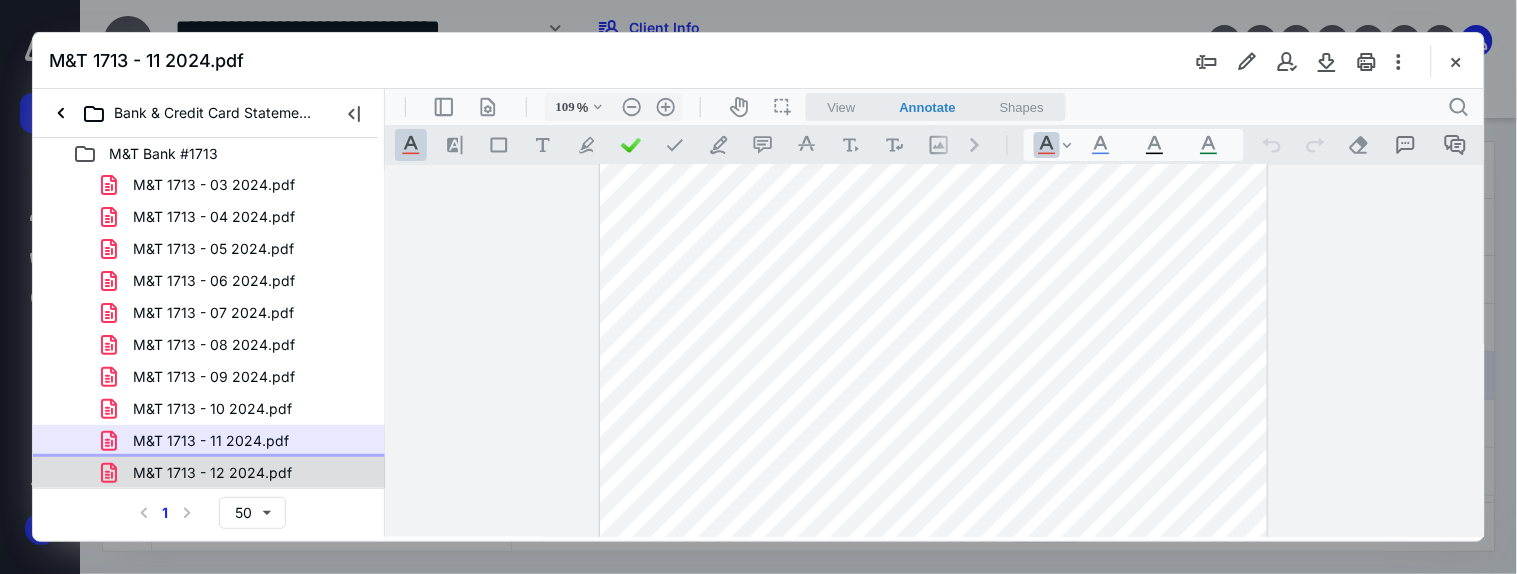 click on "M&T 1713 - 12 2024.pdf" at bounding box center [212, 473] 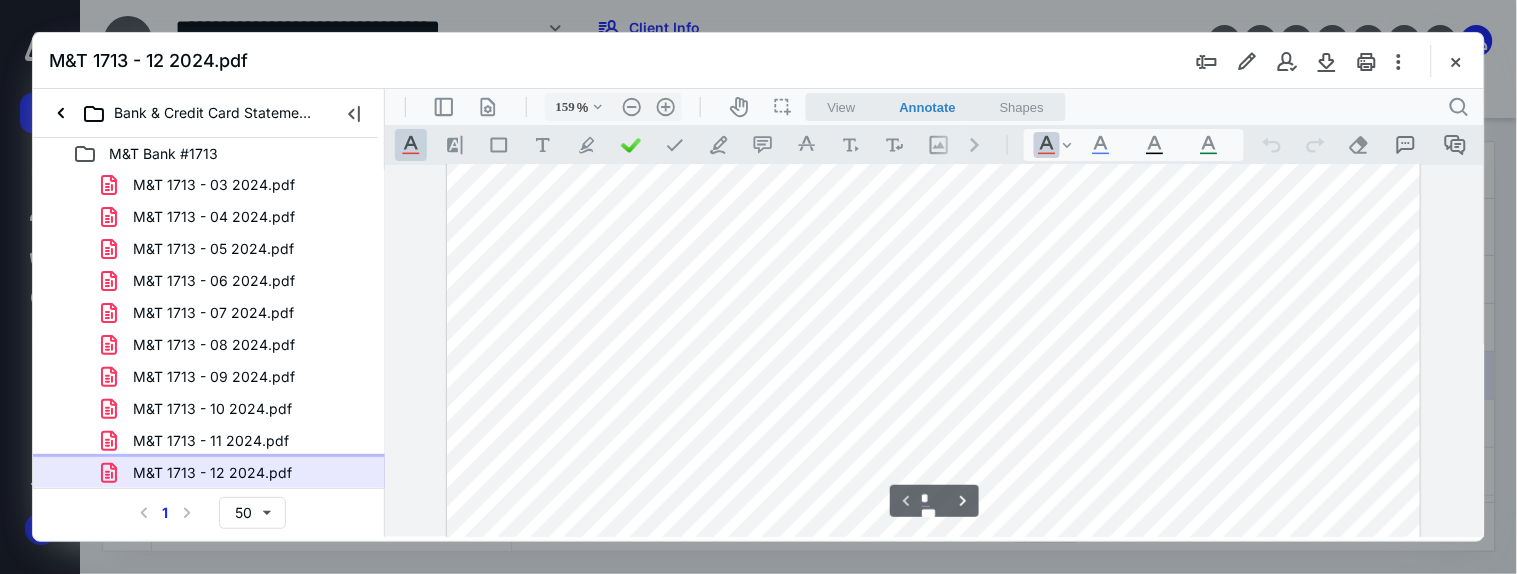 scroll, scrollTop: 0, scrollLeft: 0, axis: both 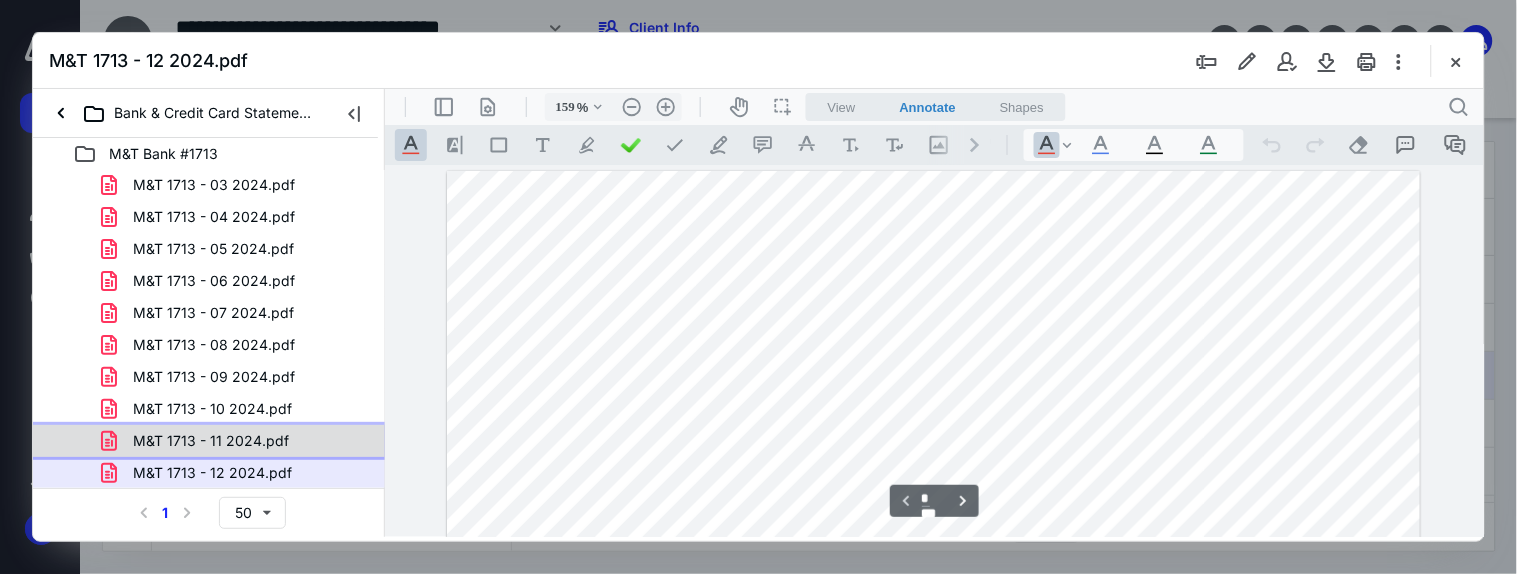 click on "M&T 1713 - 11 2024.pdf" at bounding box center (199, 441) 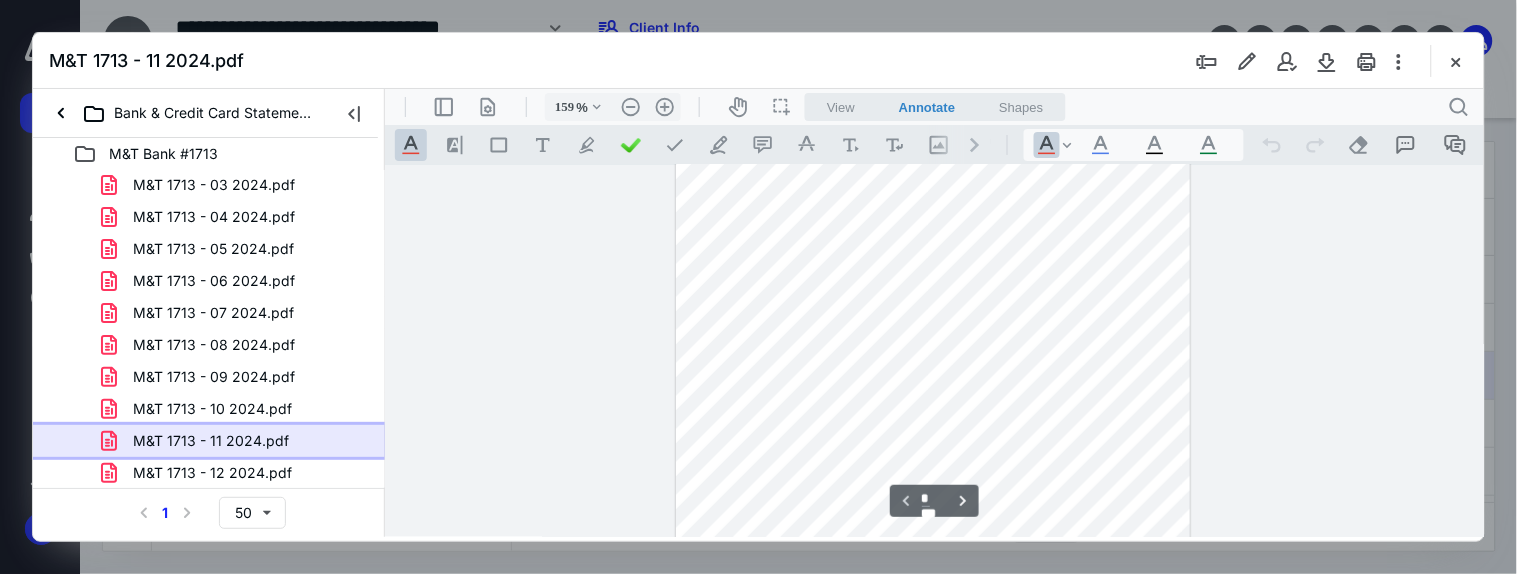 scroll, scrollTop: 168, scrollLeft: 0, axis: vertical 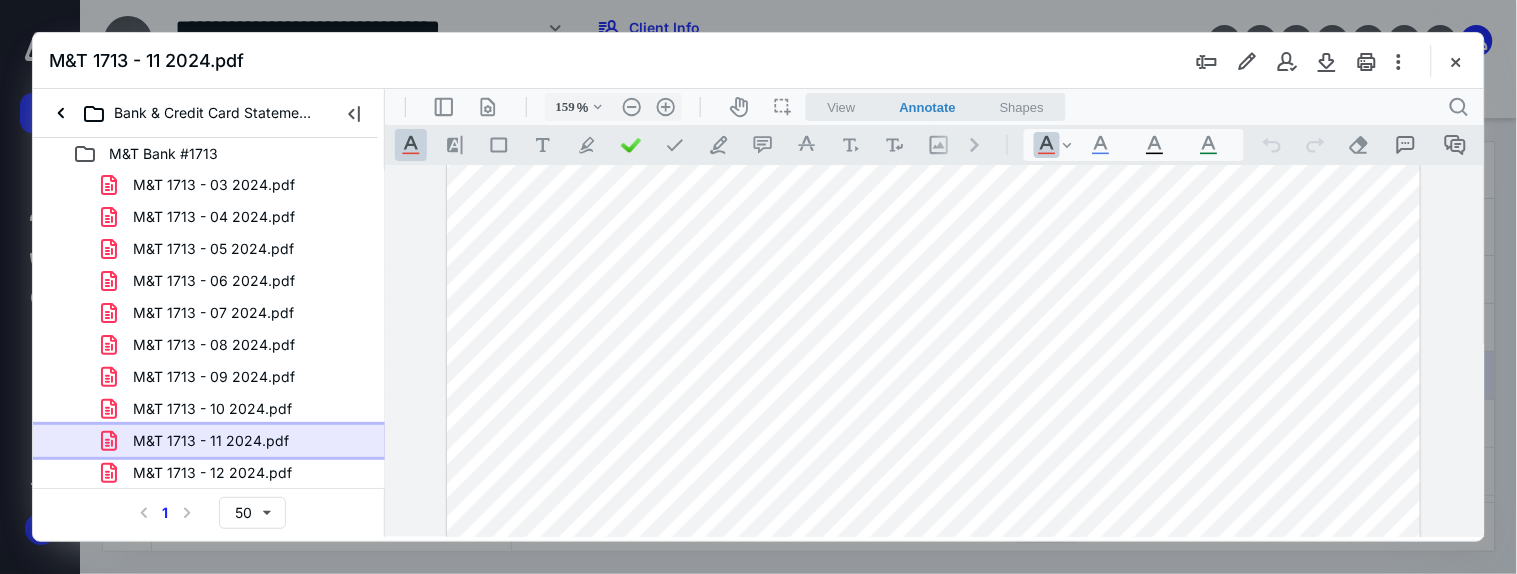 click on "M&T 1713 - 11 2024.pdf" at bounding box center [209, 441] 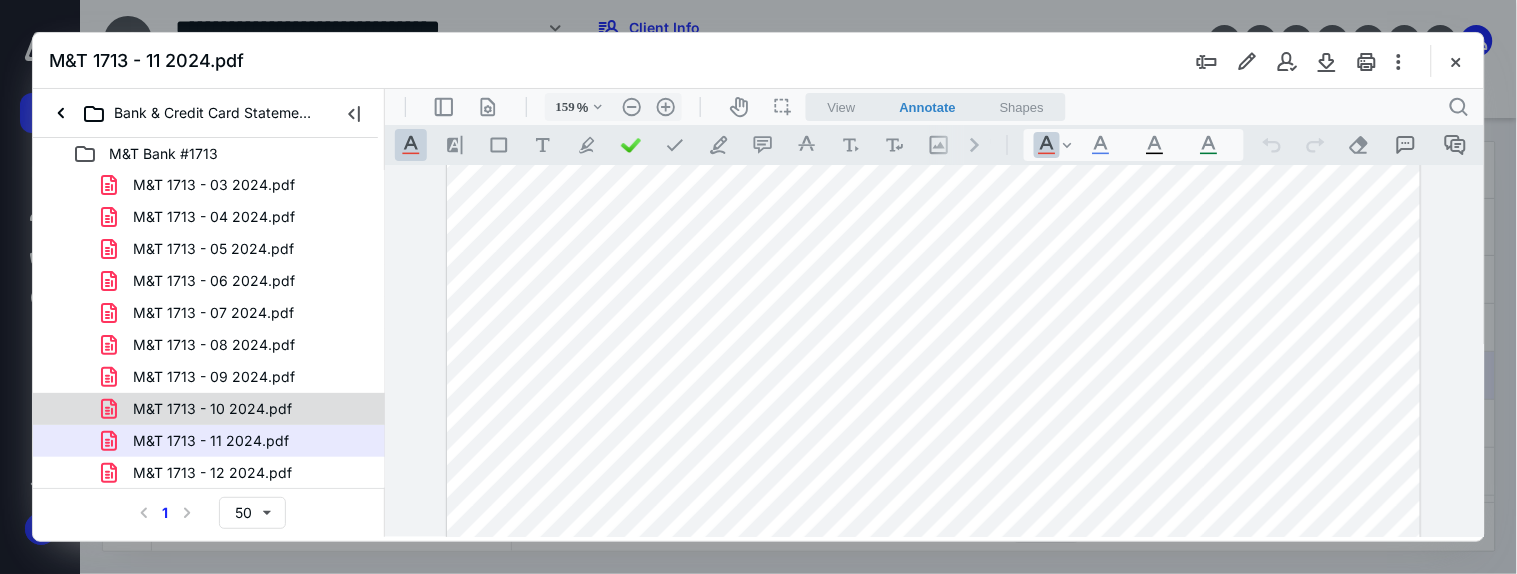 click on "M&T 1713 - 10 2024.pdf" at bounding box center (212, 409) 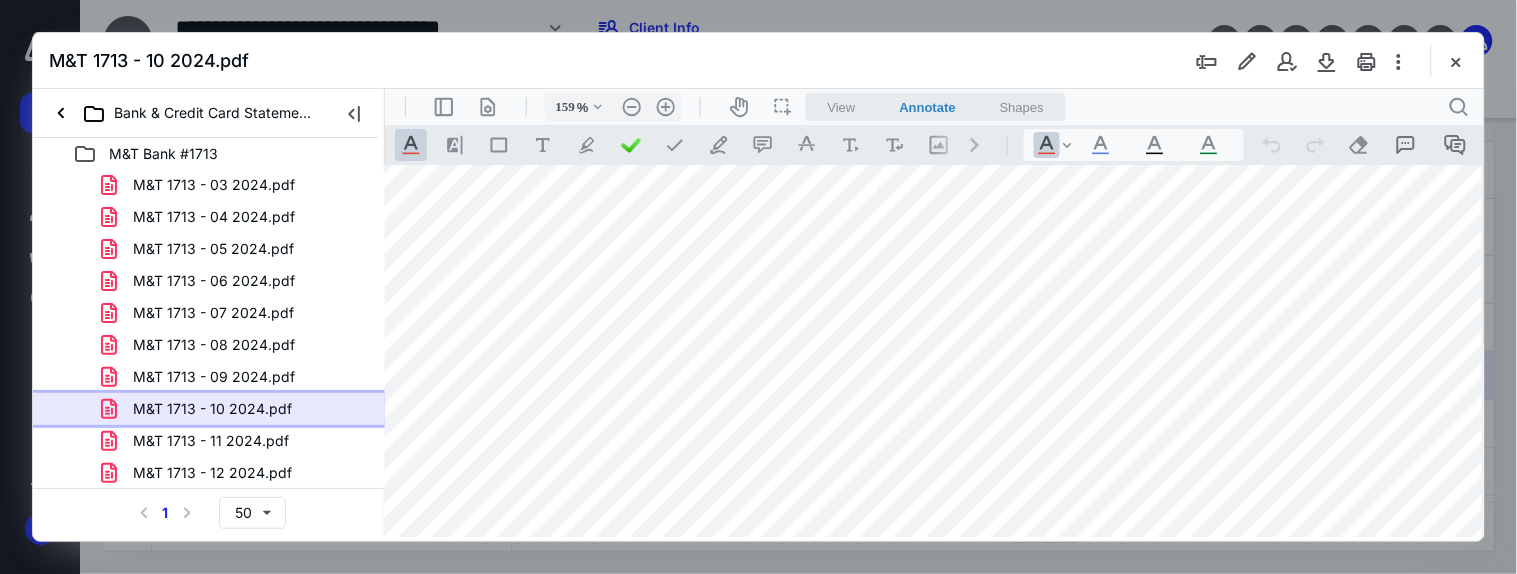 scroll, scrollTop: 150, scrollLeft: 0, axis: vertical 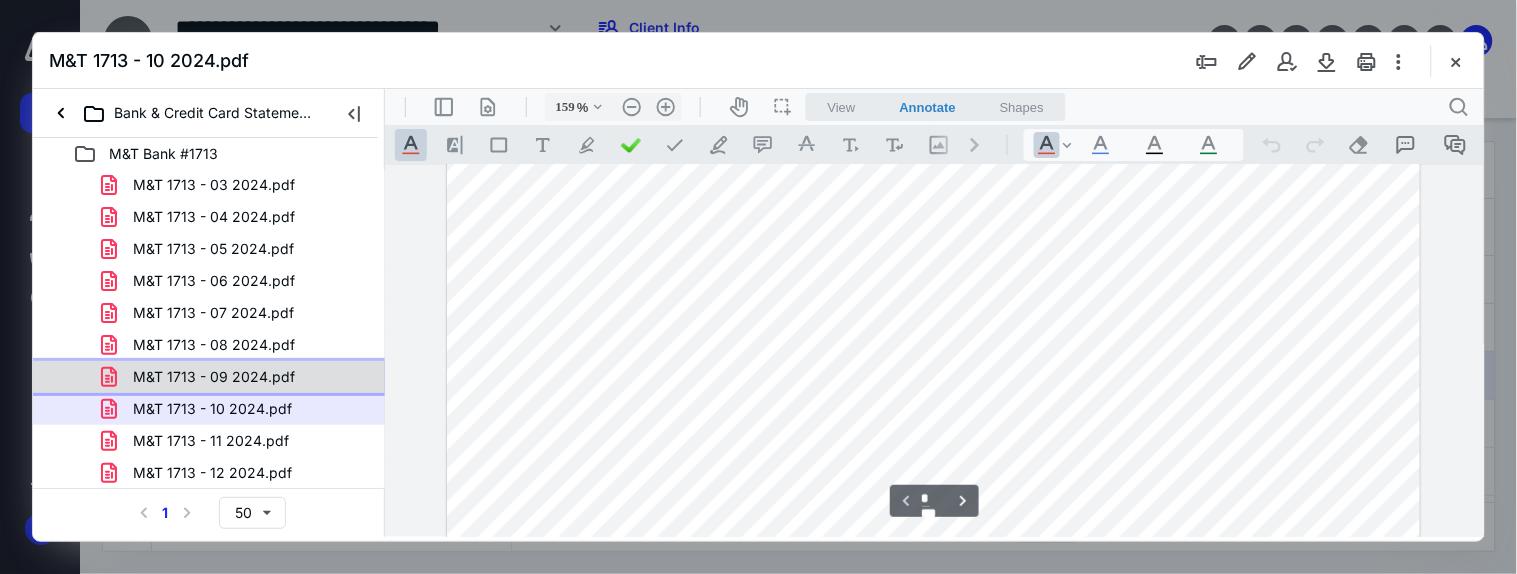 click on "M&T 1713 - 09 2024.pdf" at bounding box center (214, 377) 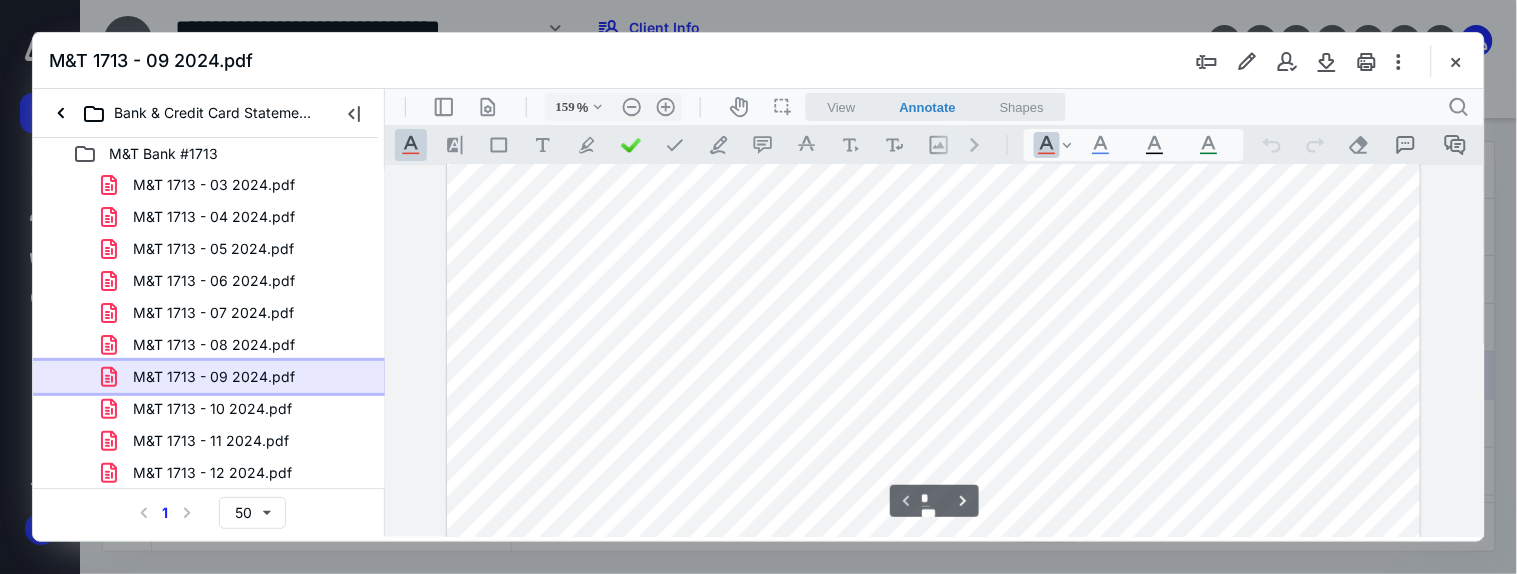 scroll, scrollTop: 0, scrollLeft: 0, axis: both 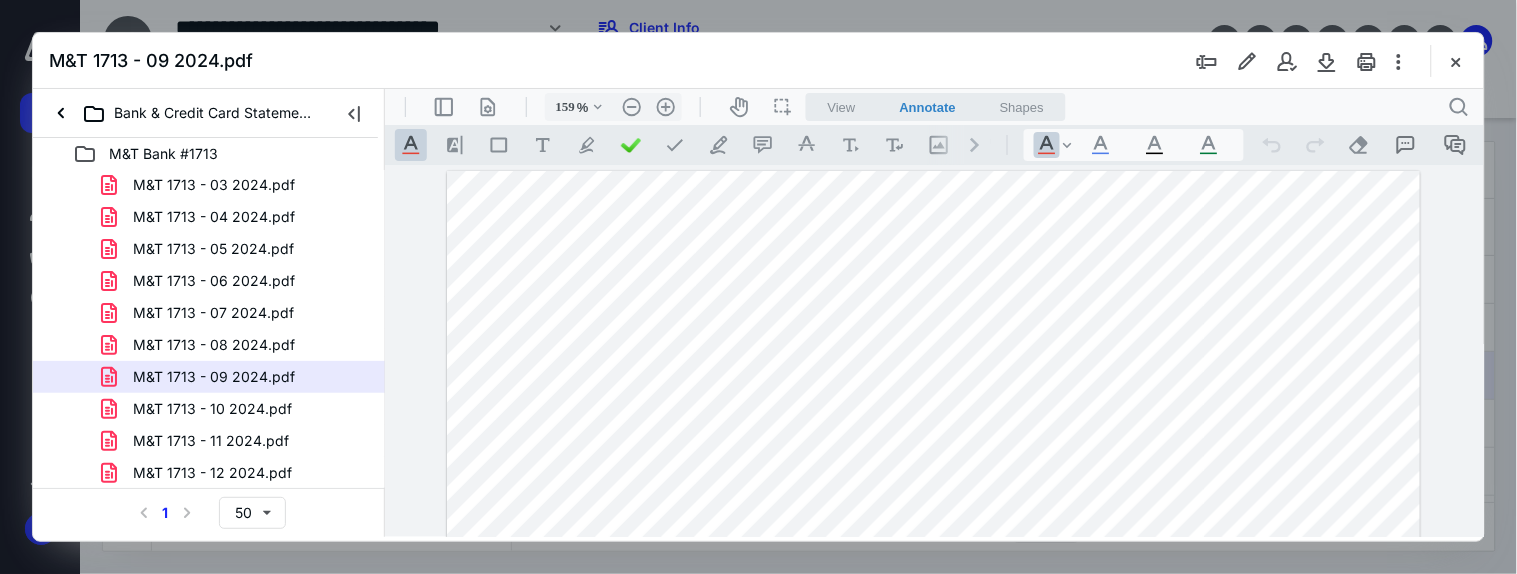 click at bounding box center [932, 799] 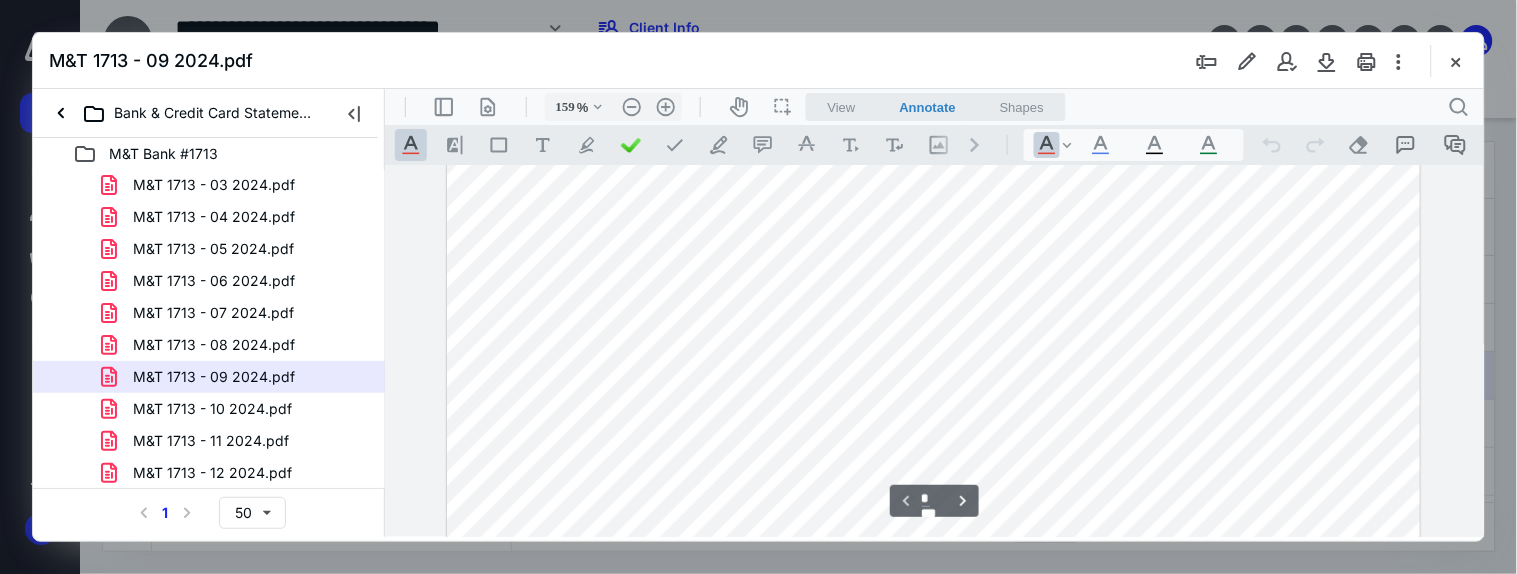 scroll, scrollTop: 111, scrollLeft: 0, axis: vertical 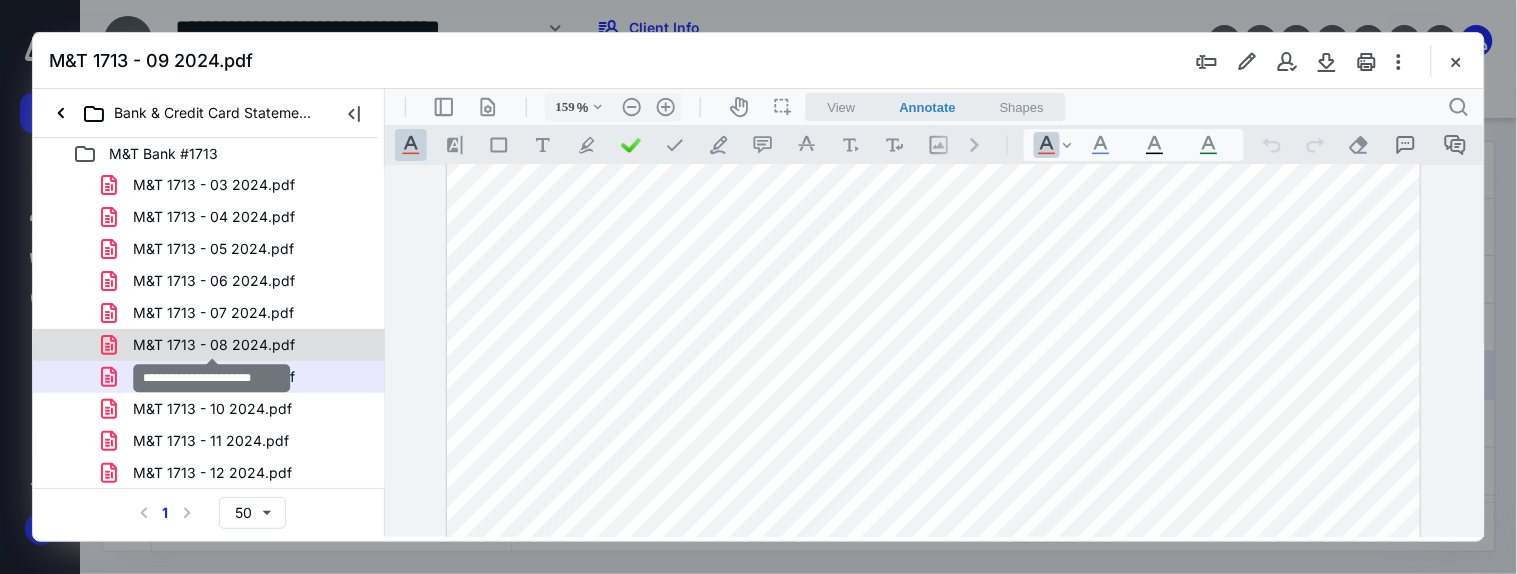 click on "M&T 1713 - 08 2024.pdf" at bounding box center (214, 345) 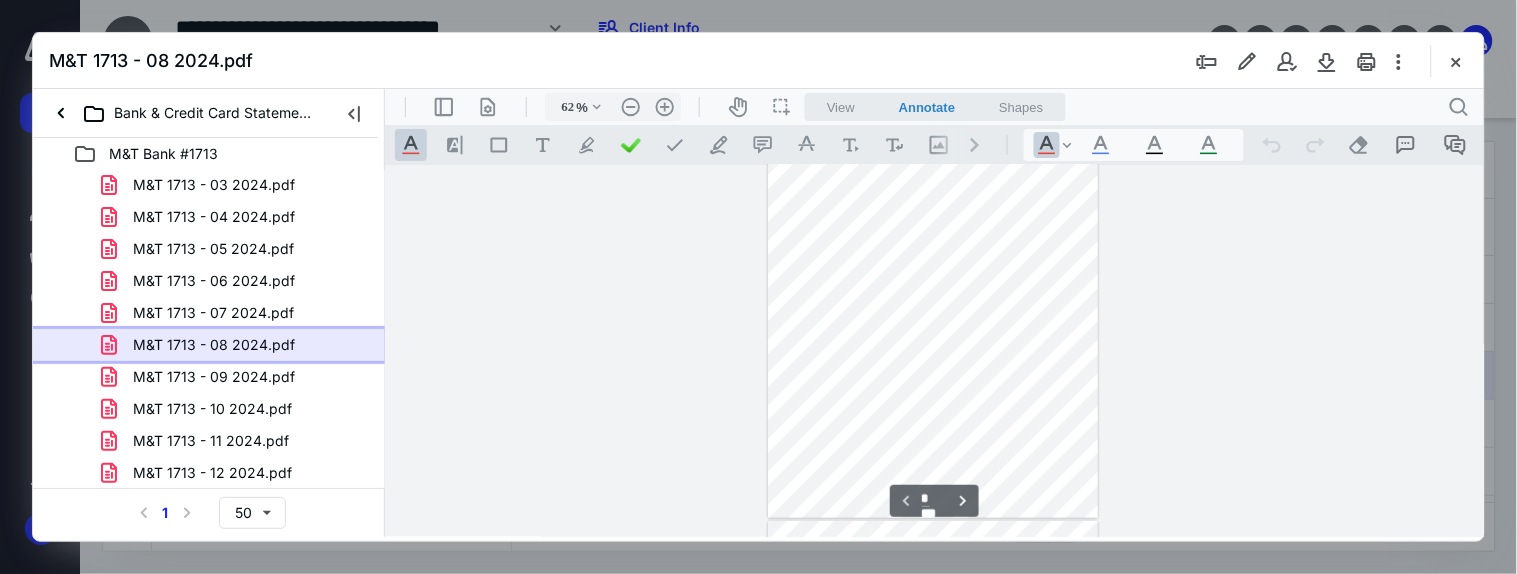 scroll, scrollTop: 42, scrollLeft: 0, axis: vertical 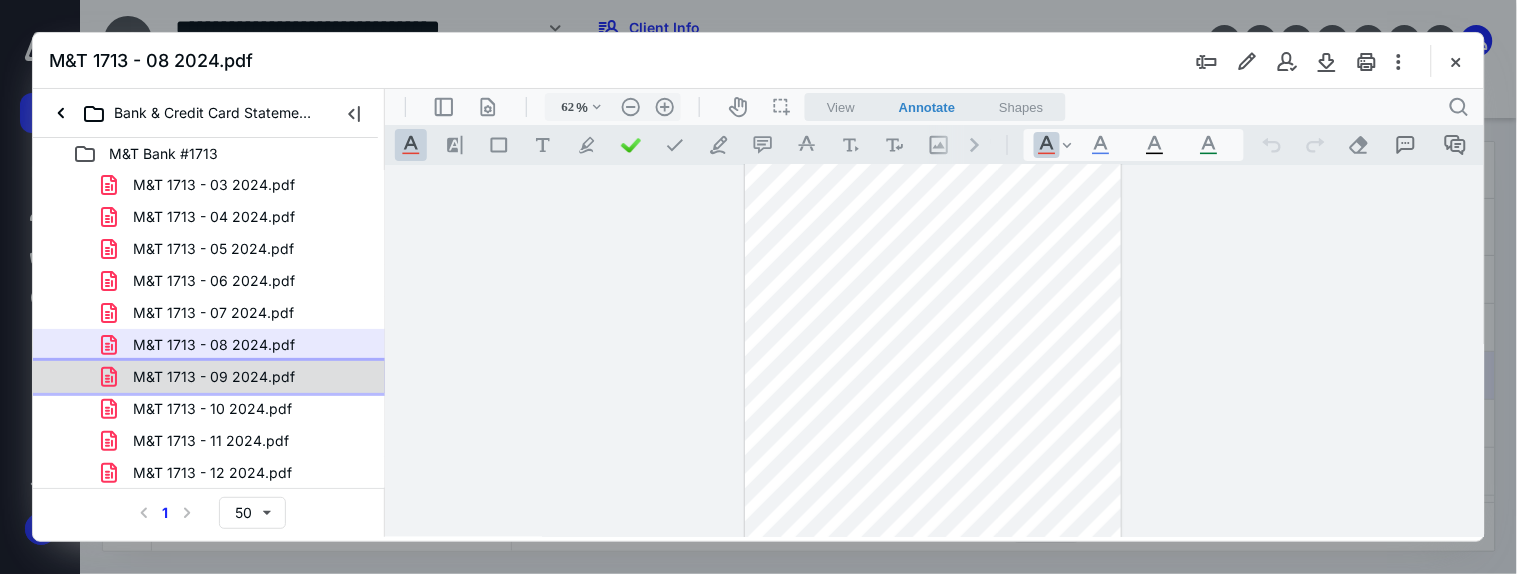 click on "M&T 1713 - 09 2024.pdf" at bounding box center [214, 377] 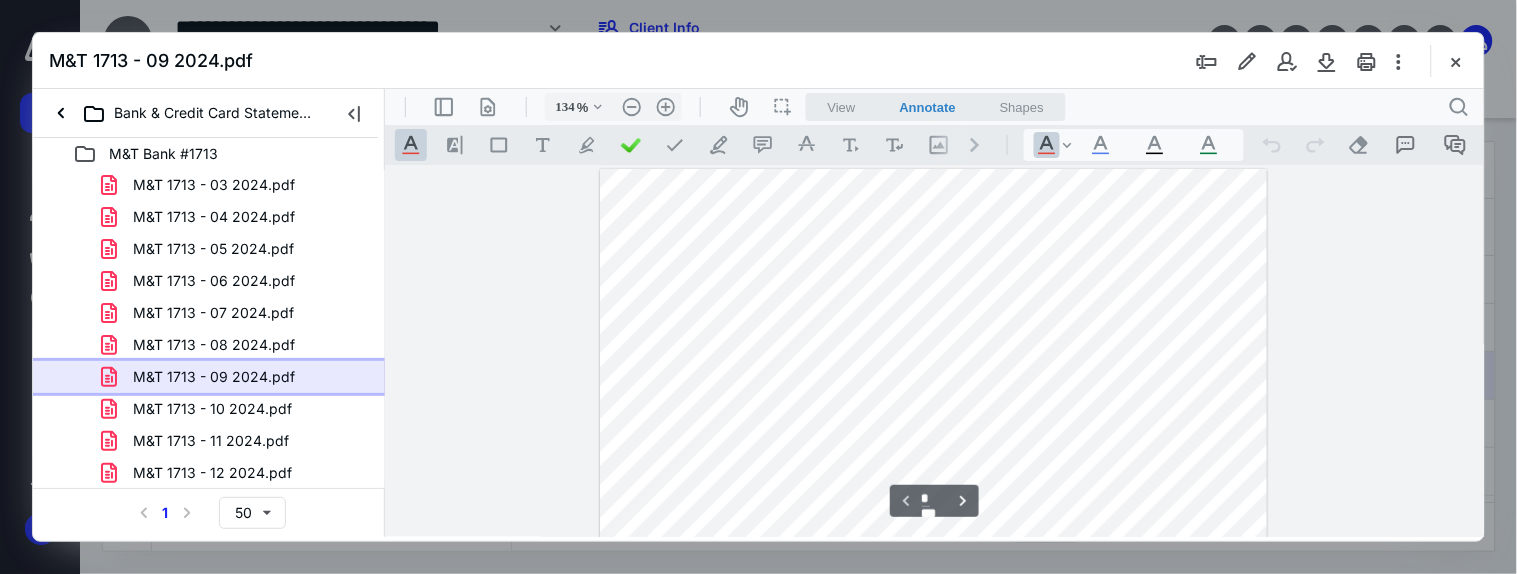 scroll, scrollTop: 176, scrollLeft: 134, axis: both 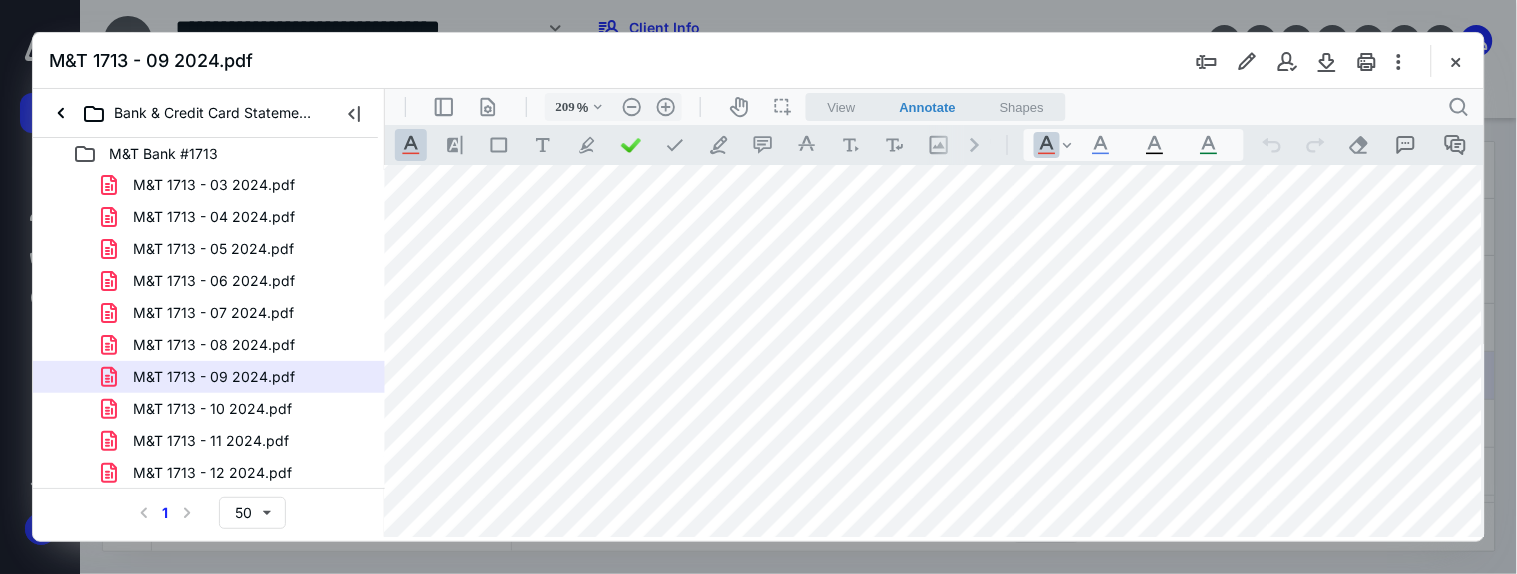 drag, startPoint x: 1381, startPoint y: 254, endPoint x: 1442, endPoint y: 255, distance: 61.008198 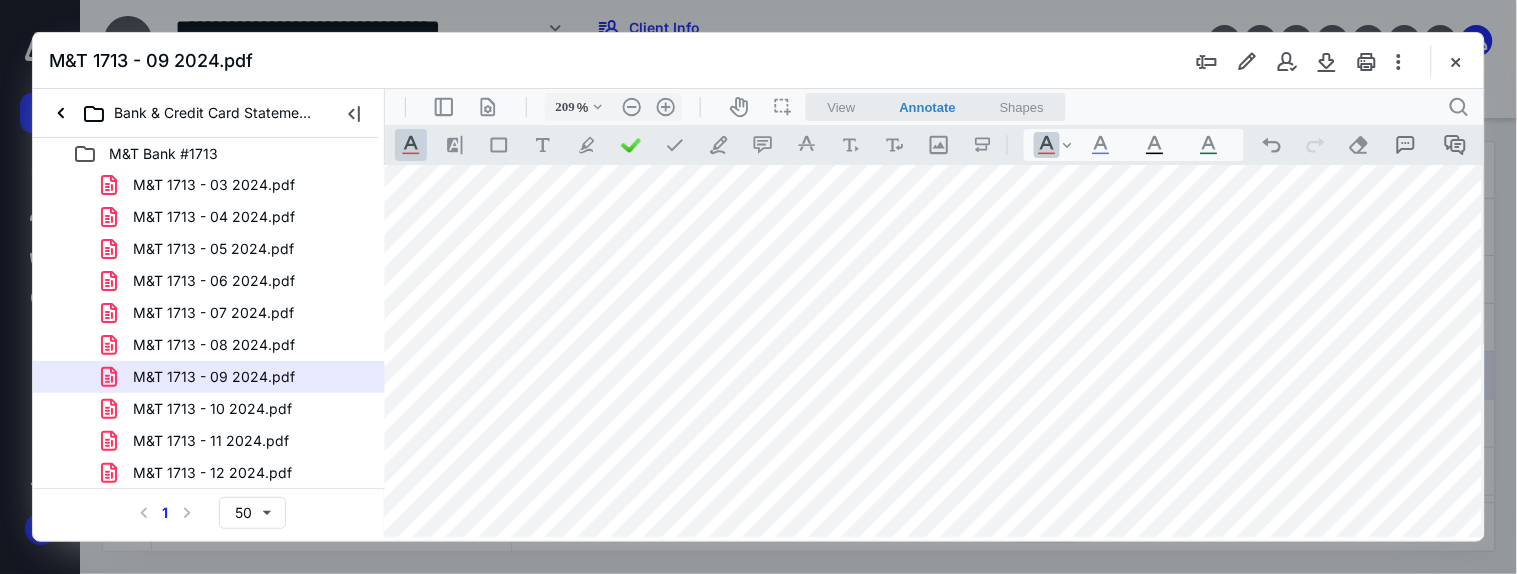 drag, startPoint x: 1293, startPoint y: 256, endPoint x: 1396, endPoint y: 256, distance: 103 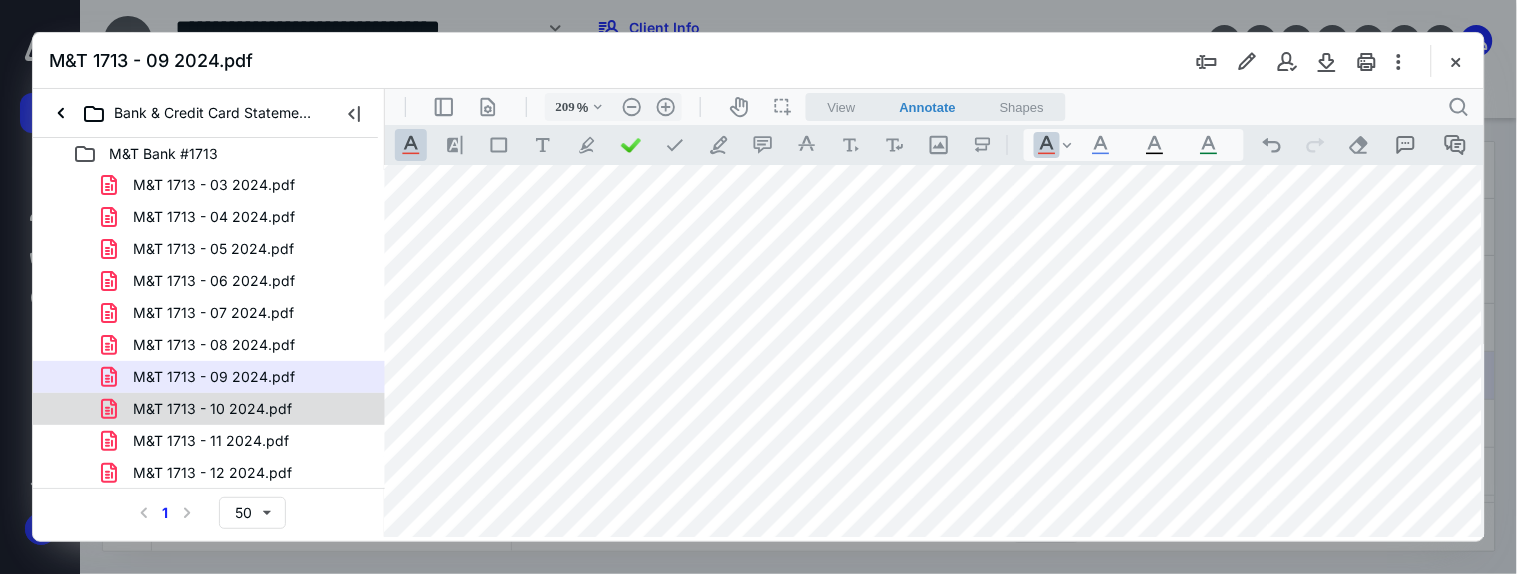 click on "M&T 1713 - 10 2024.pdf" at bounding box center (212, 409) 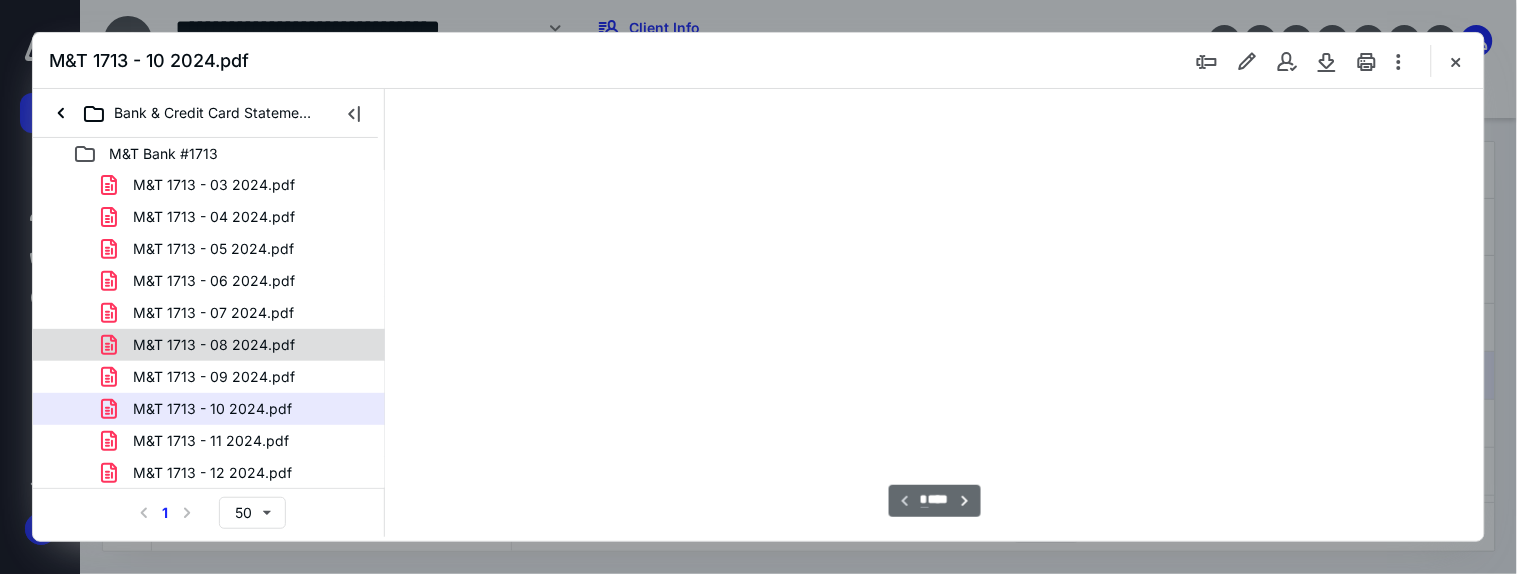 scroll, scrollTop: 77, scrollLeft: 0, axis: vertical 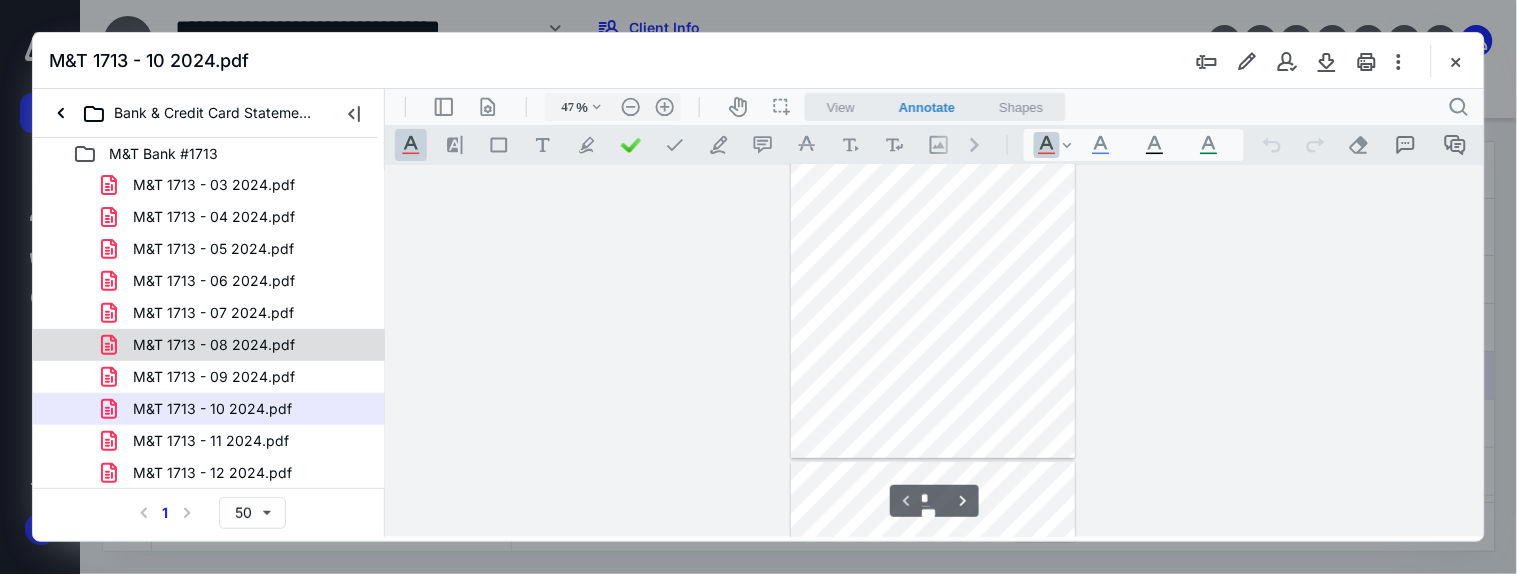 click on "M&T 1713 - 08 2024.pdf" at bounding box center [214, 345] 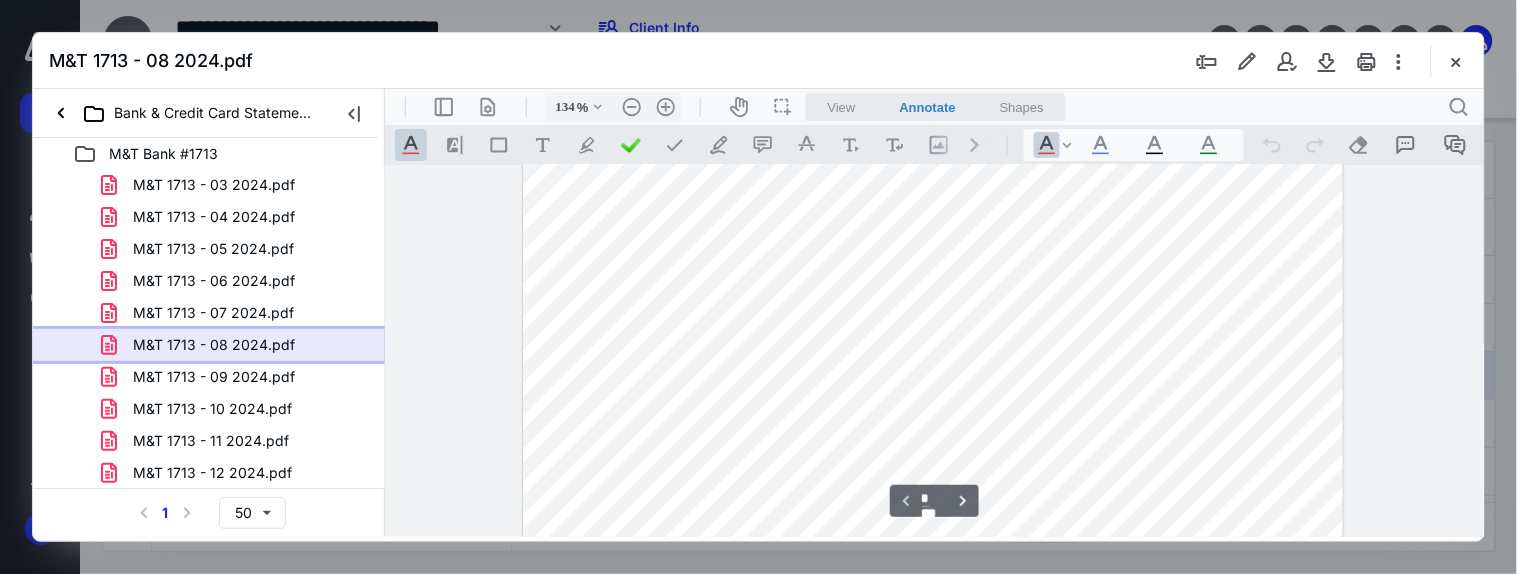 scroll, scrollTop: 66, scrollLeft: 0, axis: vertical 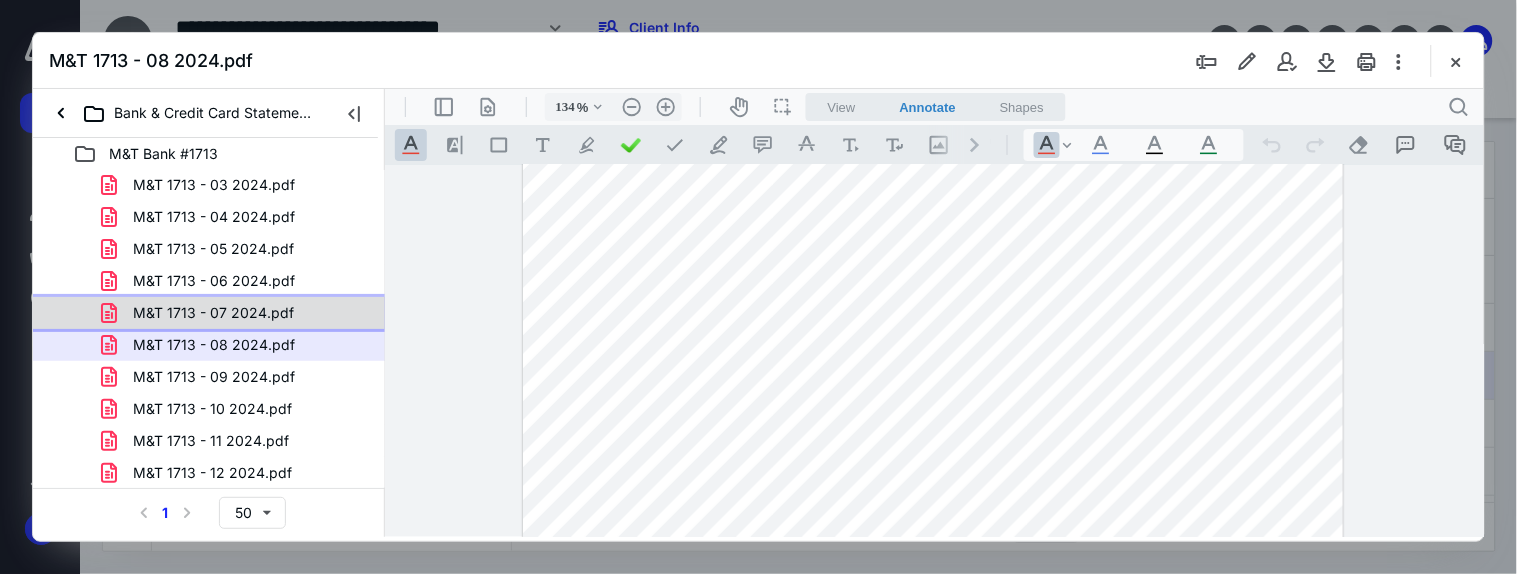 click on "M&T 1713 - 07 2024.pdf" at bounding box center [213, 313] 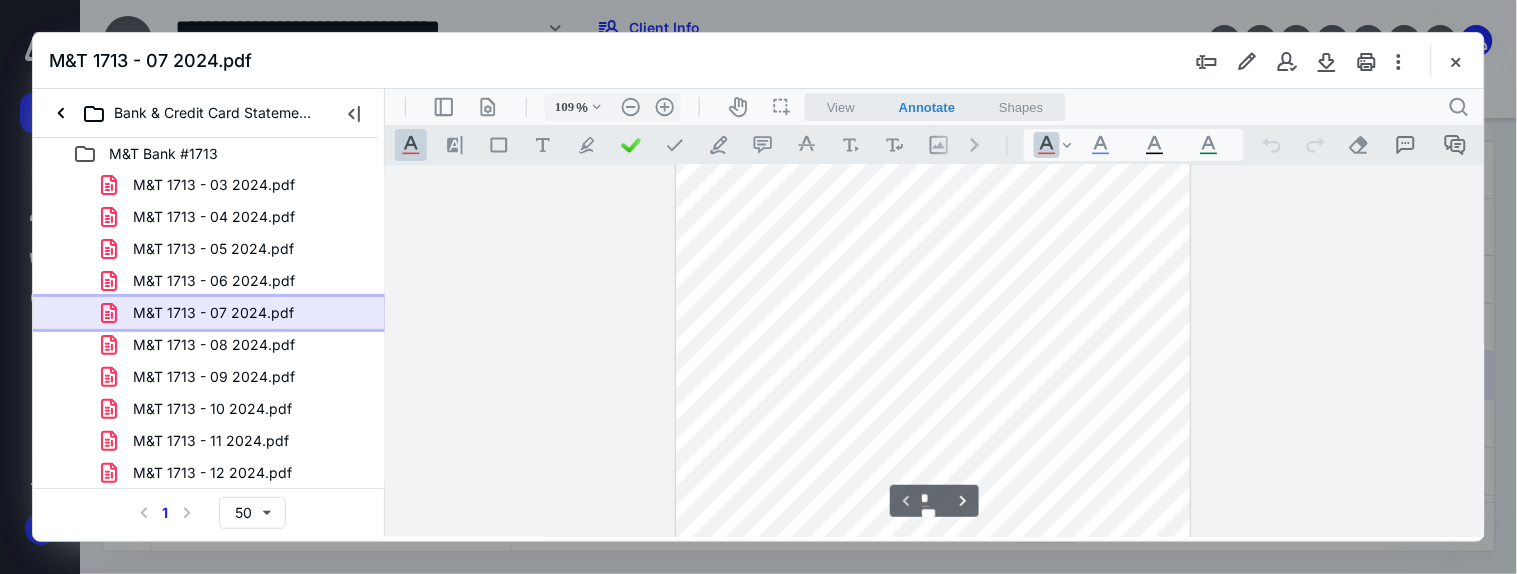scroll, scrollTop: 25, scrollLeft: 0, axis: vertical 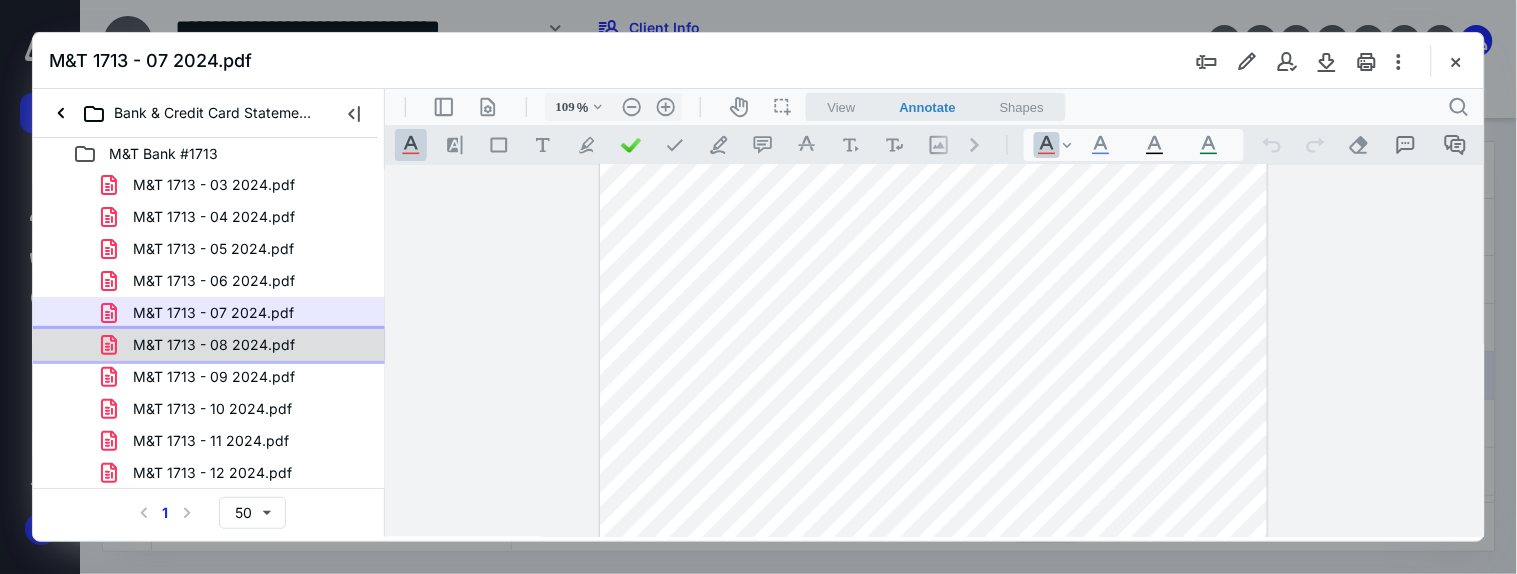 click on "M&T 1713 - 08 2024.pdf" at bounding box center [214, 345] 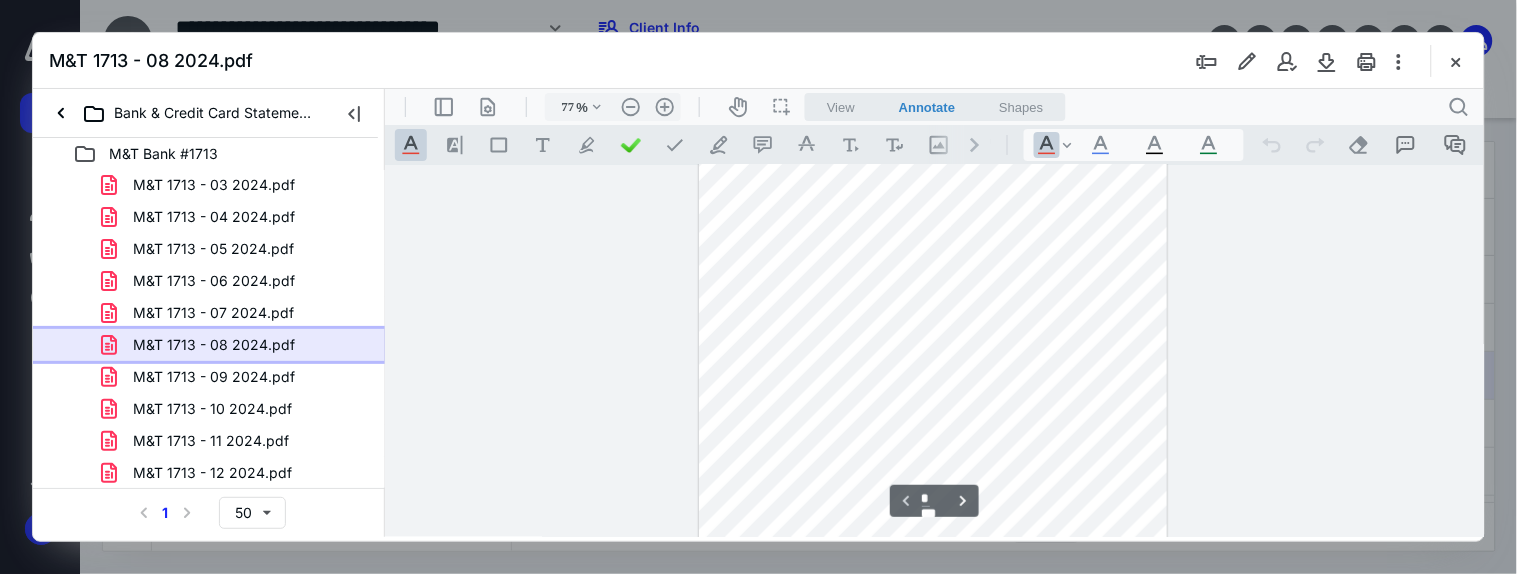 scroll, scrollTop: 0, scrollLeft: 0, axis: both 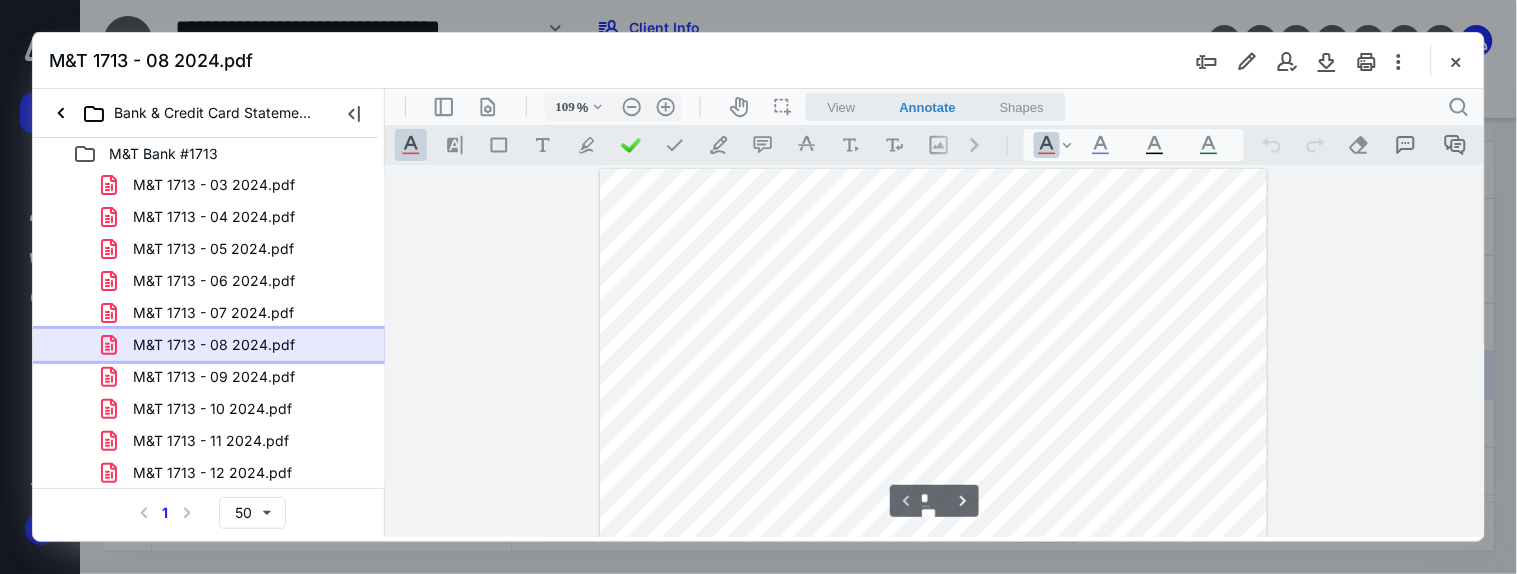 type on "134" 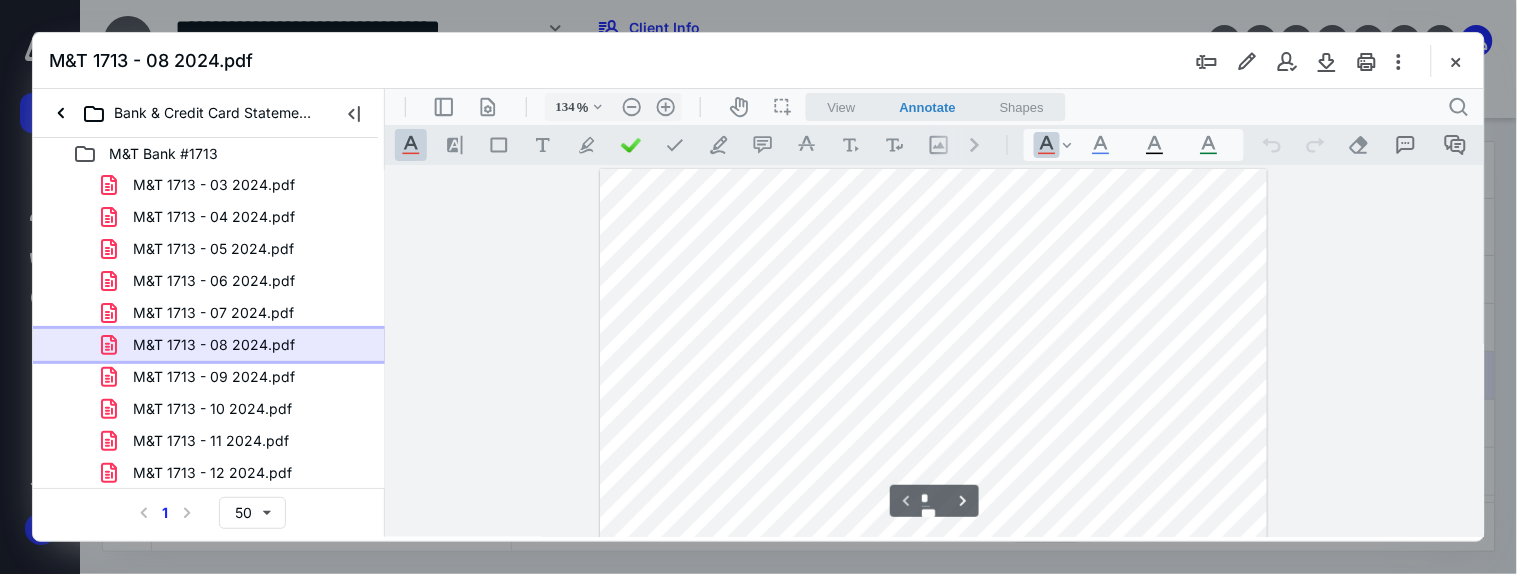 scroll, scrollTop: 81, scrollLeft: 0, axis: vertical 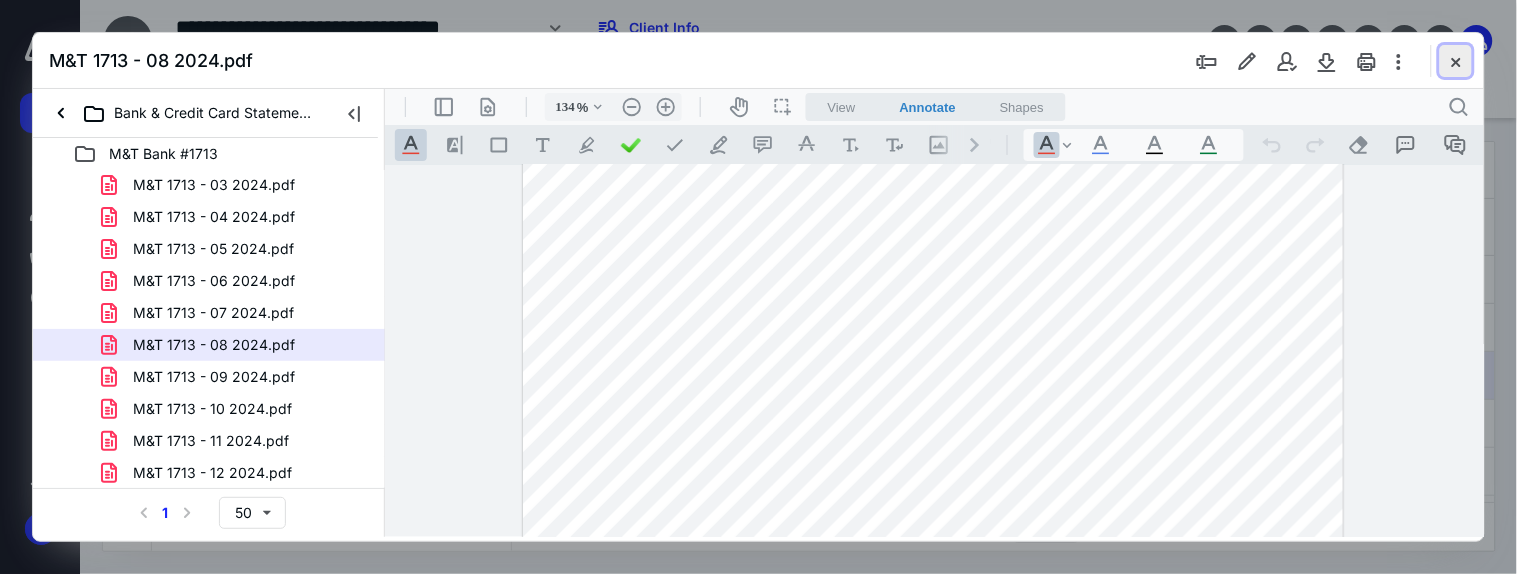 click at bounding box center [1456, 61] 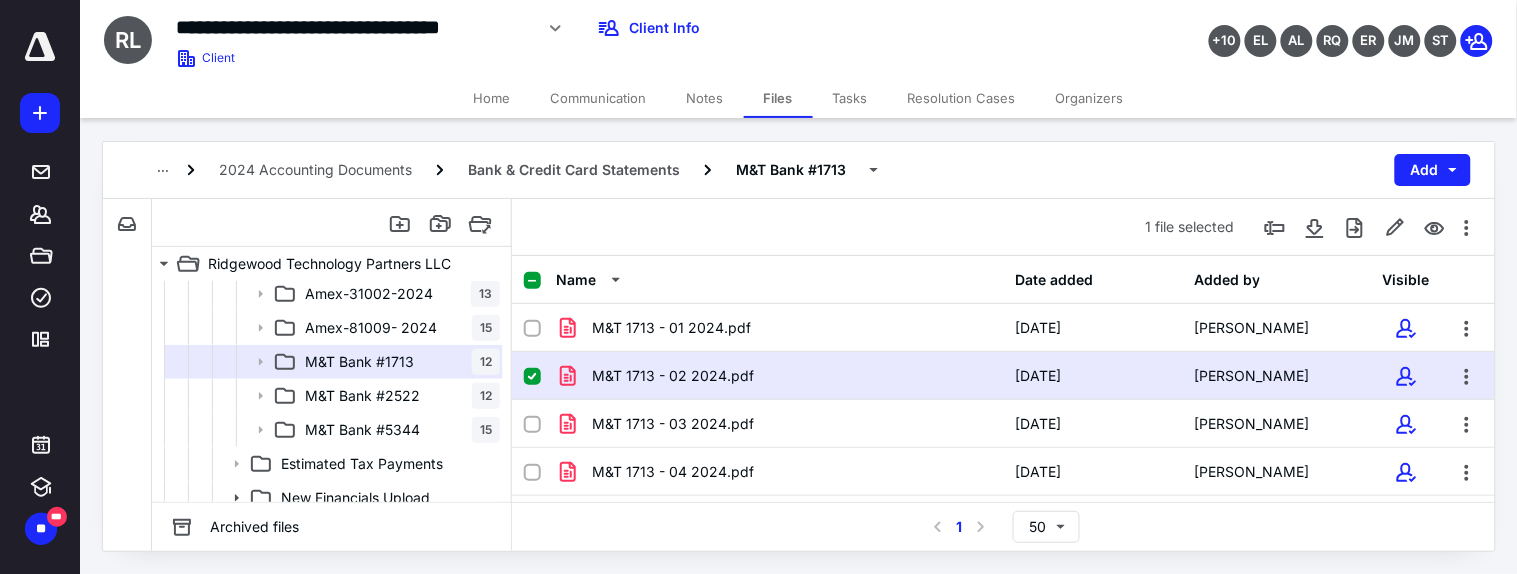 scroll, scrollTop: 666, scrollLeft: 0, axis: vertical 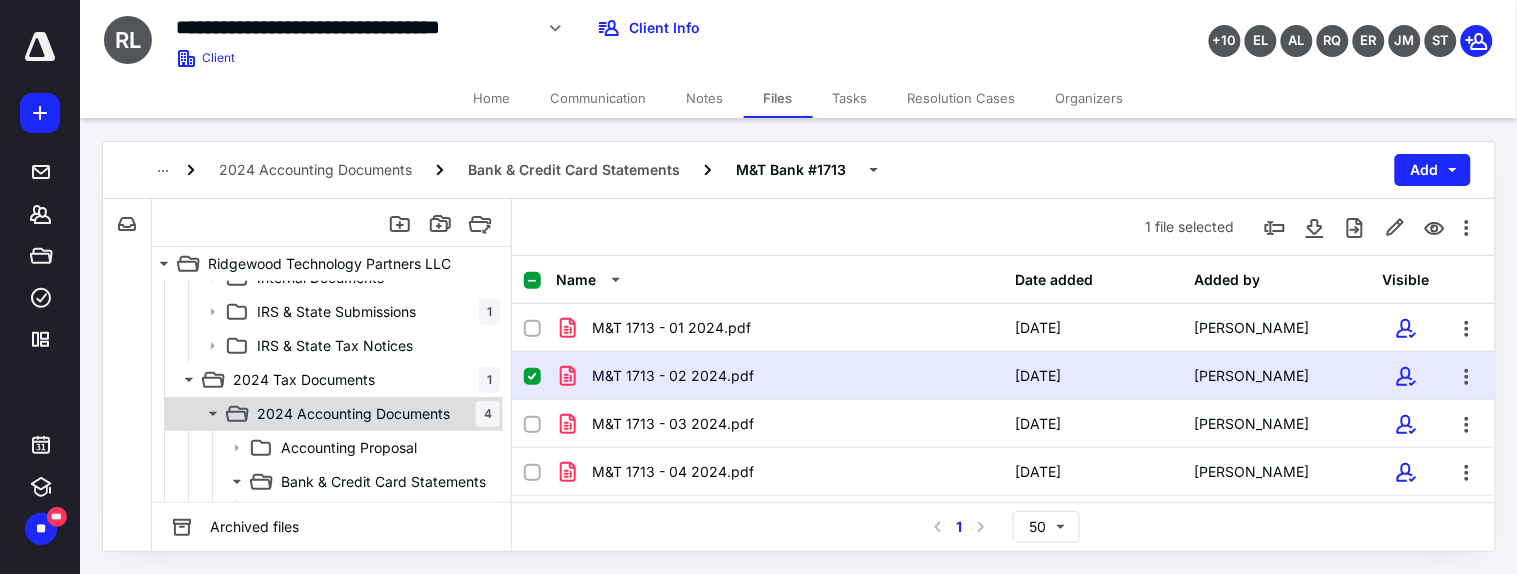 click on "2024 Accounting Documents" at bounding box center [353, 414] 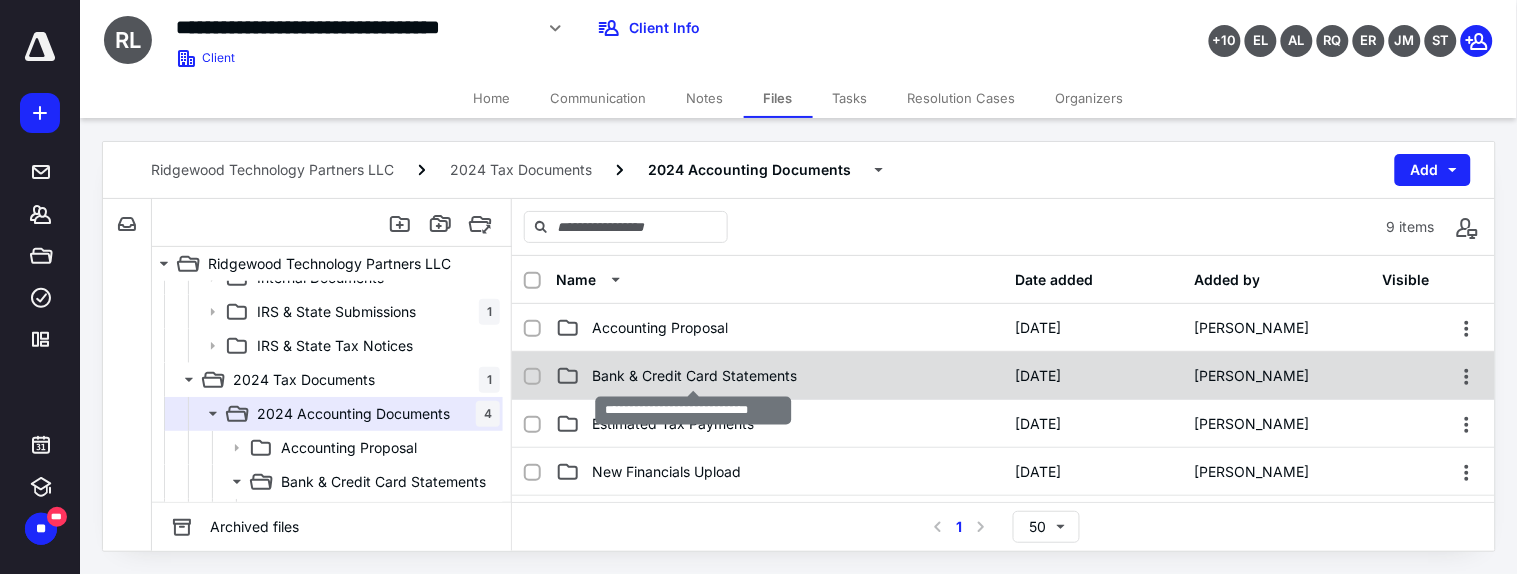 scroll, scrollTop: 111, scrollLeft: 0, axis: vertical 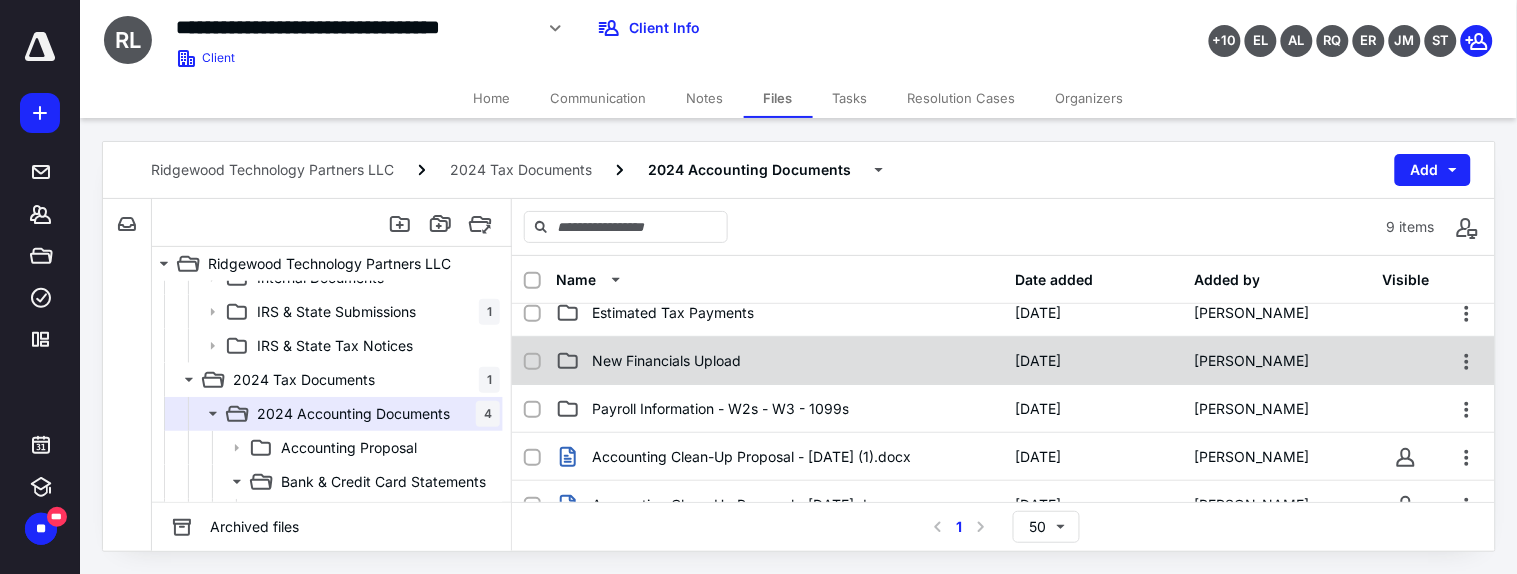 click on "New Financials Upload" at bounding box center [779, 361] 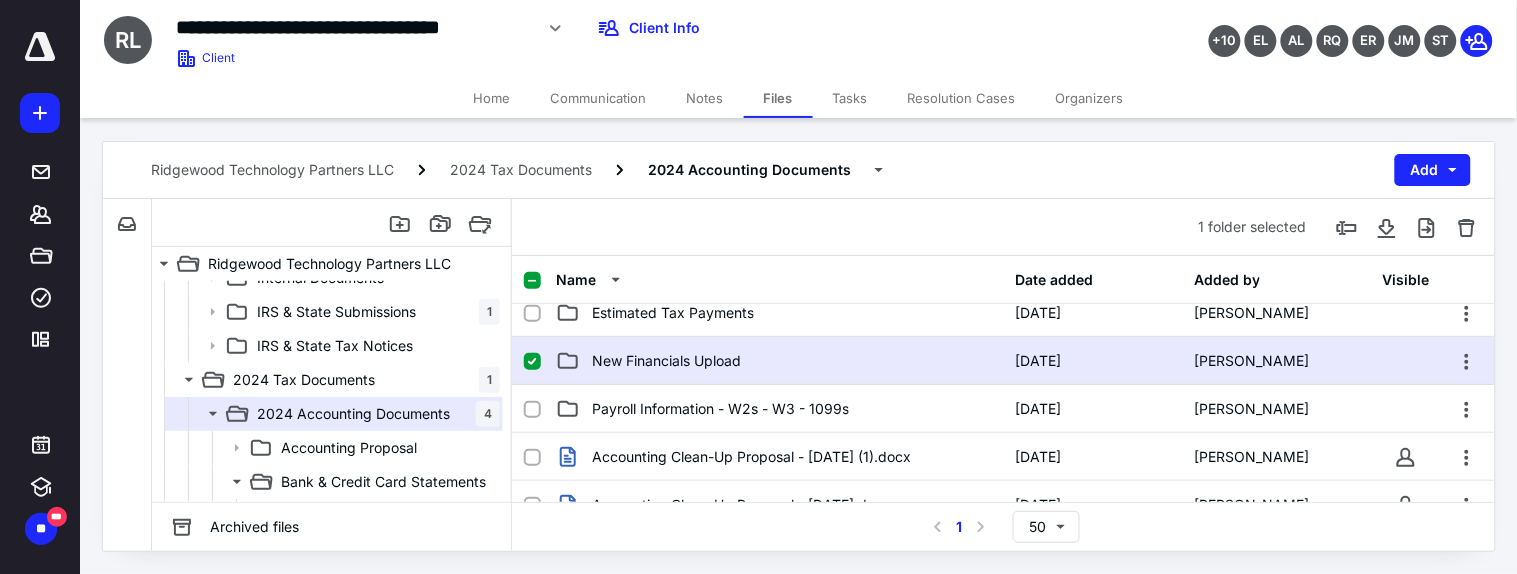 click on "New Financials Upload" at bounding box center (779, 361) 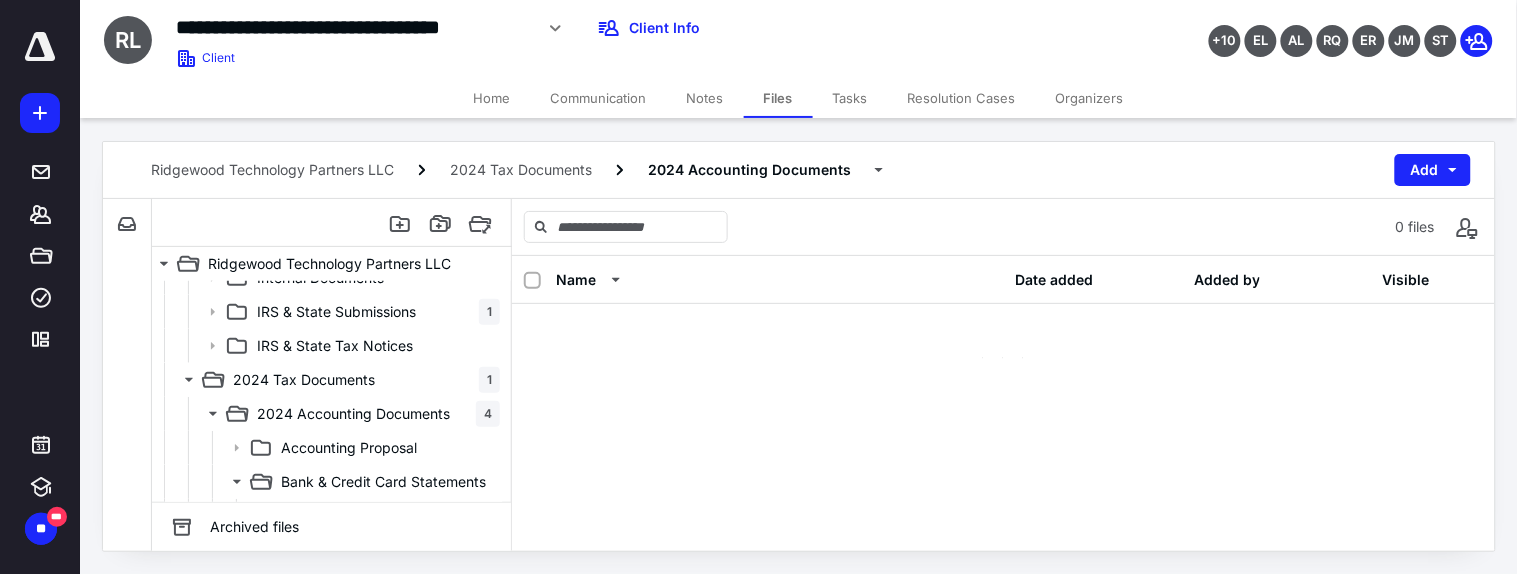 scroll, scrollTop: 0, scrollLeft: 0, axis: both 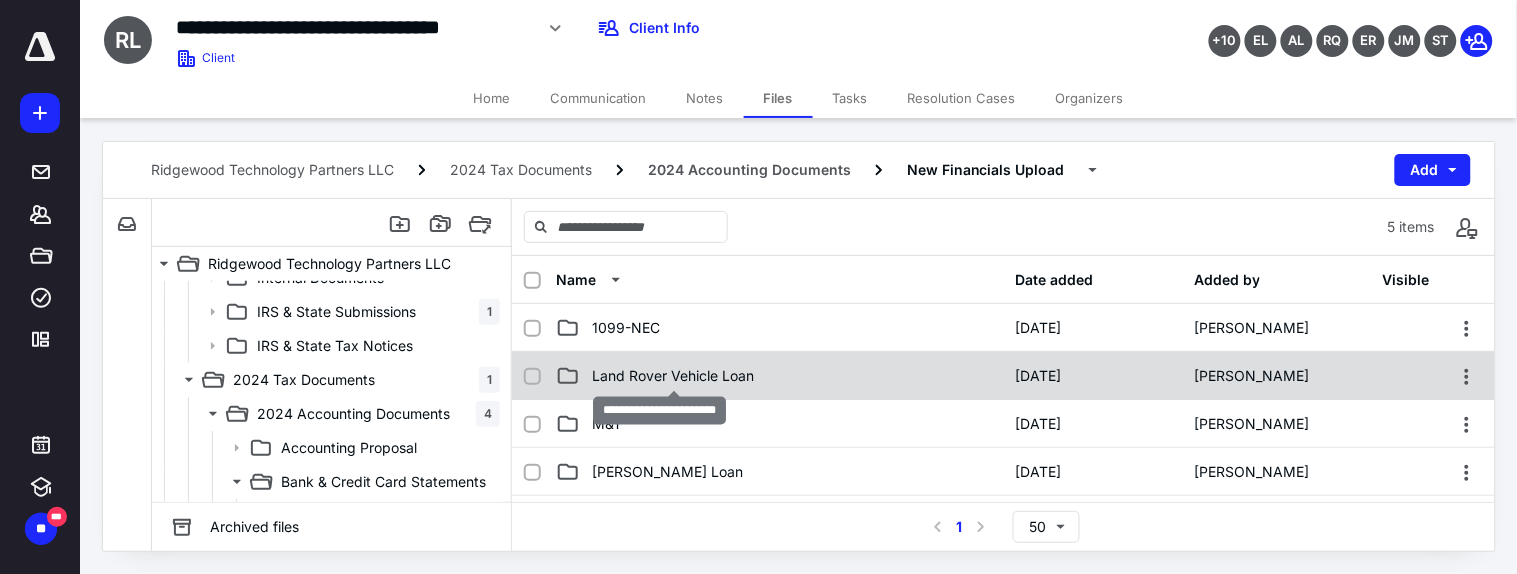 click on "Land Rover Vehicle Loan" at bounding box center (673, 376) 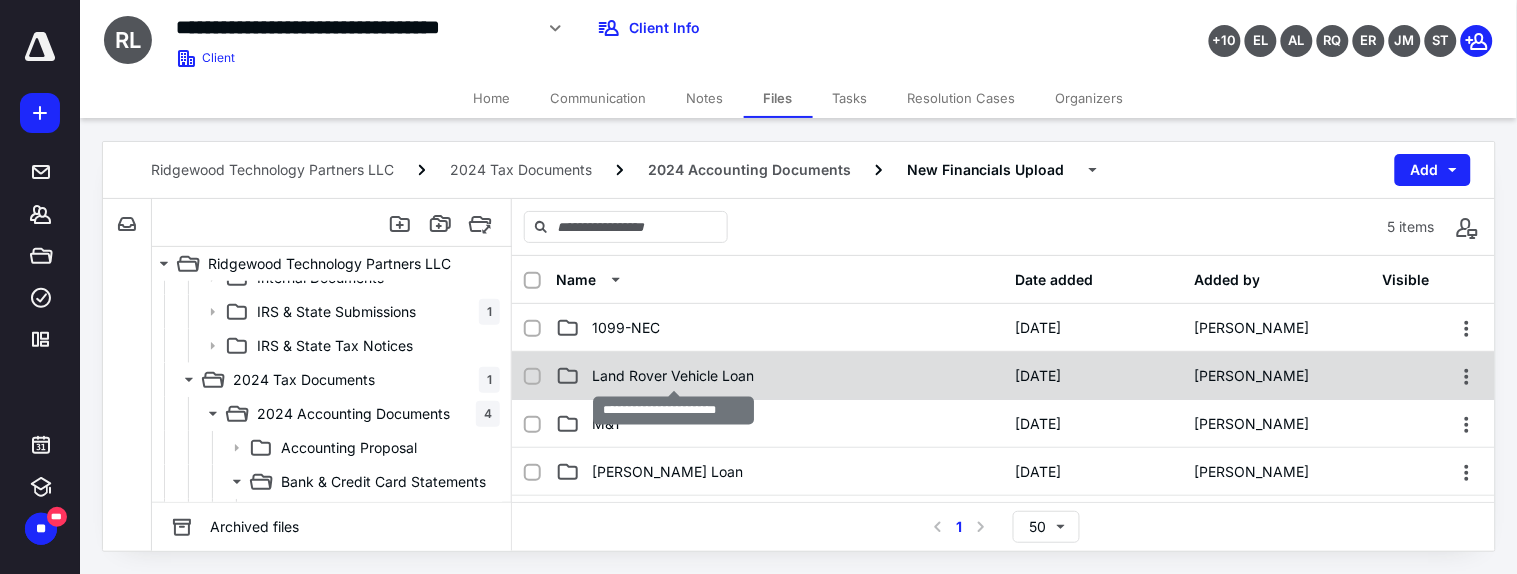 click on "Land Rover Vehicle Loan" at bounding box center (673, 376) 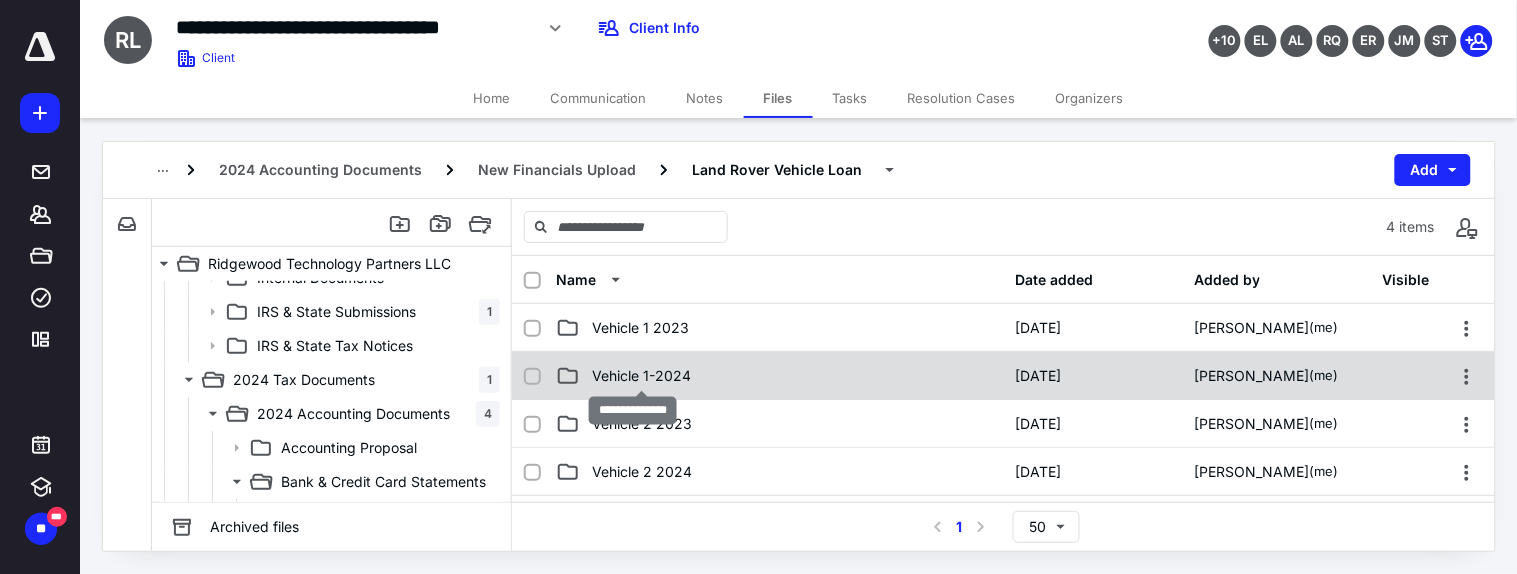 click on "Vehicle 1-2024" at bounding box center [641, 376] 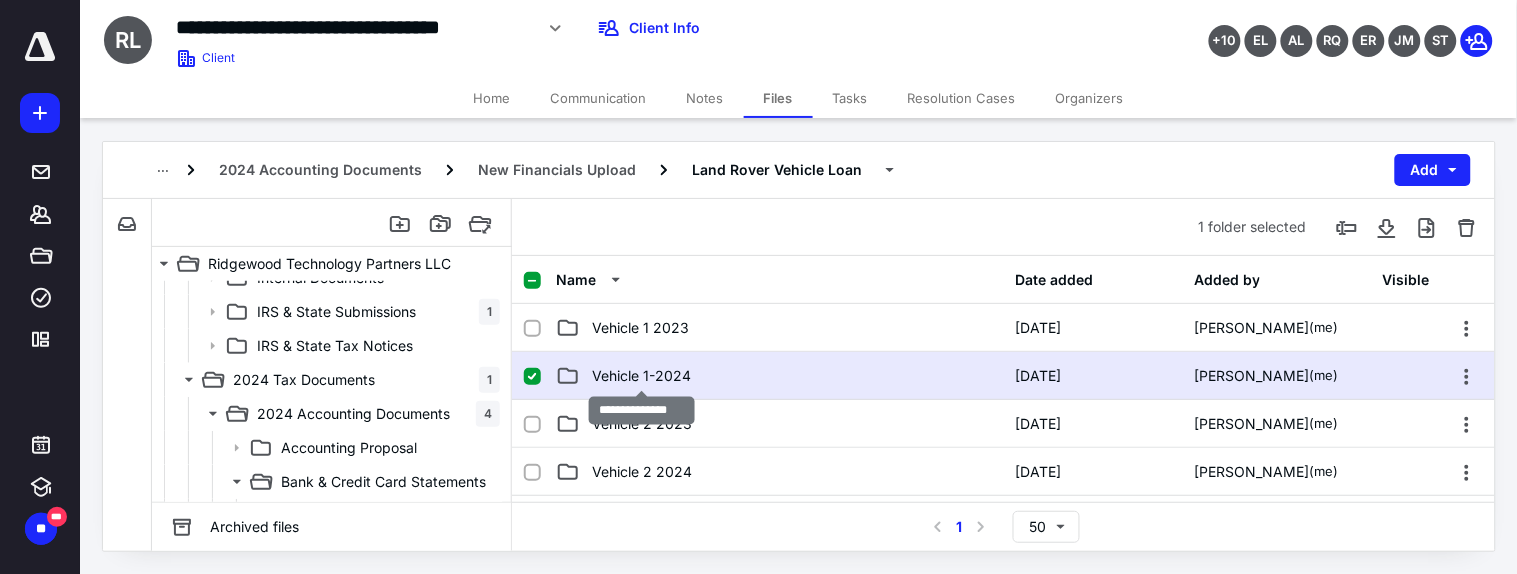 click on "Vehicle 1-2024" at bounding box center (641, 376) 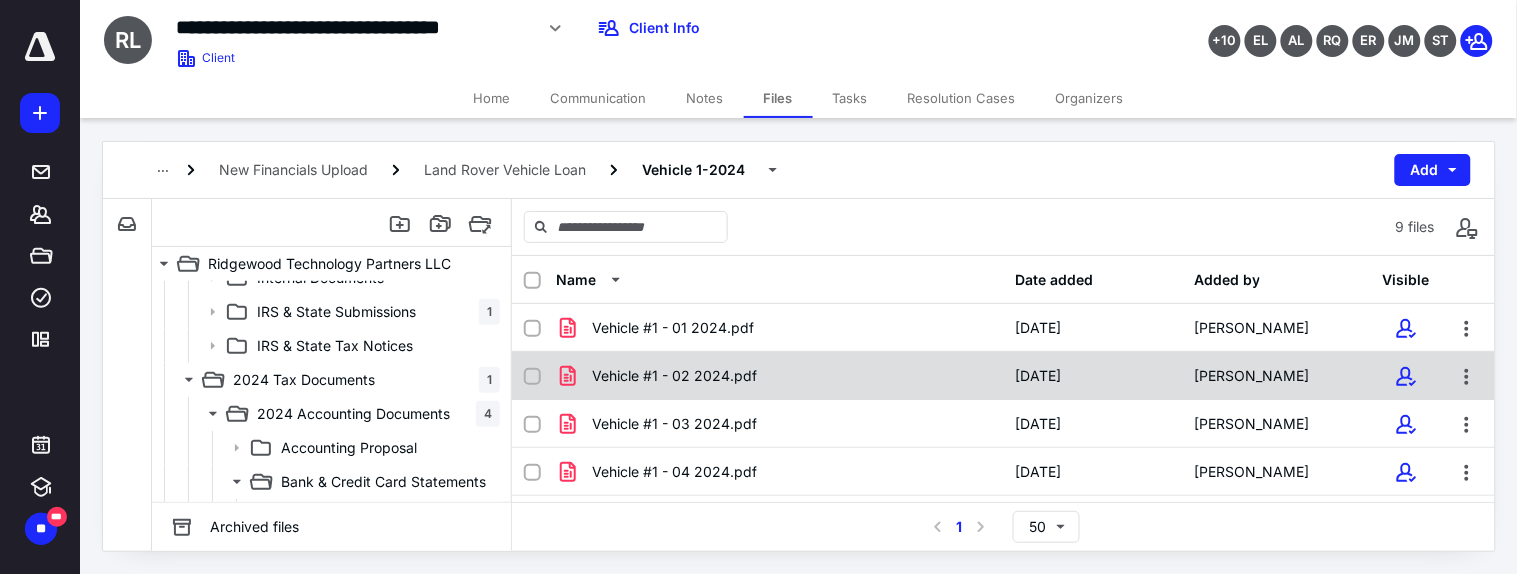 click on "Vehicle #1 - 02 2024.pdf" at bounding box center [674, 376] 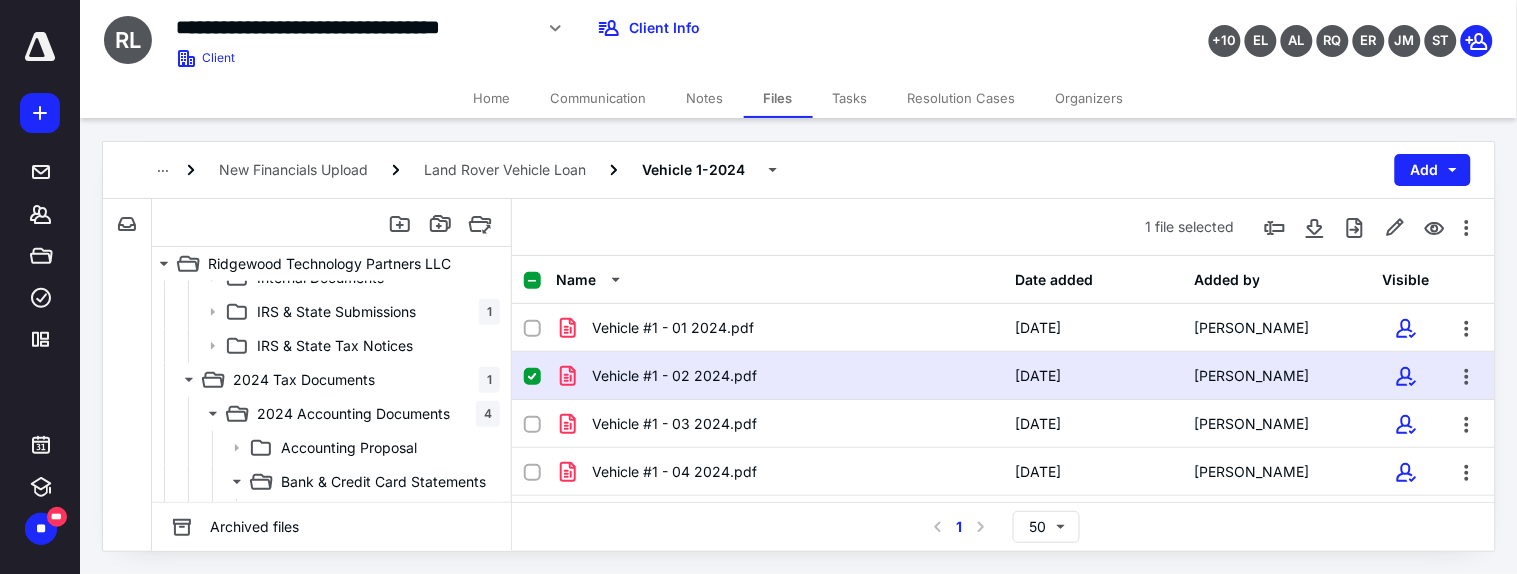 click on "Vehicle #1 - 02 2024.pdf" at bounding box center (674, 376) 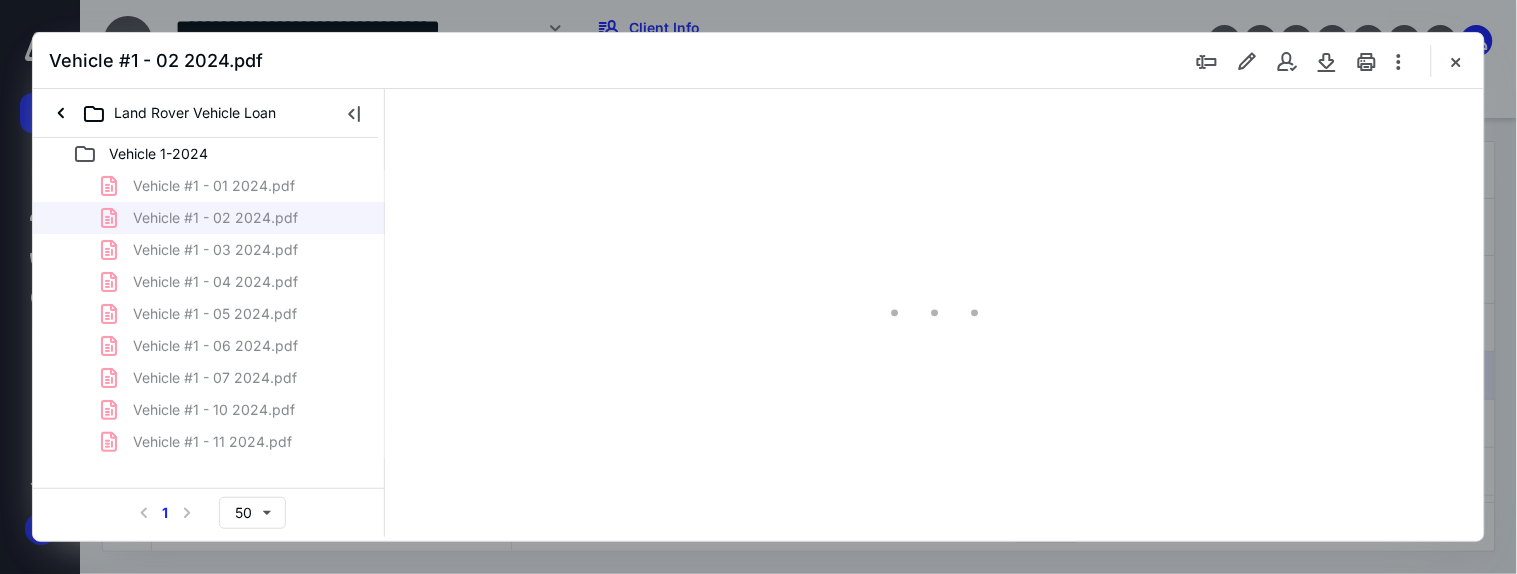 scroll, scrollTop: 0, scrollLeft: 0, axis: both 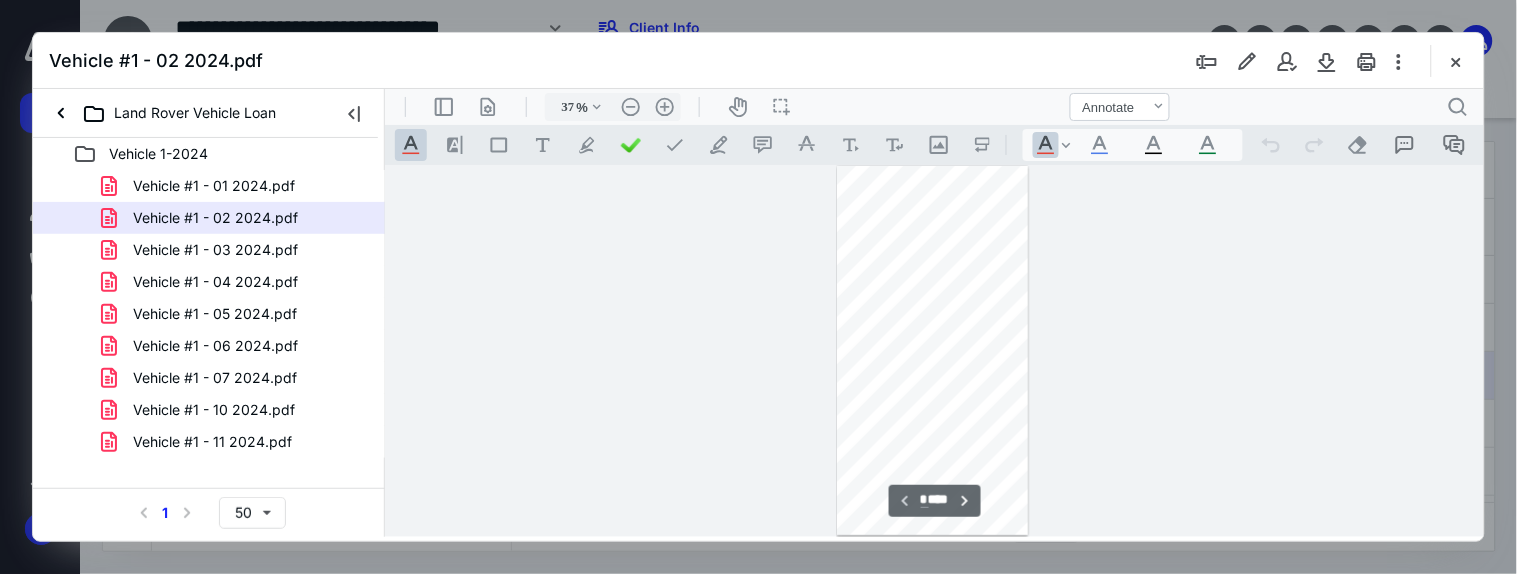click on "Vehicle #1 - 01 2024.pdf Vehicle #1 - 02 2024.pdf Vehicle #1 - 03 2024.pdf Vehicle #1 - 04 2024.pdf Vehicle #1 - 05 2024.pdf Vehicle #1 - 06 2024.pdf Vehicle #1 - 07 2024.pdf Vehicle #1 - 10 2024.pdf Vehicle #1 - 11 2024.pdf" at bounding box center (209, 314) 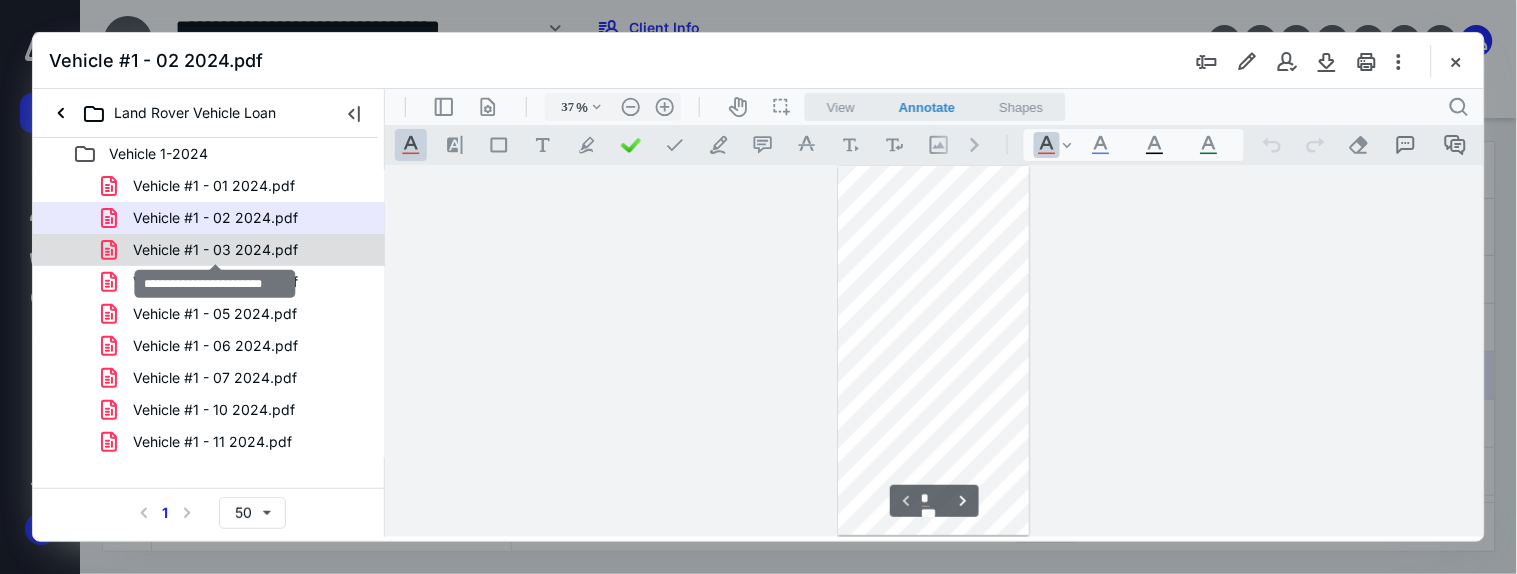 click on "Vehicle #1 - 03 2024.pdf" at bounding box center [215, 250] 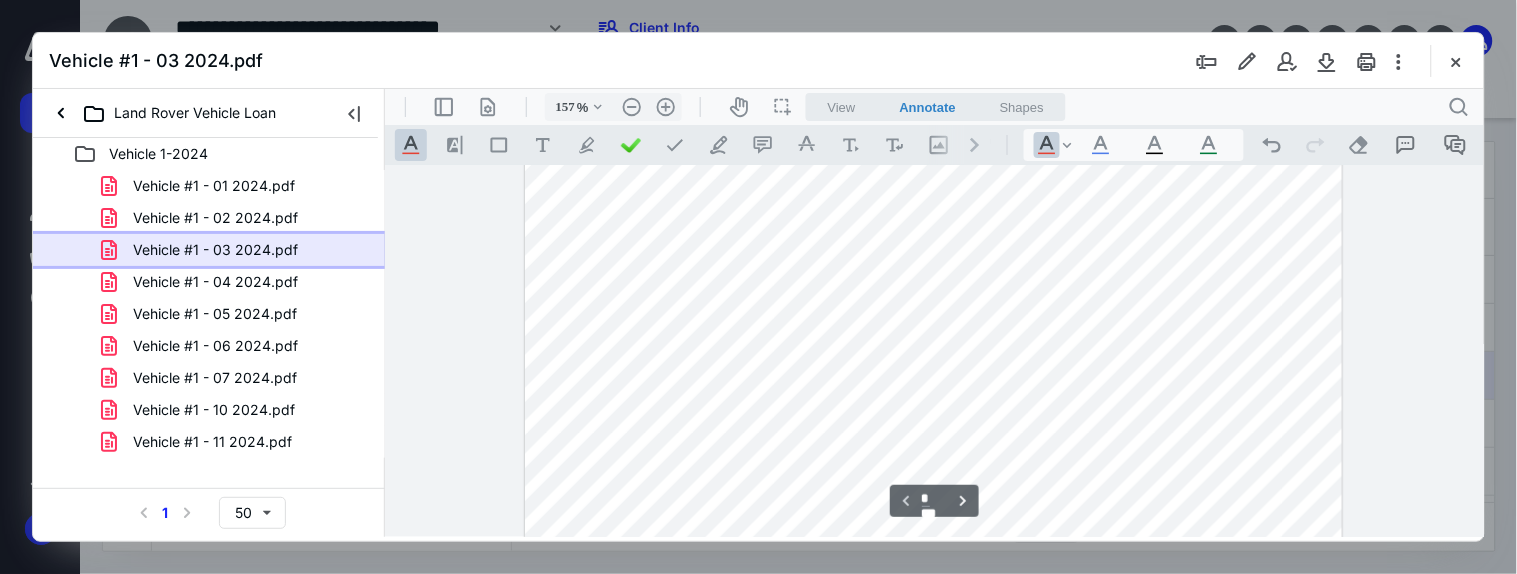 scroll, scrollTop: 352, scrollLeft: 0, axis: vertical 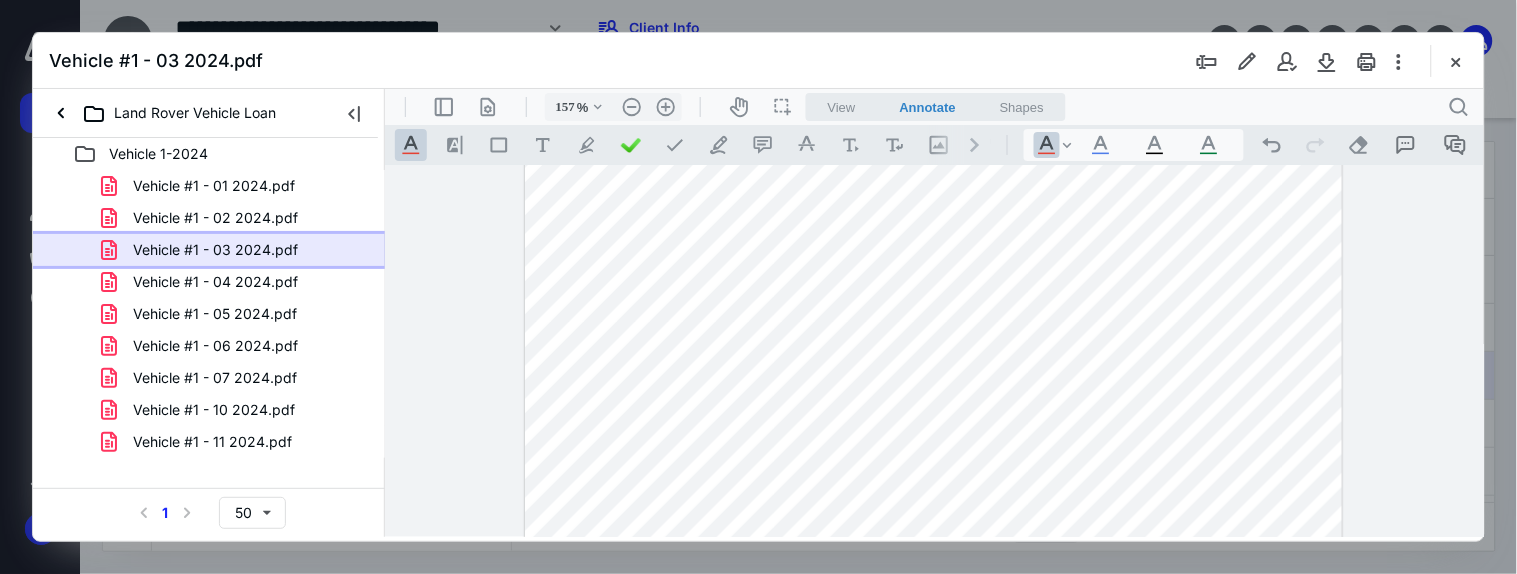 type on "207" 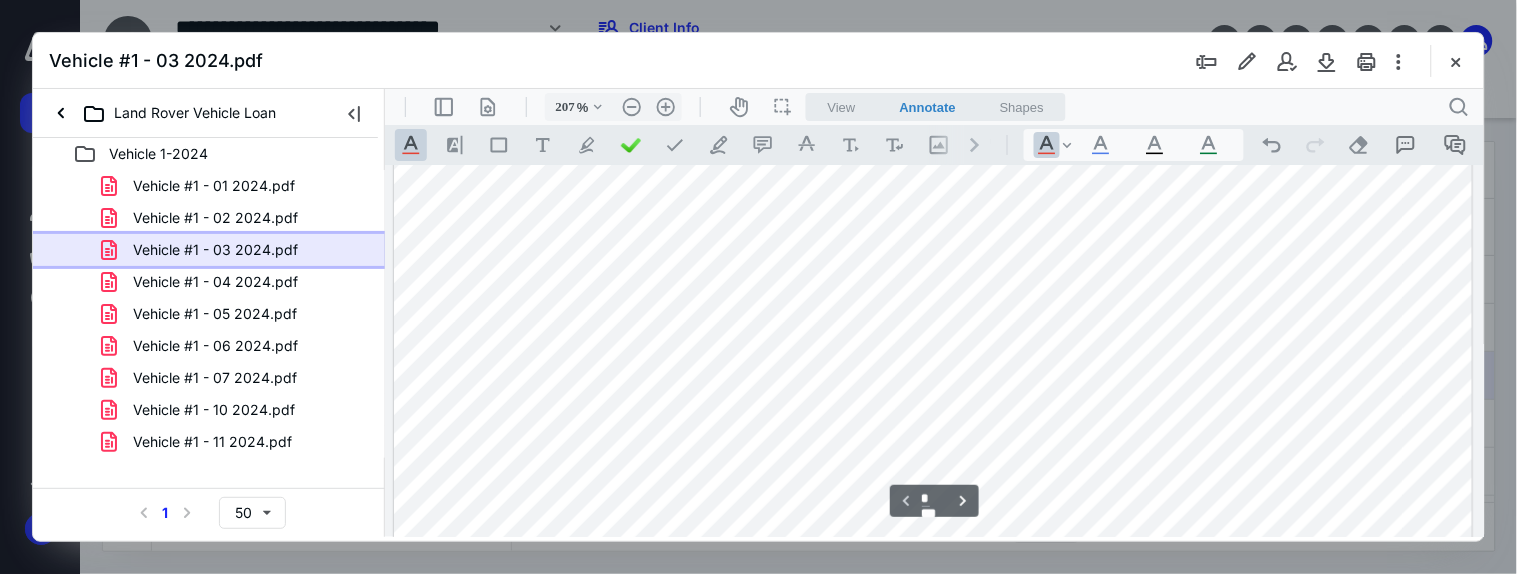 scroll, scrollTop: 500, scrollLeft: 1, axis: both 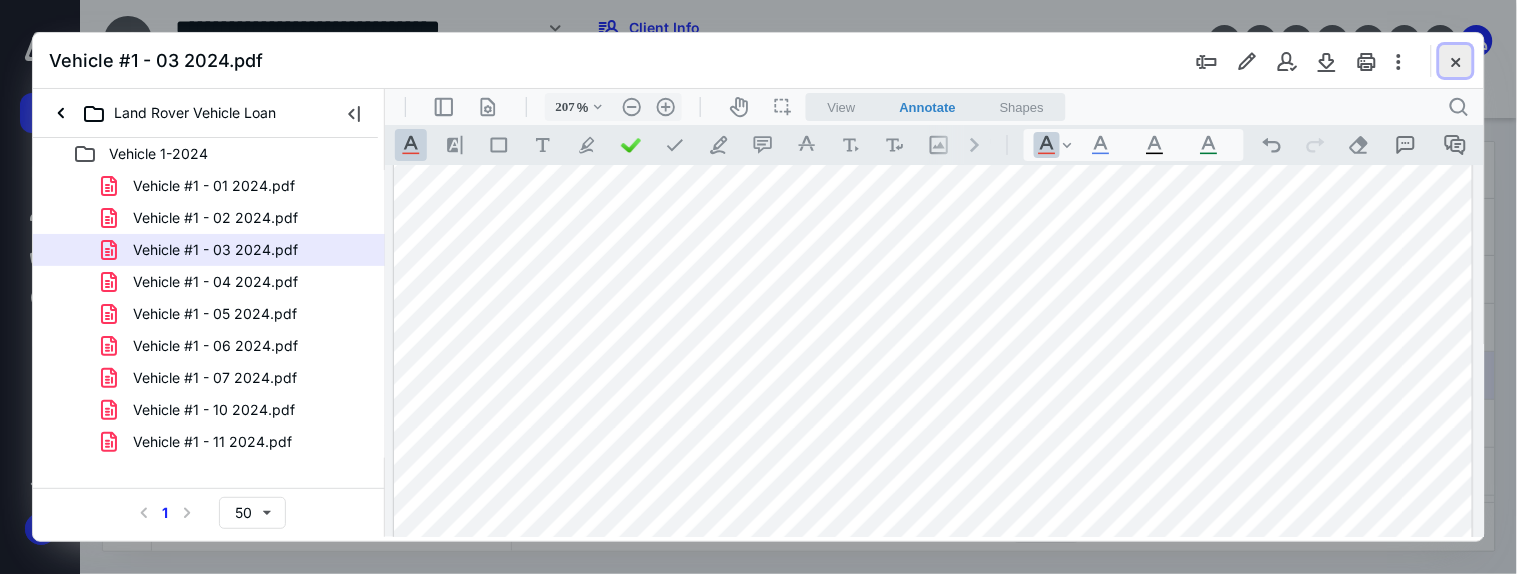 click at bounding box center [1456, 61] 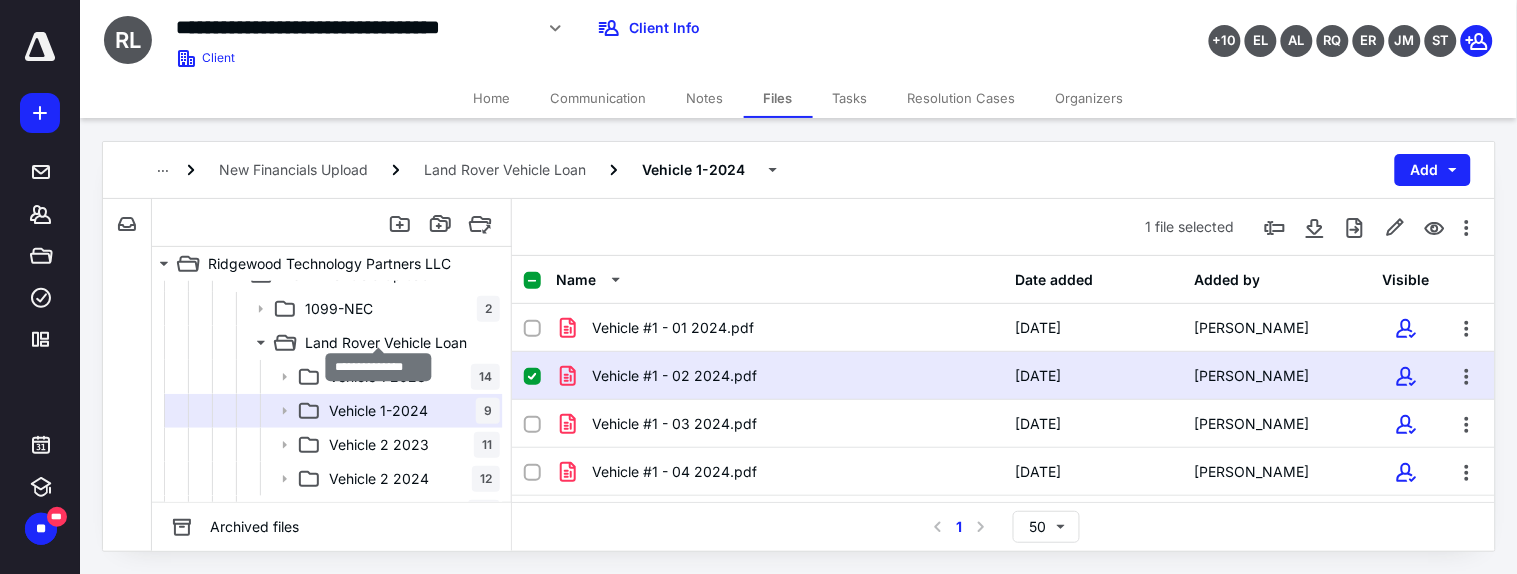 scroll, scrollTop: 1222, scrollLeft: 0, axis: vertical 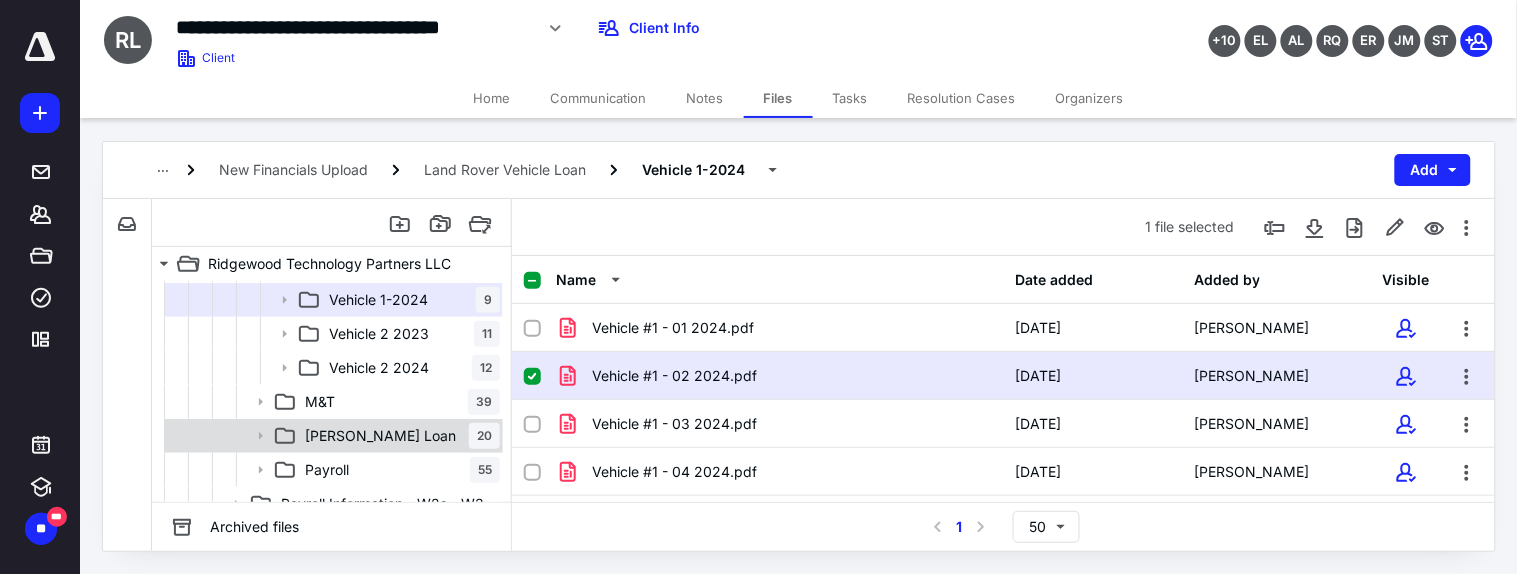 click on "[PERSON_NAME] Loan" at bounding box center (380, 436) 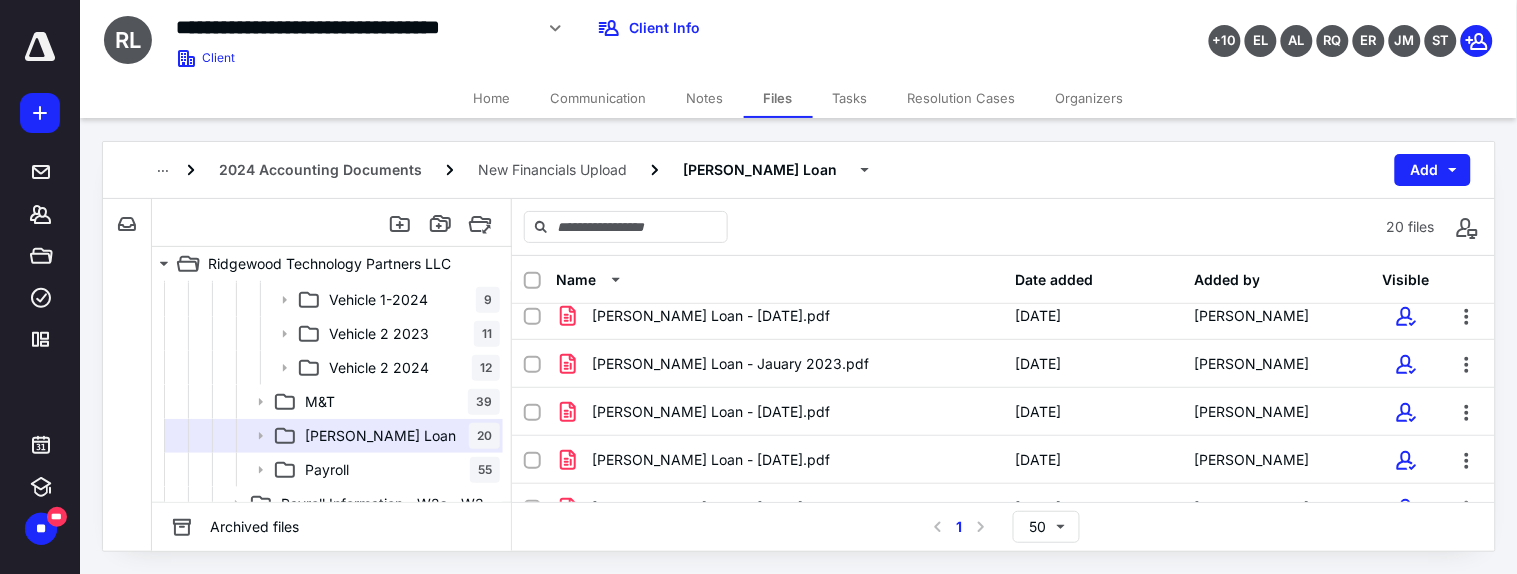 scroll, scrollTop: 763, scrollLeft: 0, axis: vertical 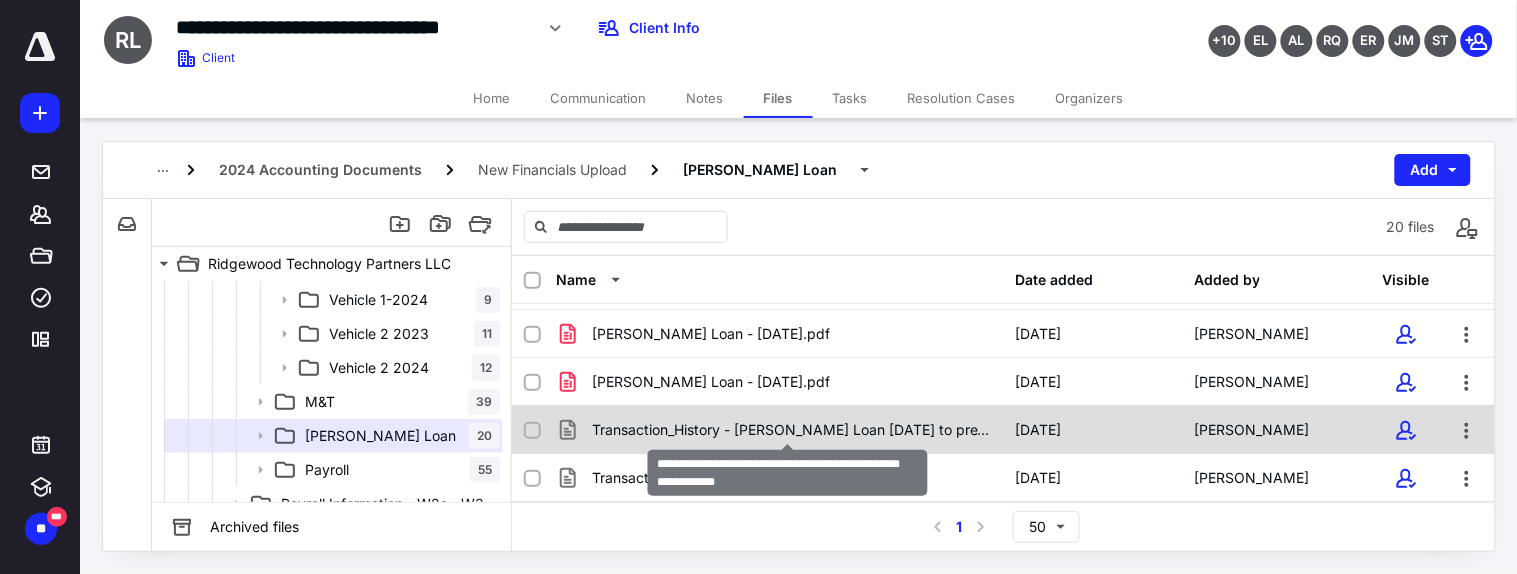 click on "Transaction_History - [PERSON_NAME] Loan [DATE] to present.csv" at bounding box center [791, 430] 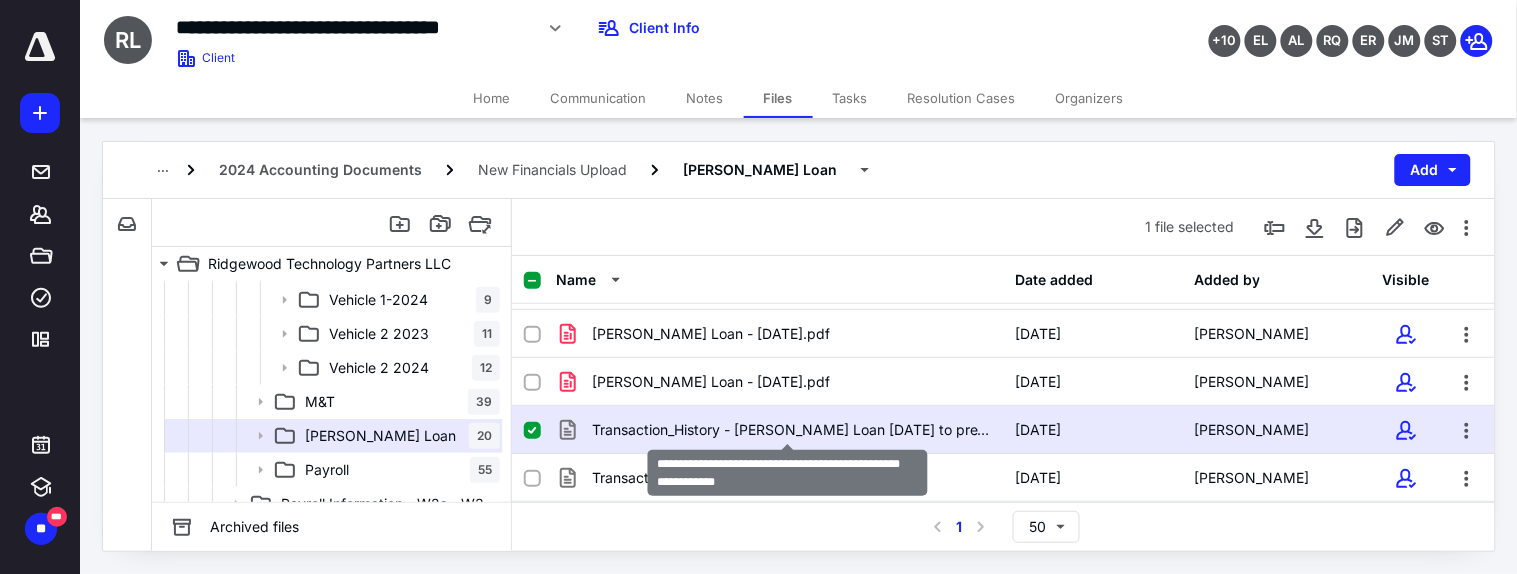 click on "Transaction_History - [PERSON_NAME] Loan [DATE] to present.csv" at bounding box center [791, 430] 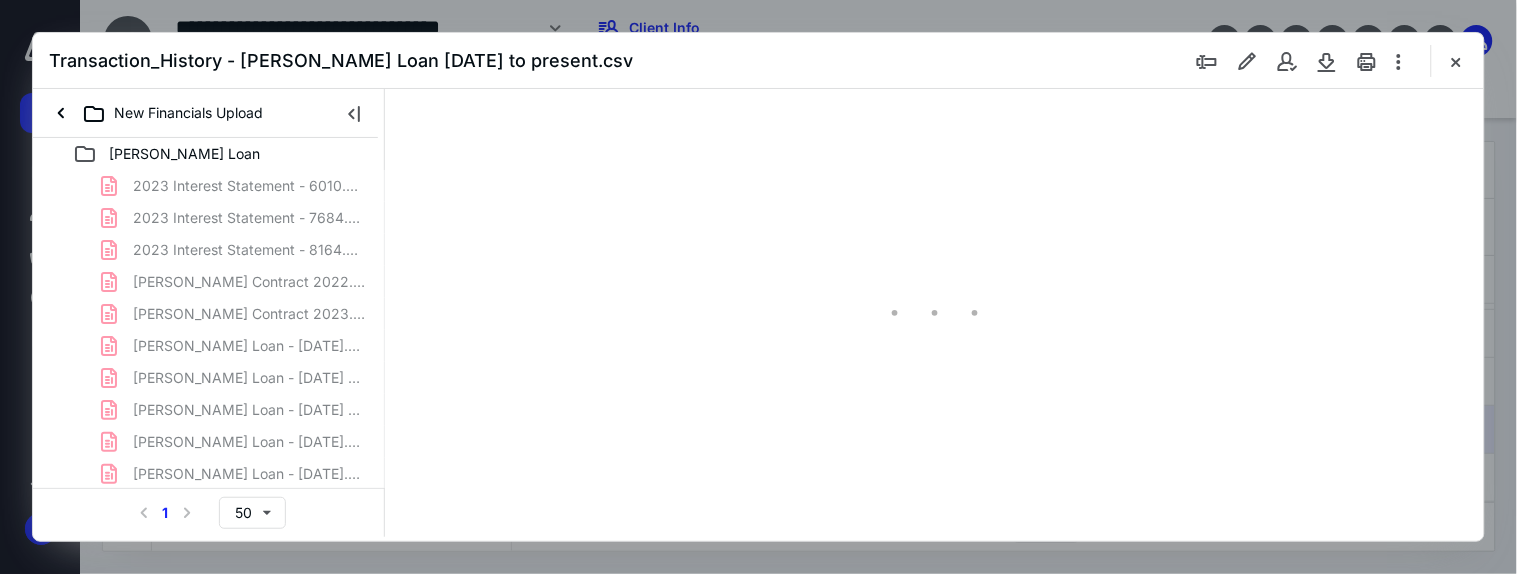scroll, scrollTop: 0, scrollLeft: 0, axis: both 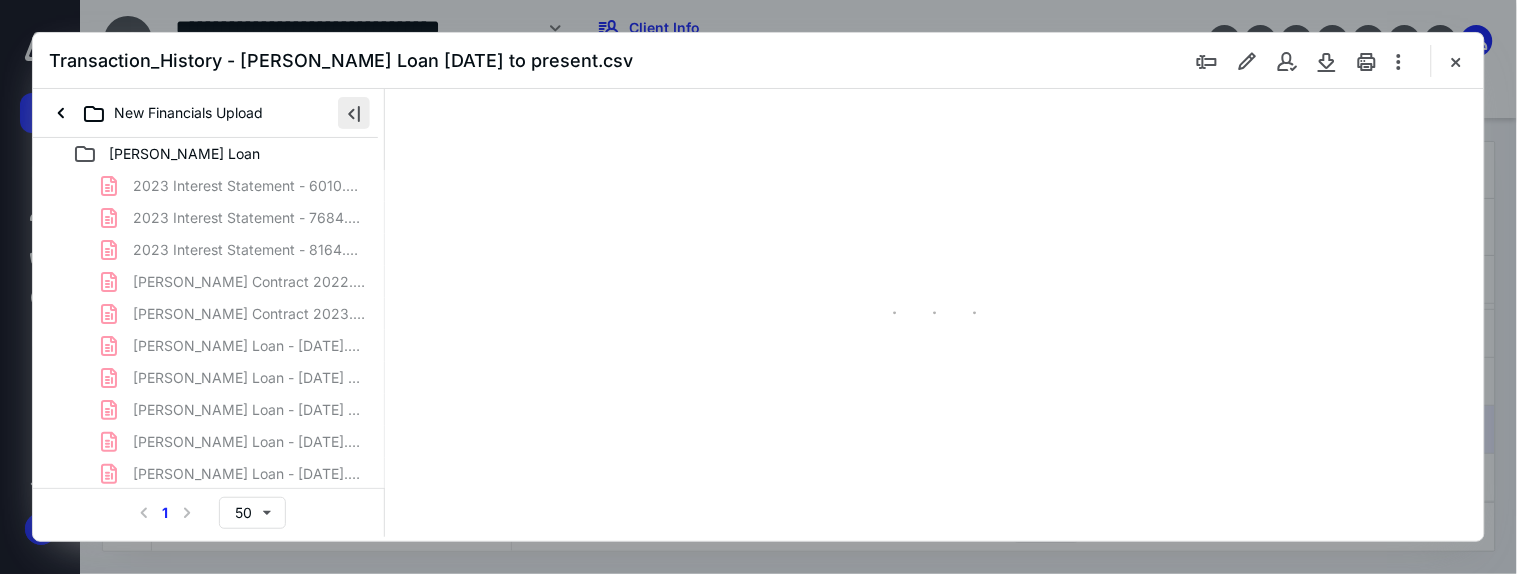 click at bounding box center (354, 113) 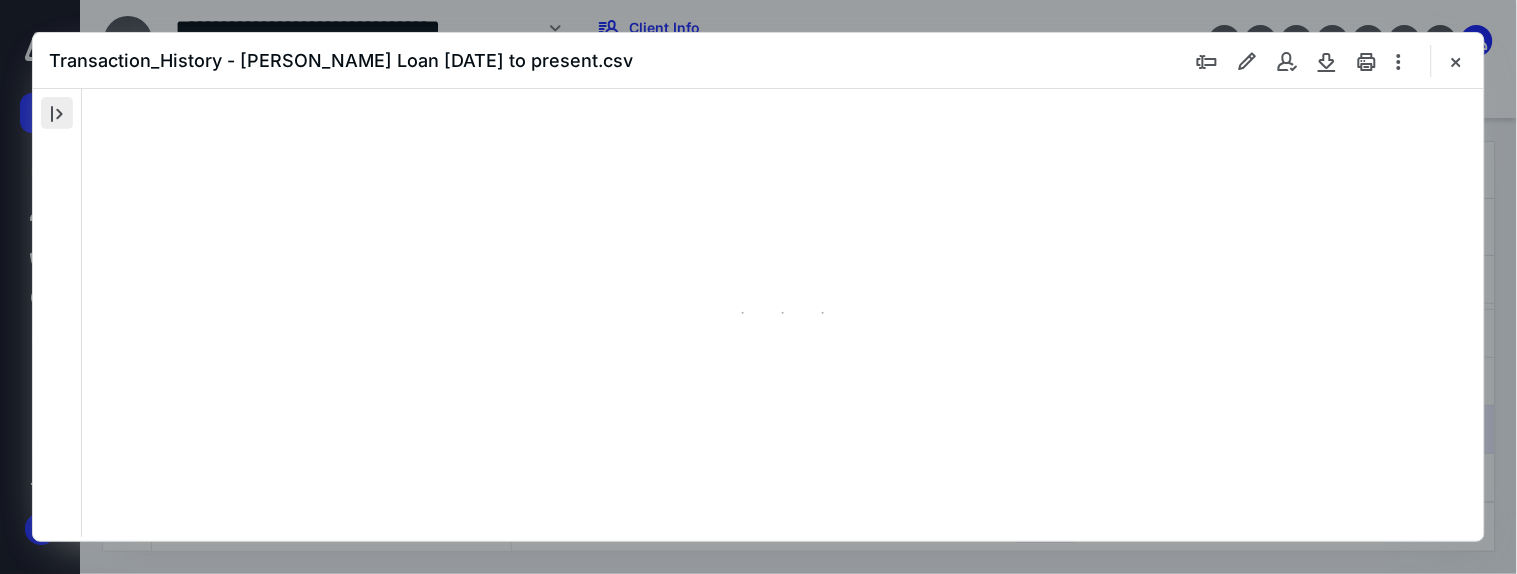 type on "47" 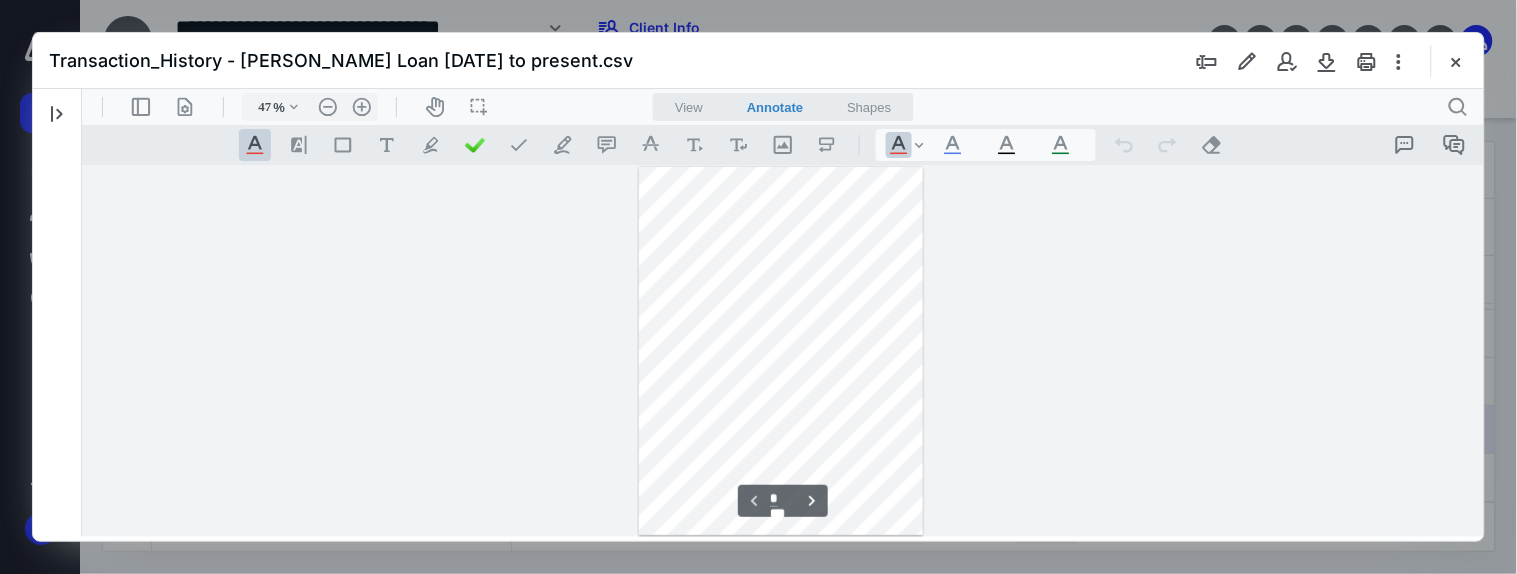 type 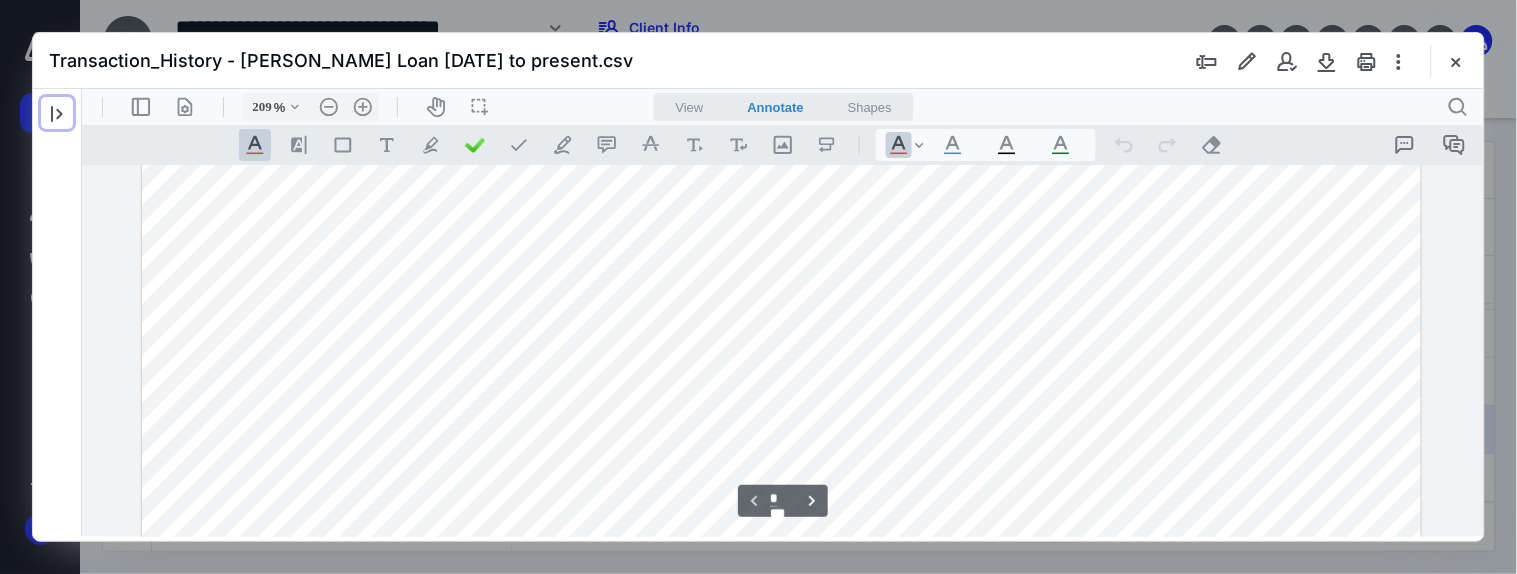 scroll, scrollTop: 0, scrollLeft: 0, axis: both 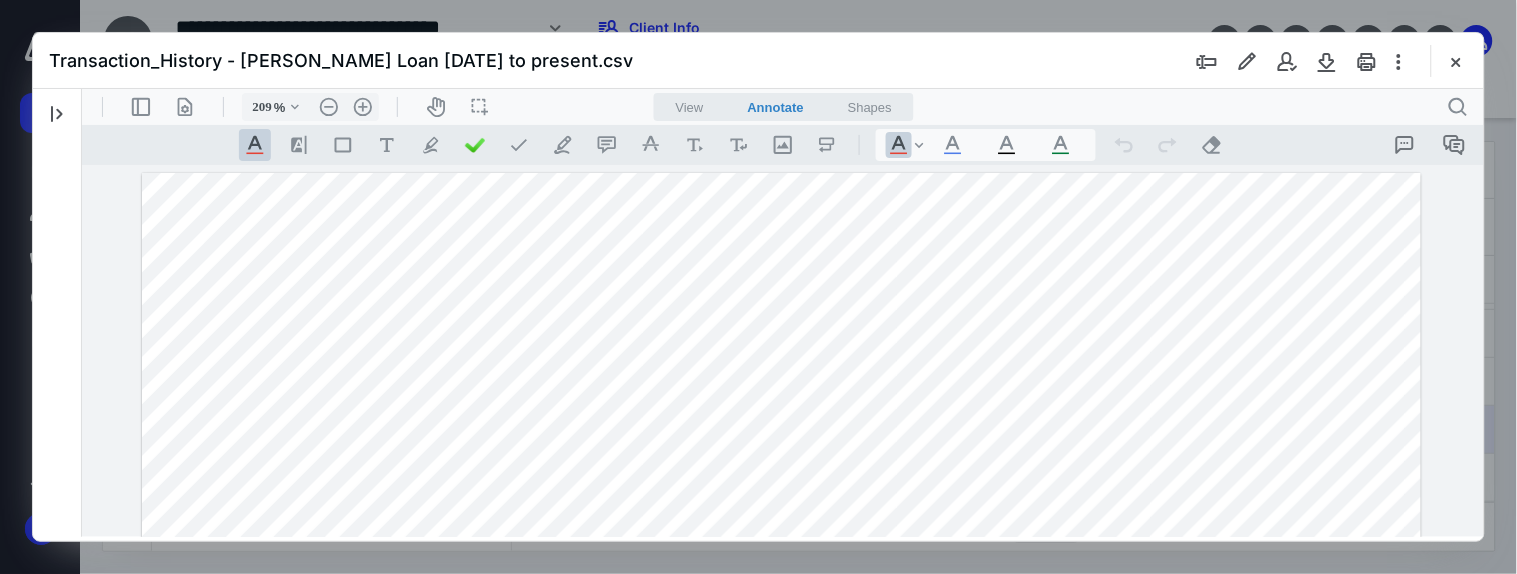 click at bounding box center (780, 999) 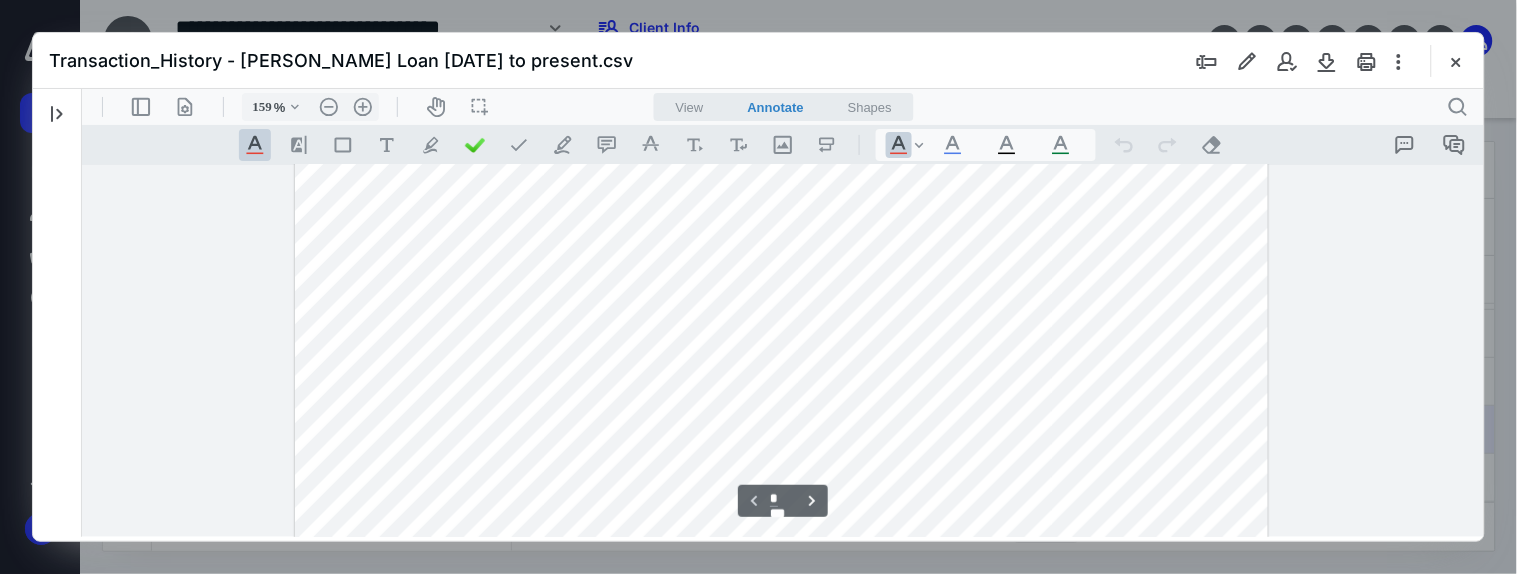 scroll, scrollTop: 51, scrollLeft: 0, axis: vertical 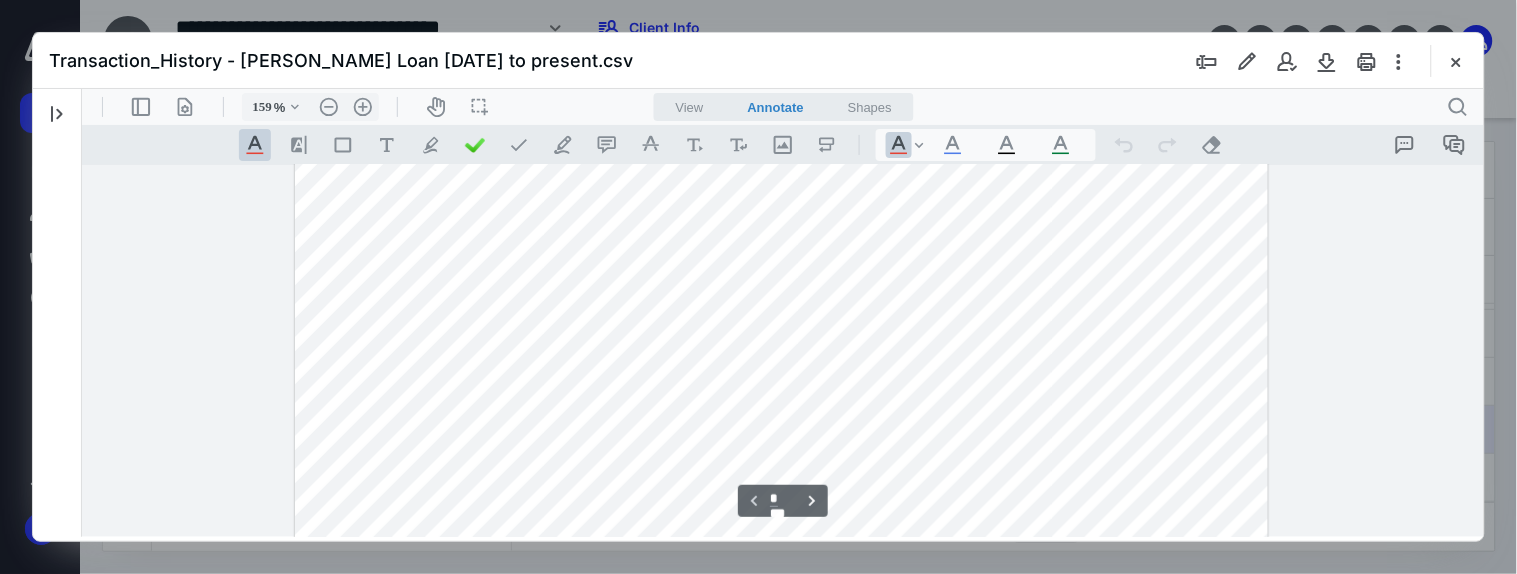 type on "209" 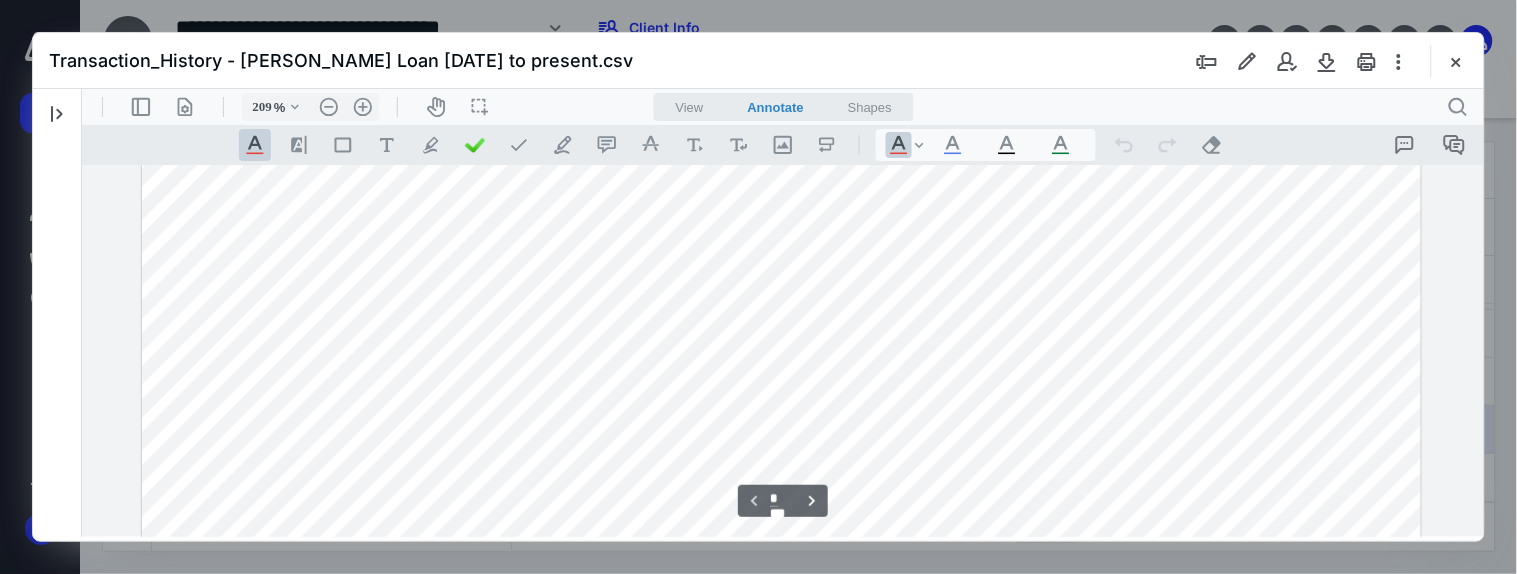 scroll, scrollTop: 101, scrollLeft: 0, axis: vertical 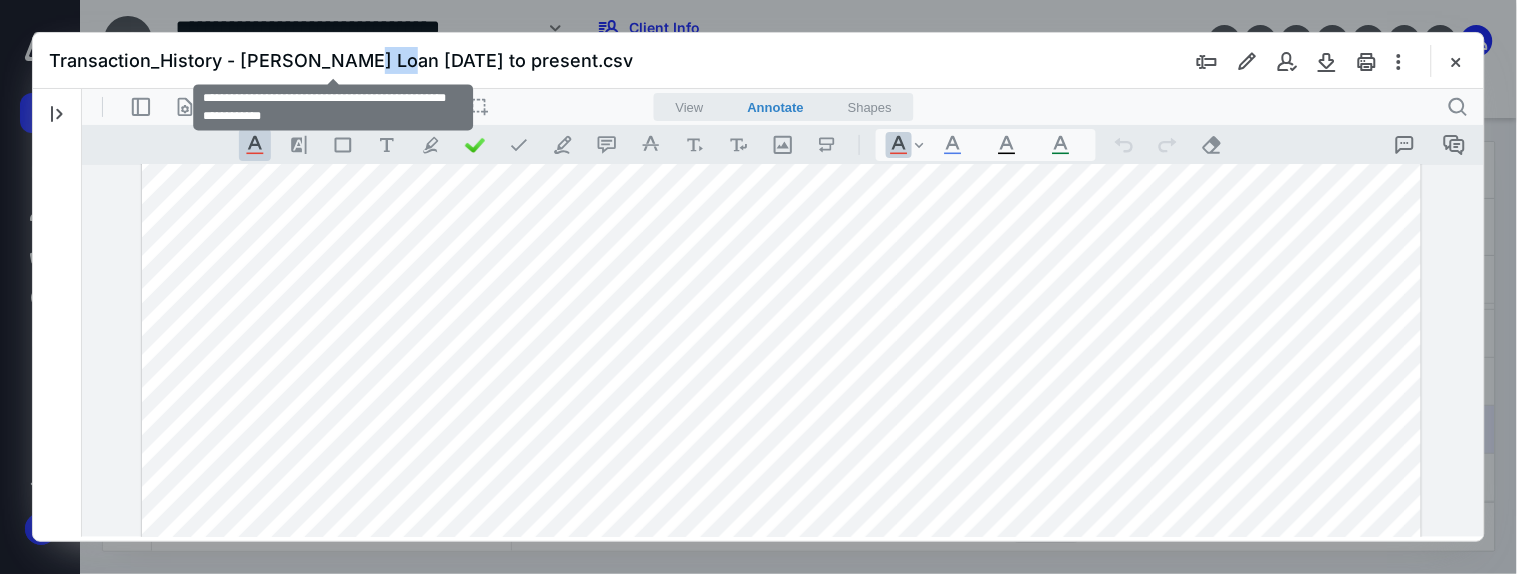 drag, startPoint x: 363, startPoint y: 65, endPoint x: 392, endPoint y: 68, distance: 29.15476 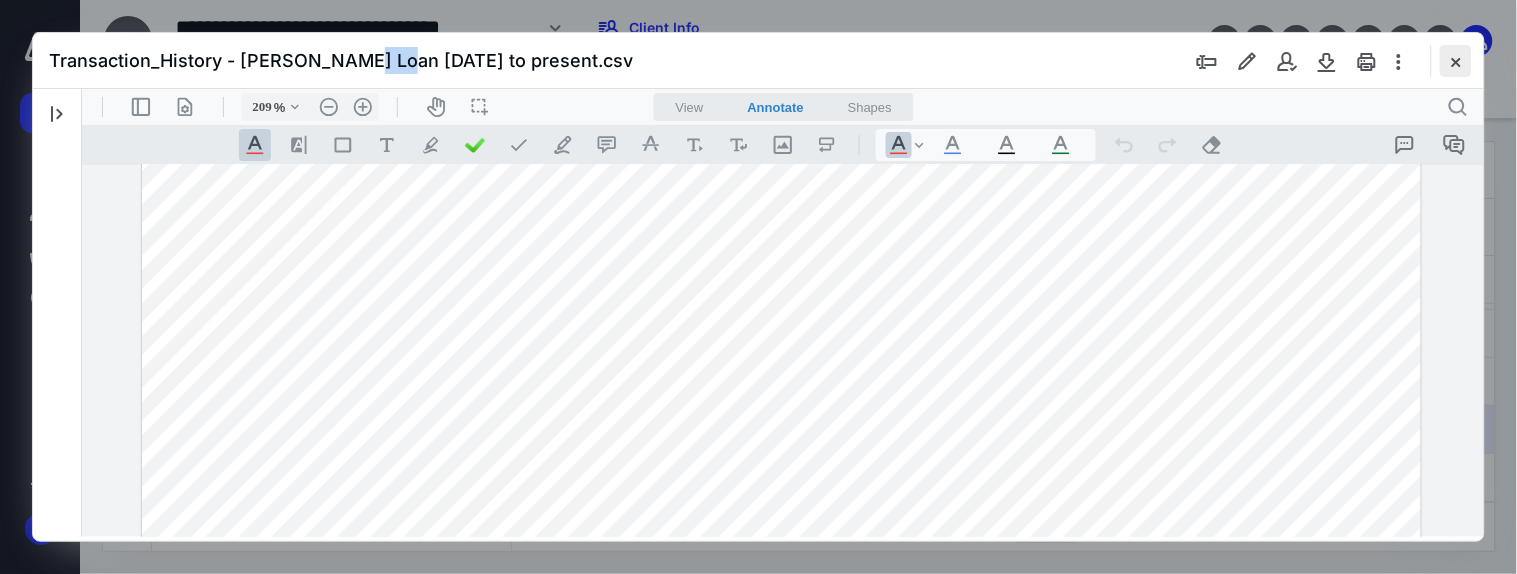 click at bounding box center [1456, 61] 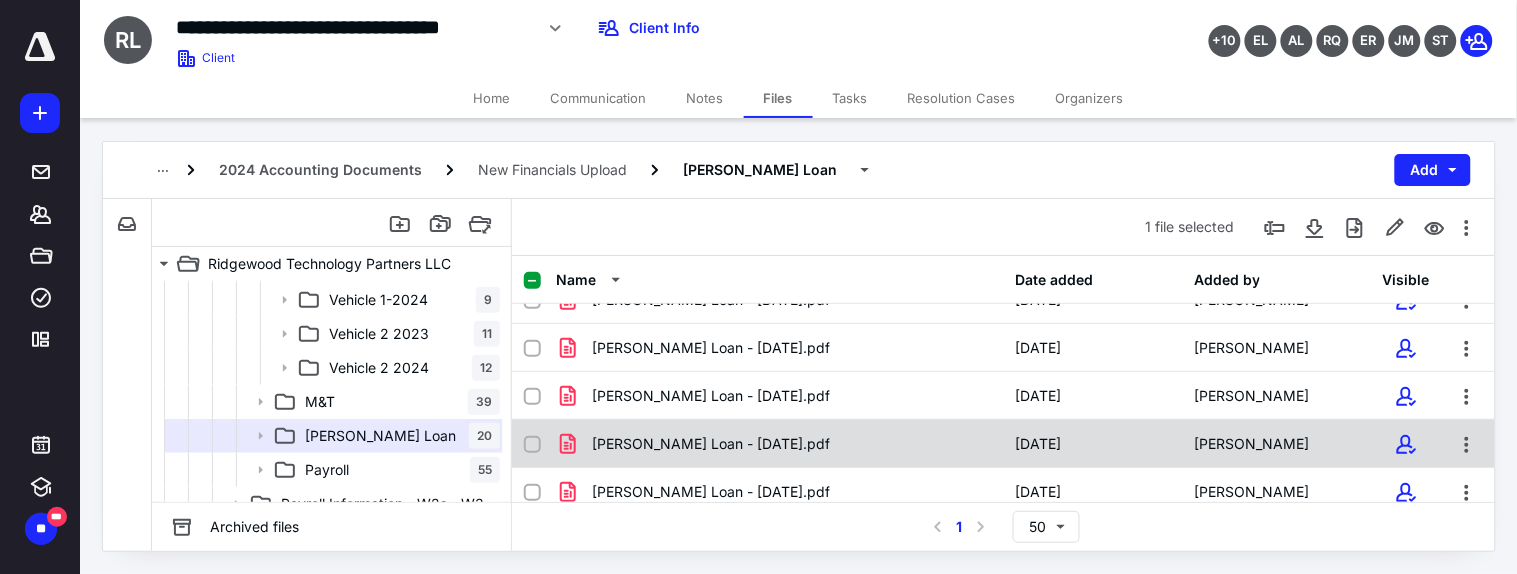 scroll, scrollTop: 763, scrollLeft: 0, axis: vertical 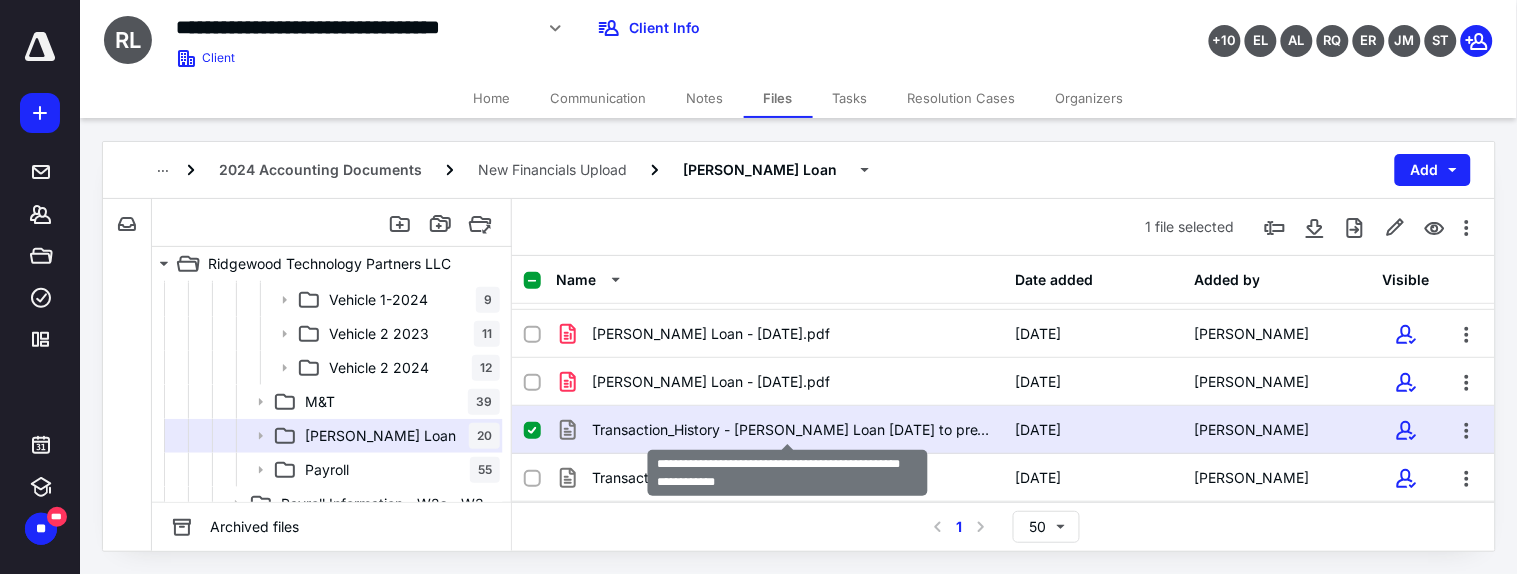 click on "Transaction_History - [PERSON_NAME] Loan [DATE] to present.csv" at bounding box center (791, 430) 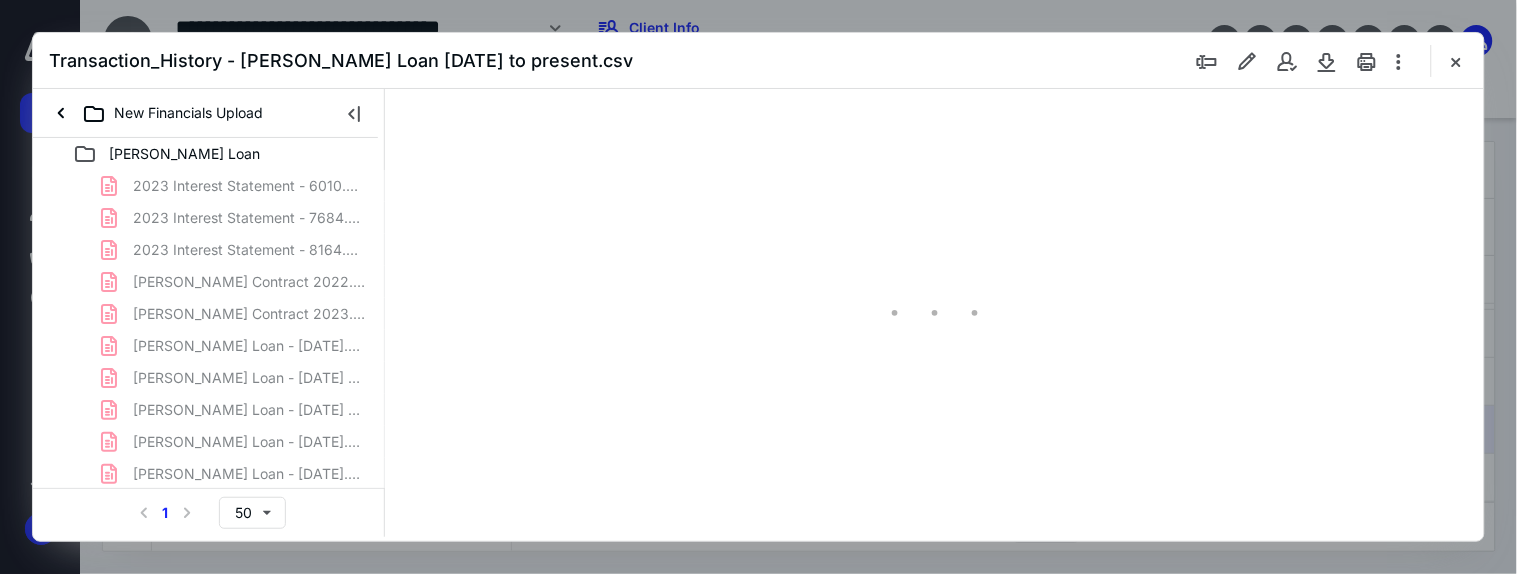 scroll, scrollTop: 0, scrollLeft: 0, axis: both 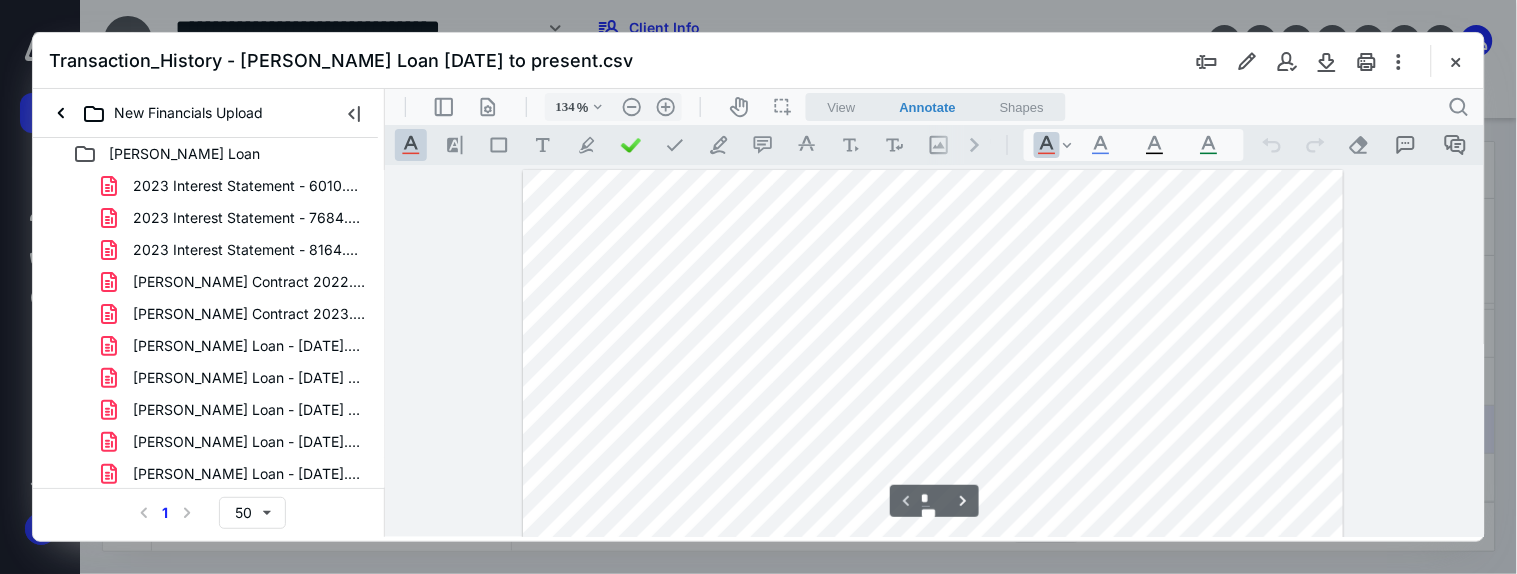 type on "159" 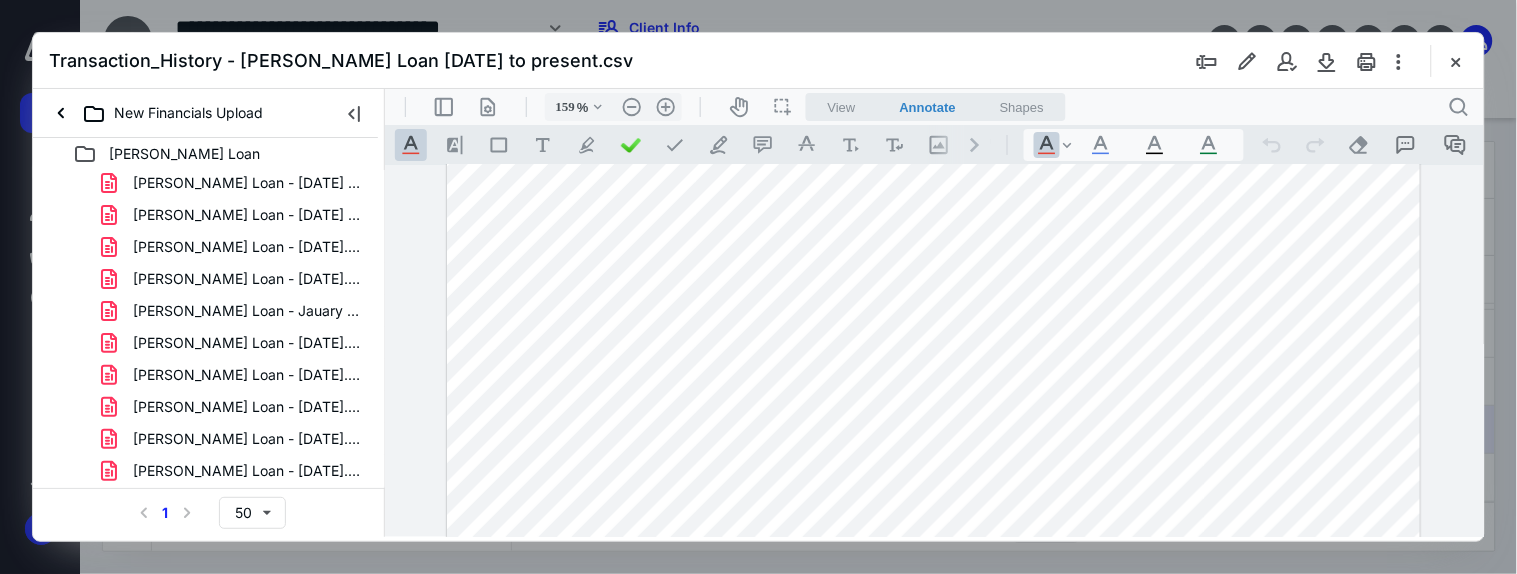 scroll, scrollTop: 322, scrollLeft: 0, axis: vertical 